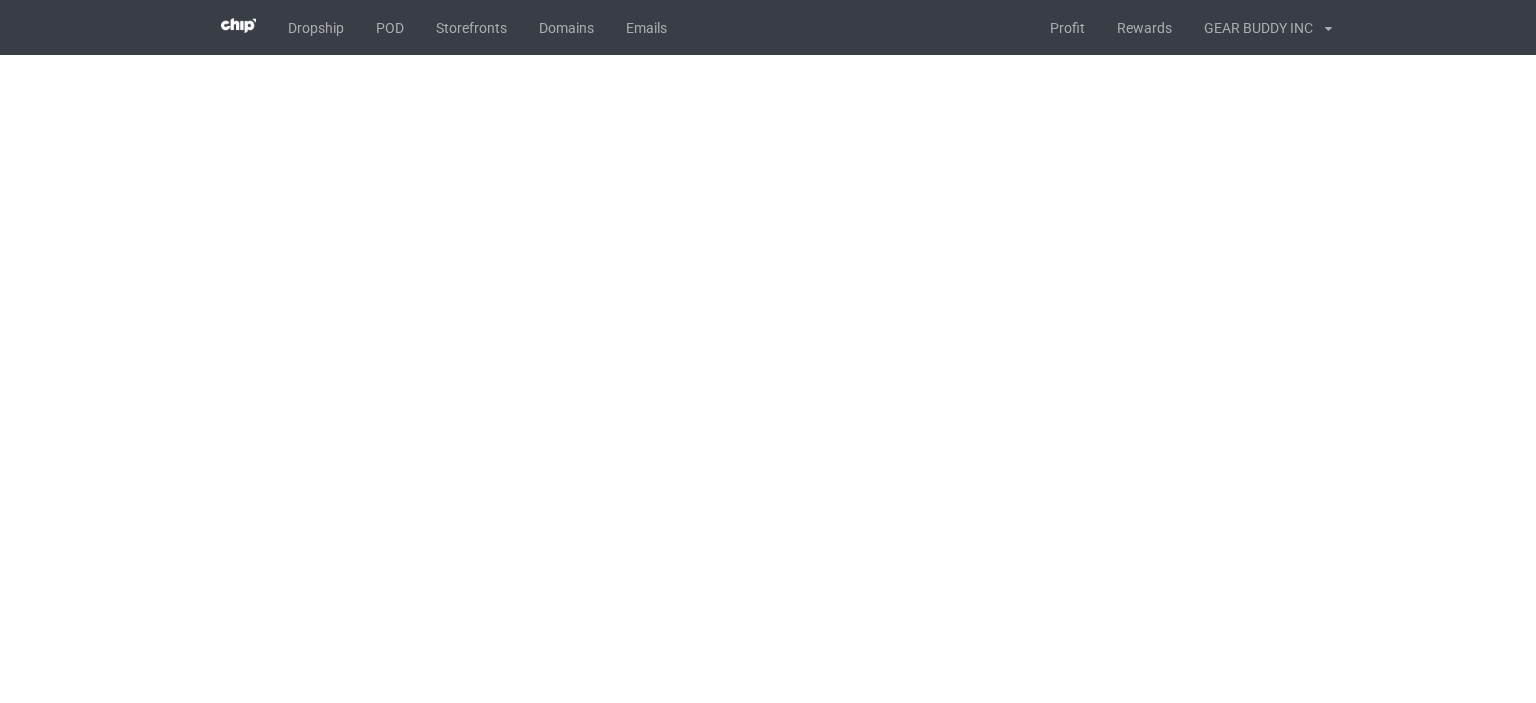 scroll, scrollTop: 0, scrollLeft: 0, axis: both 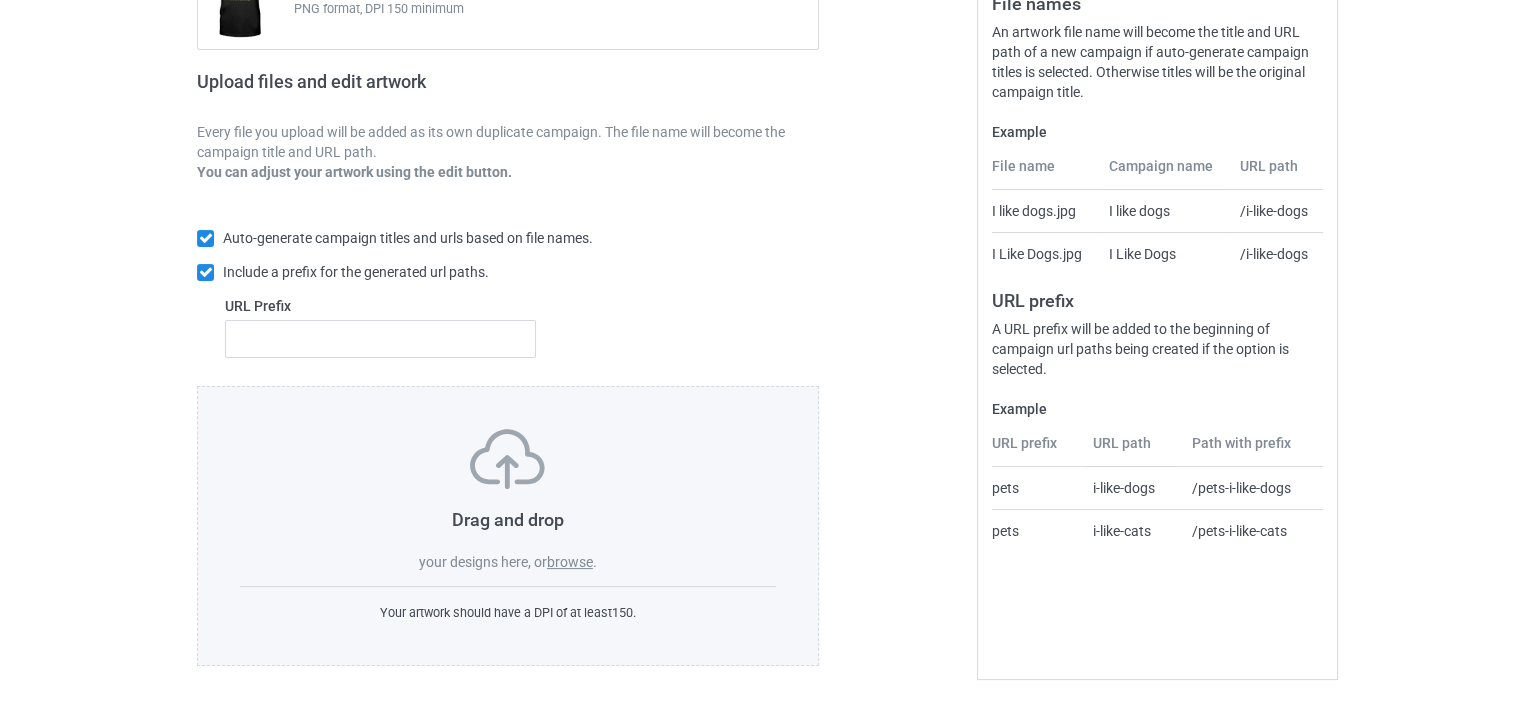 click on "browse" at bounding box center [570, 562] 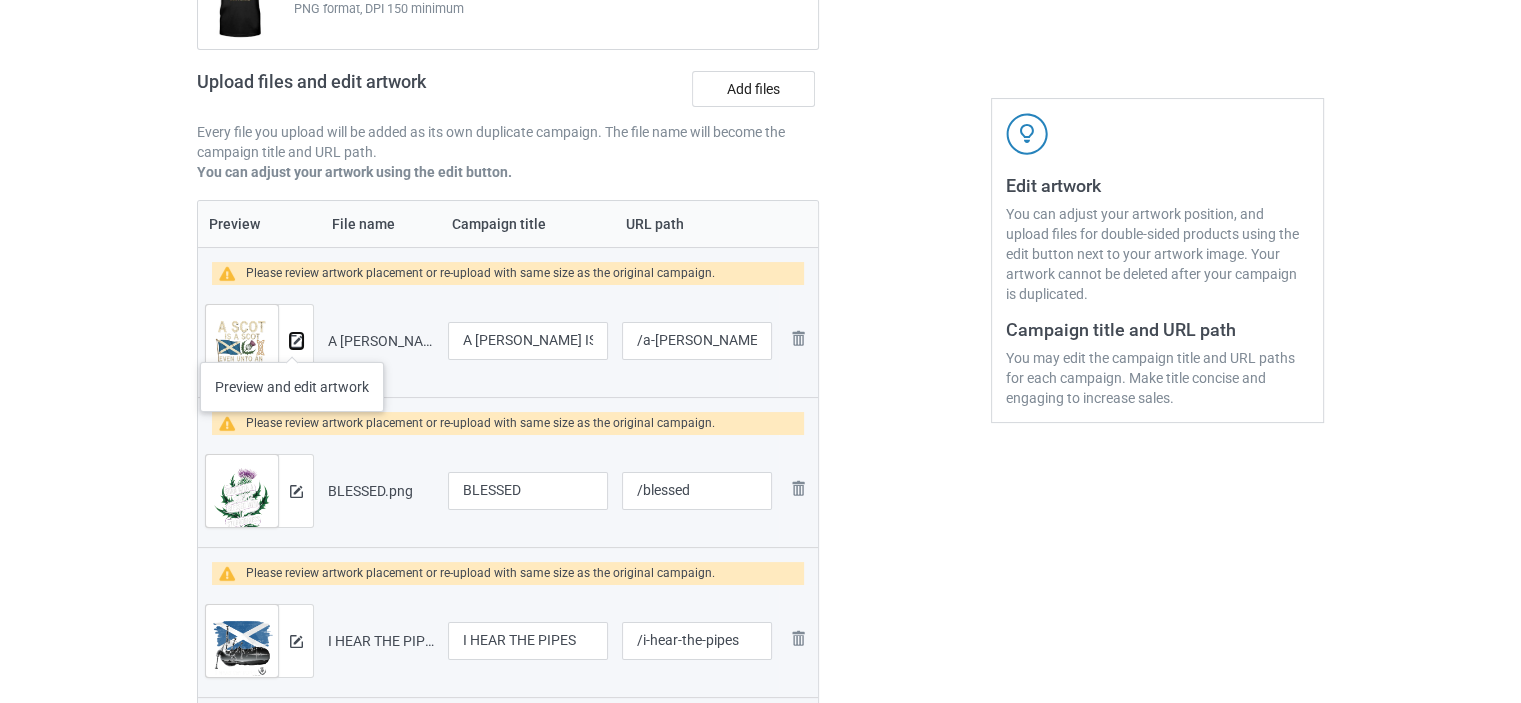 click at bounding box center (296, 341) 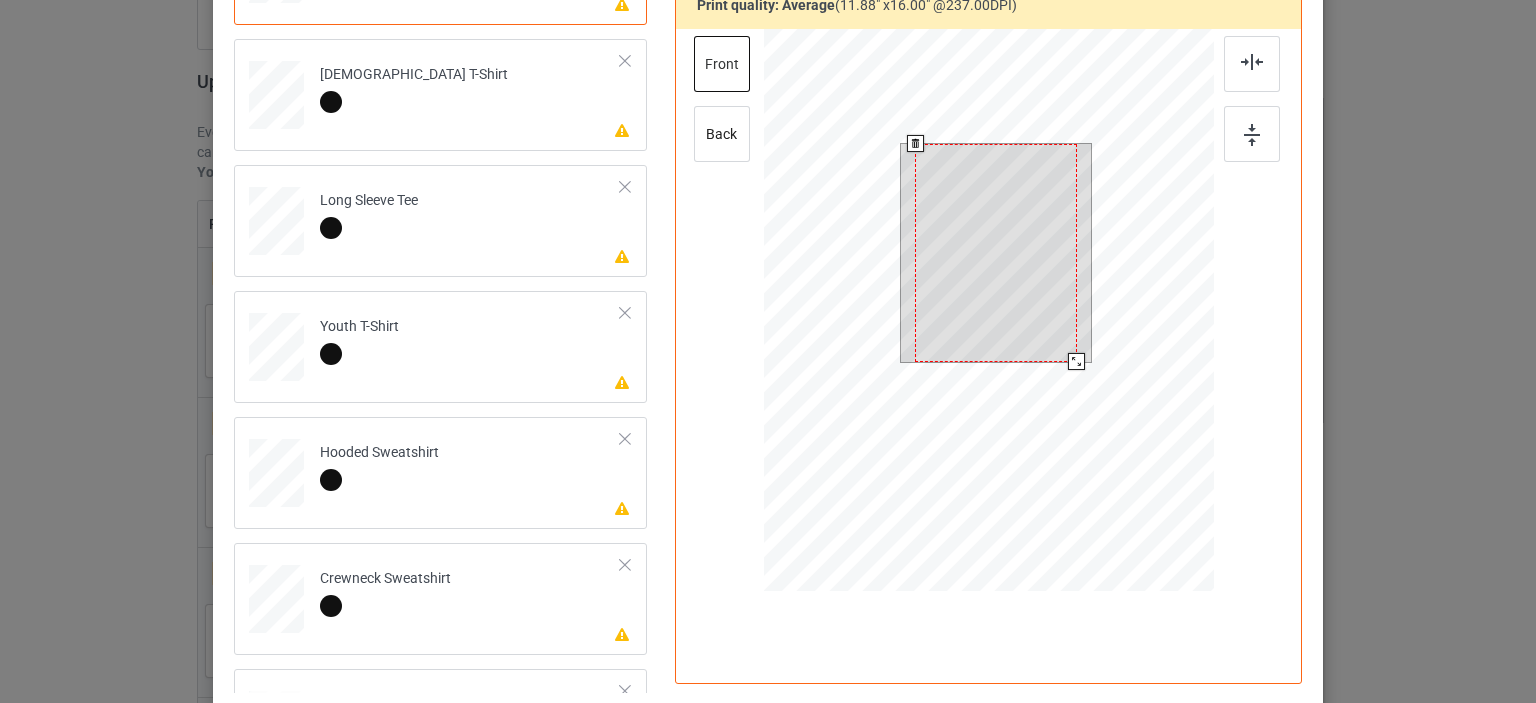 scroll, scrollTop: 200, scrollLeft: 0, axis: vertical 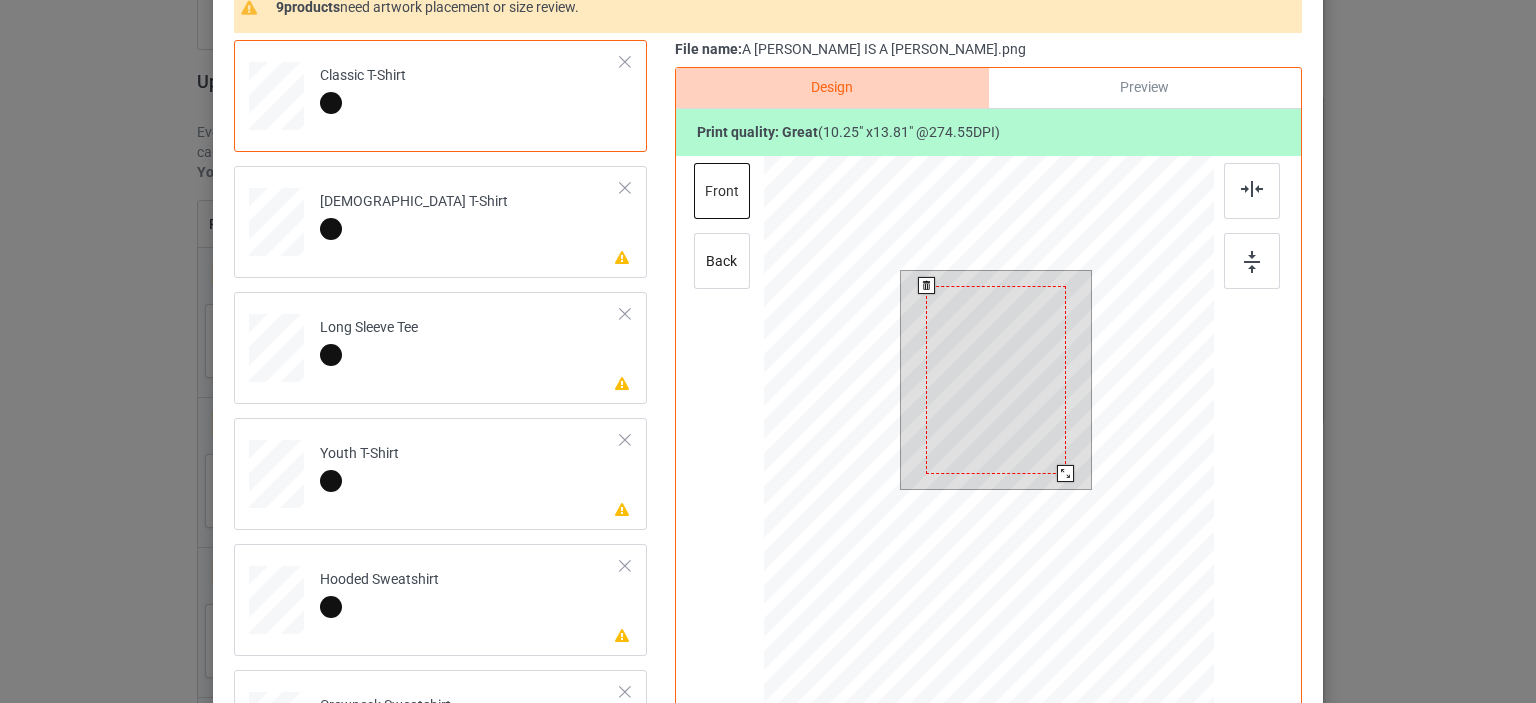 drag, startPoint x: 1069, startPoint y: 486, endPoint x: 1056, endPoint y: 472, distance: 19.104973 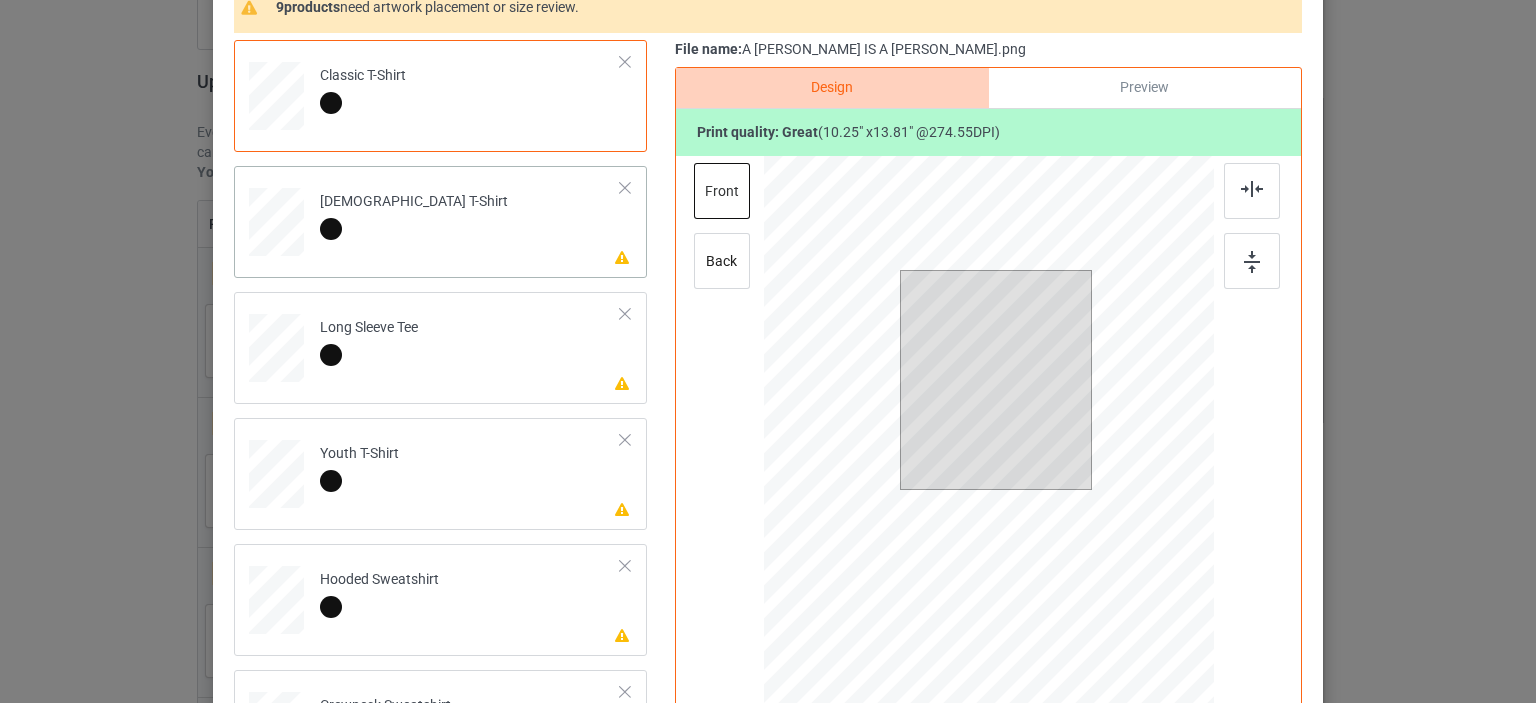 click on "[DEMOGRAPHIC_DATA] T-Shirt" at bounding box center (414, 215) 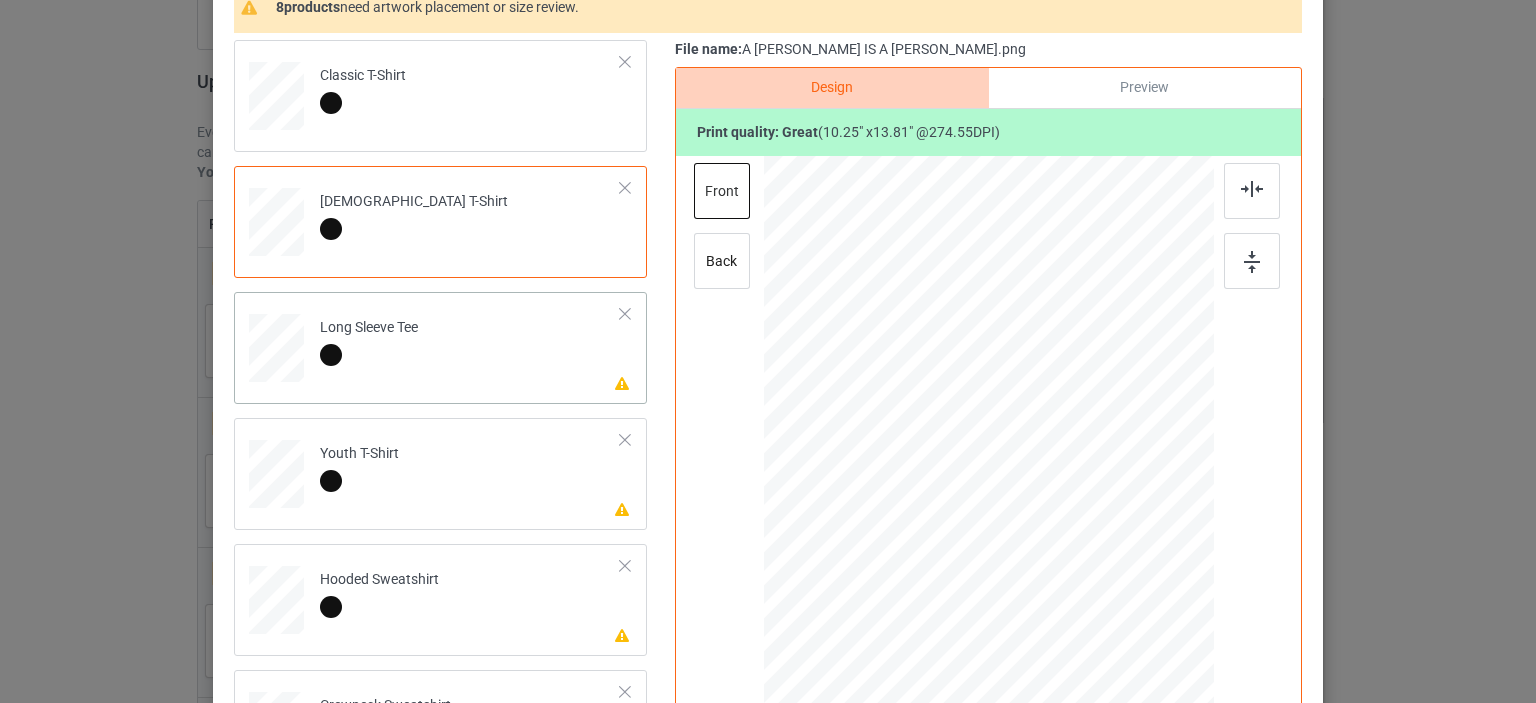 click on "Please review artwork placement Long Sleeve Tee" at bounding box center (470, 344) 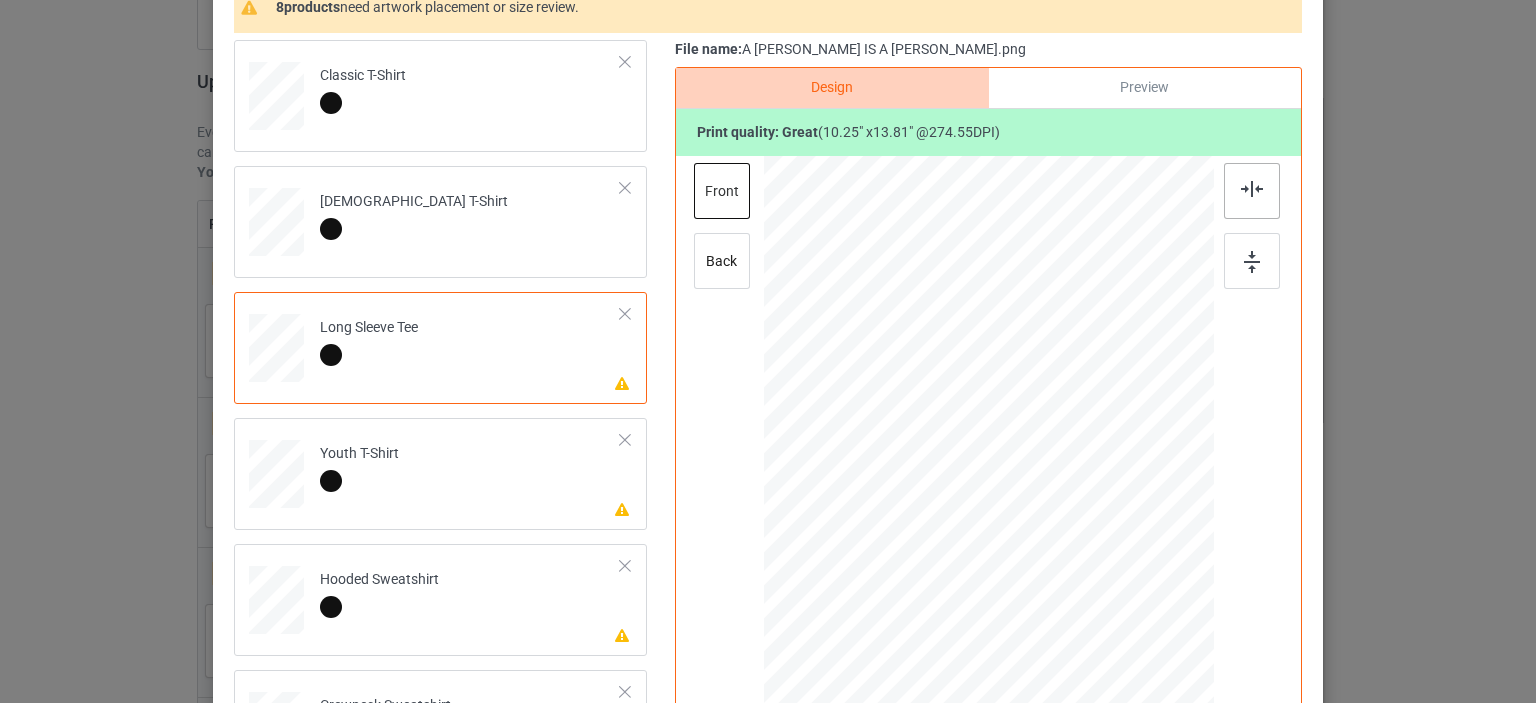 click at bounding box center (1252, 189) 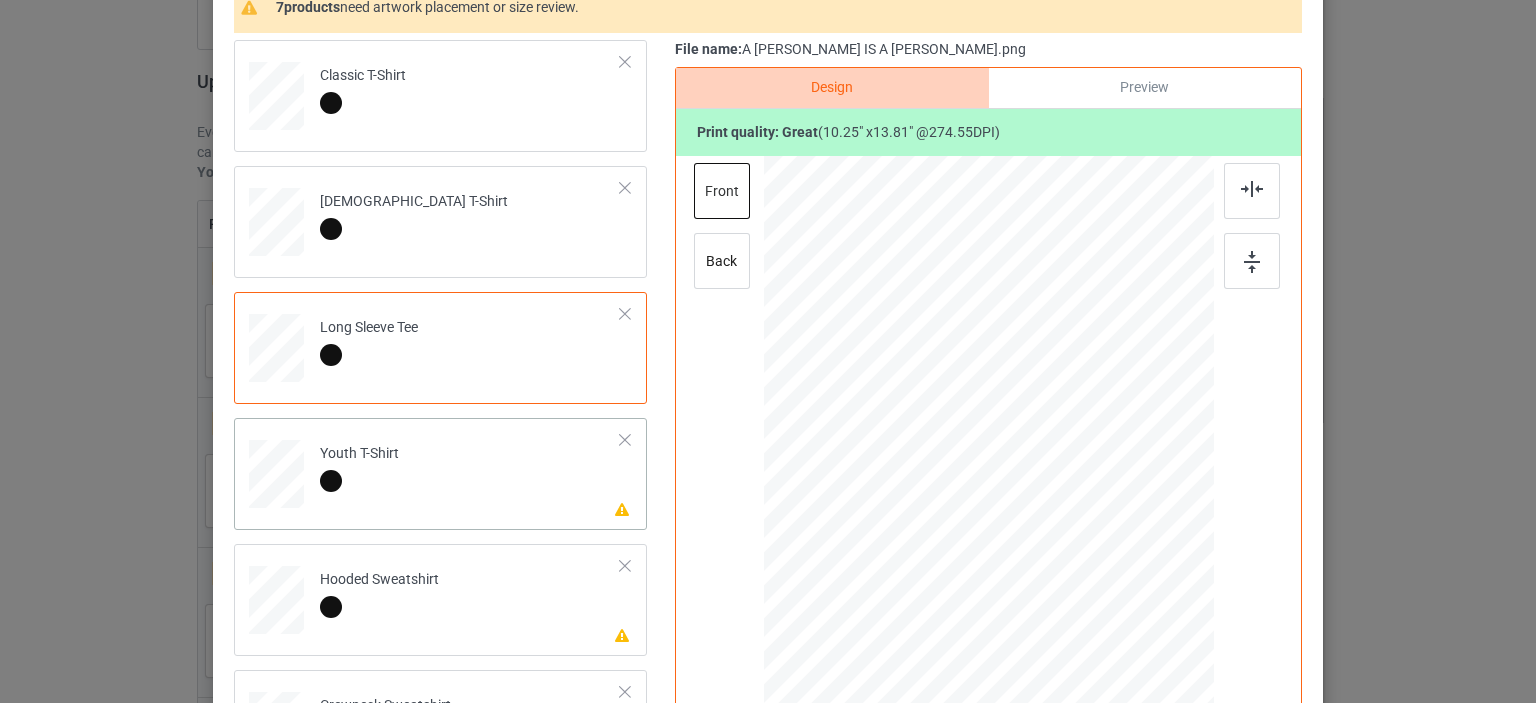 click on "Please review artwork placement Youth T-Shirt" at bounding box center (470, 470) 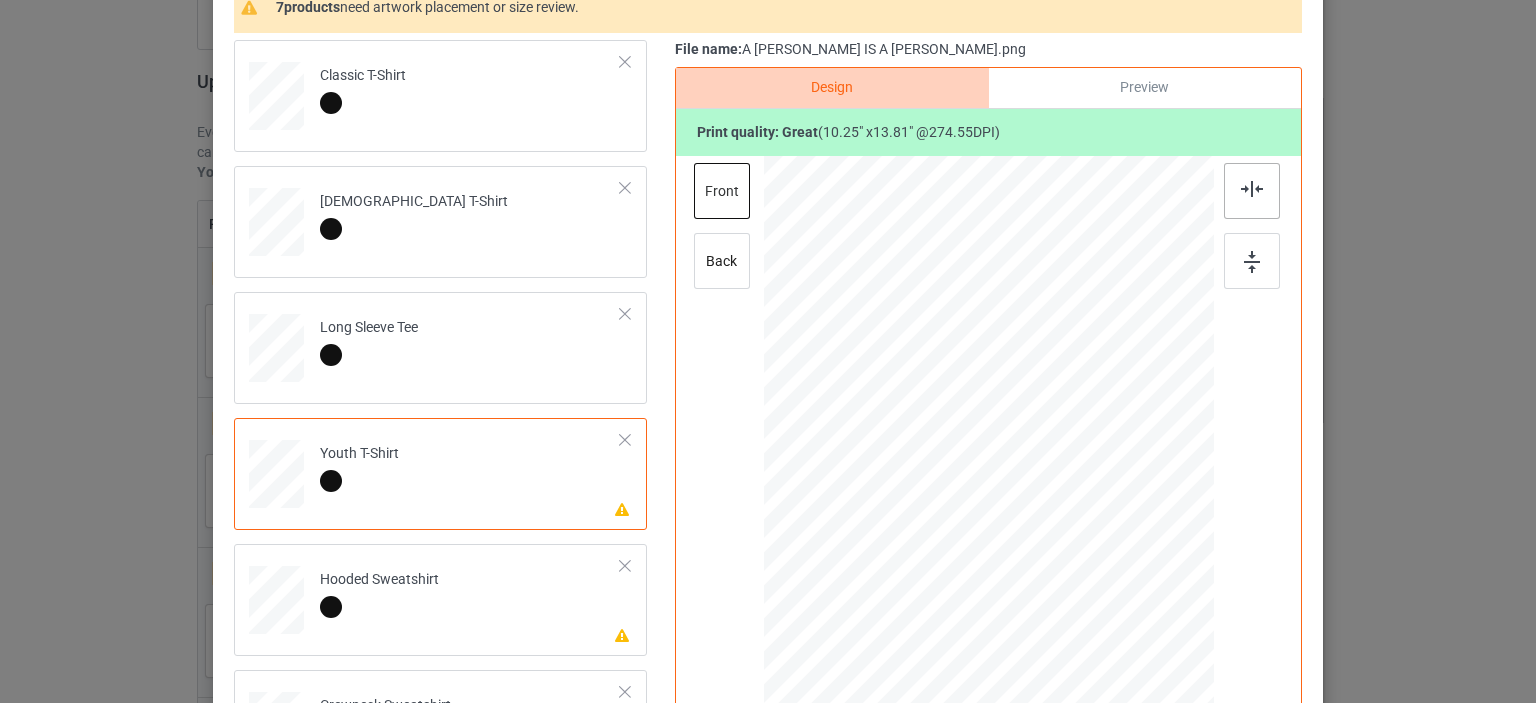 click at bounding box center (1252, 189) 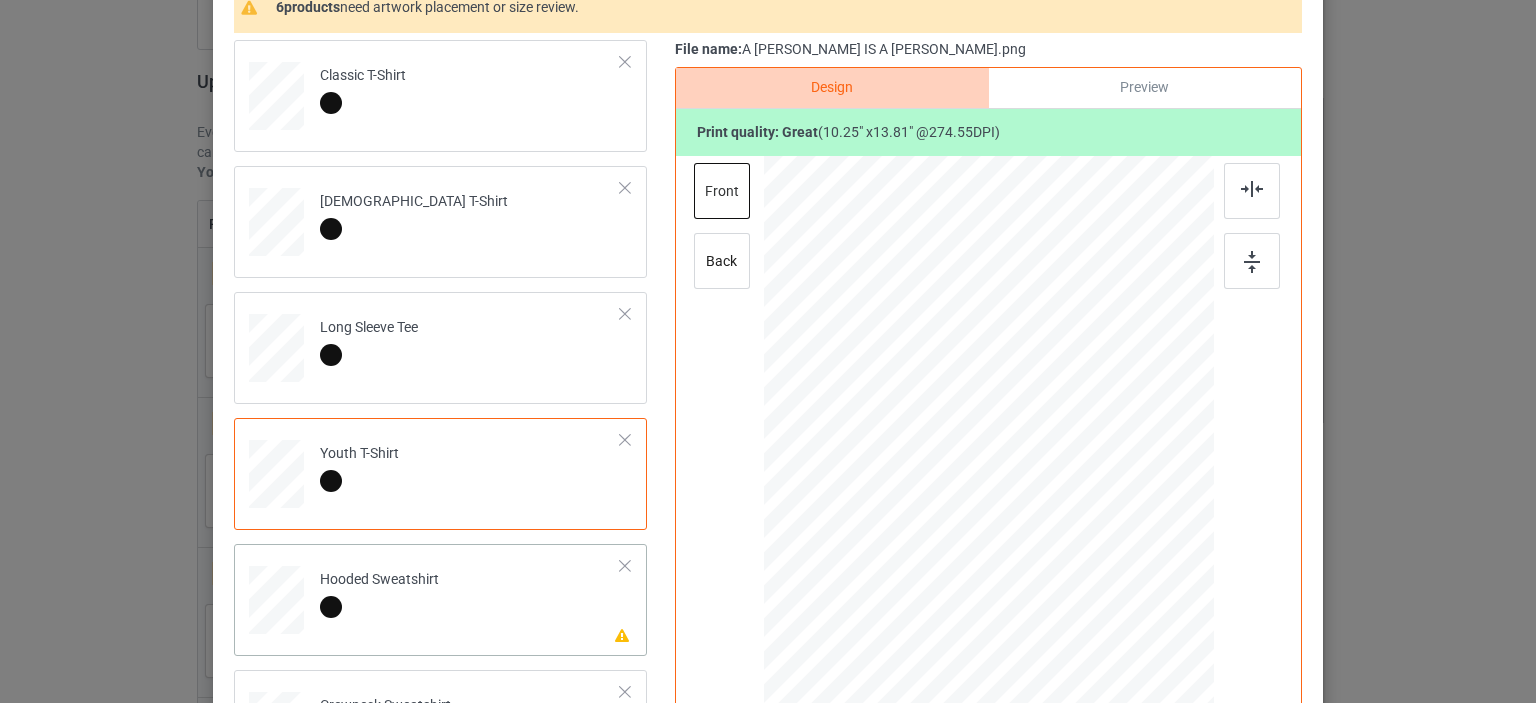 click on "Hooded Sweatshirt" at bounding box center (379, 593) 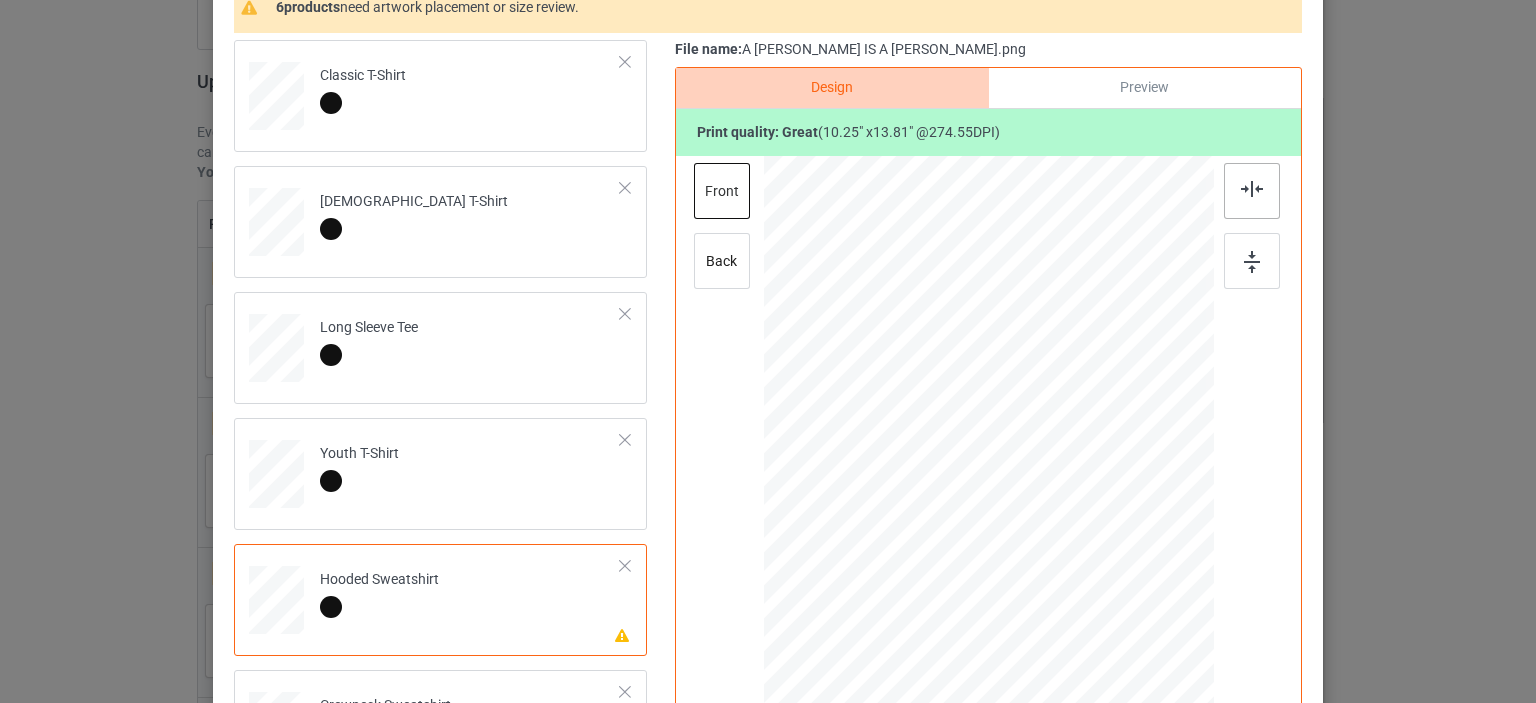 click at bounding box center (1252, 189) 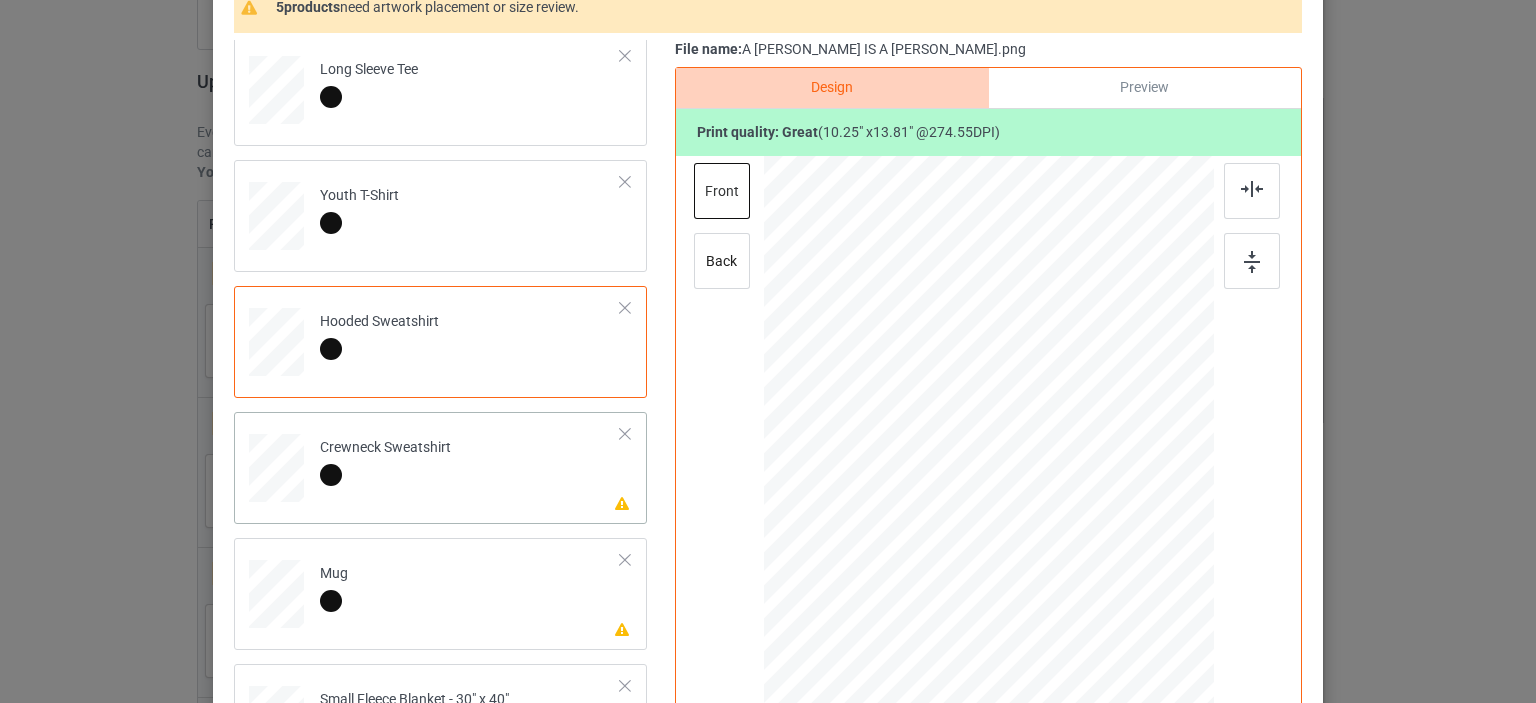 scroll, scrollTop: 266, scrollLeft: 0, axis: vertical 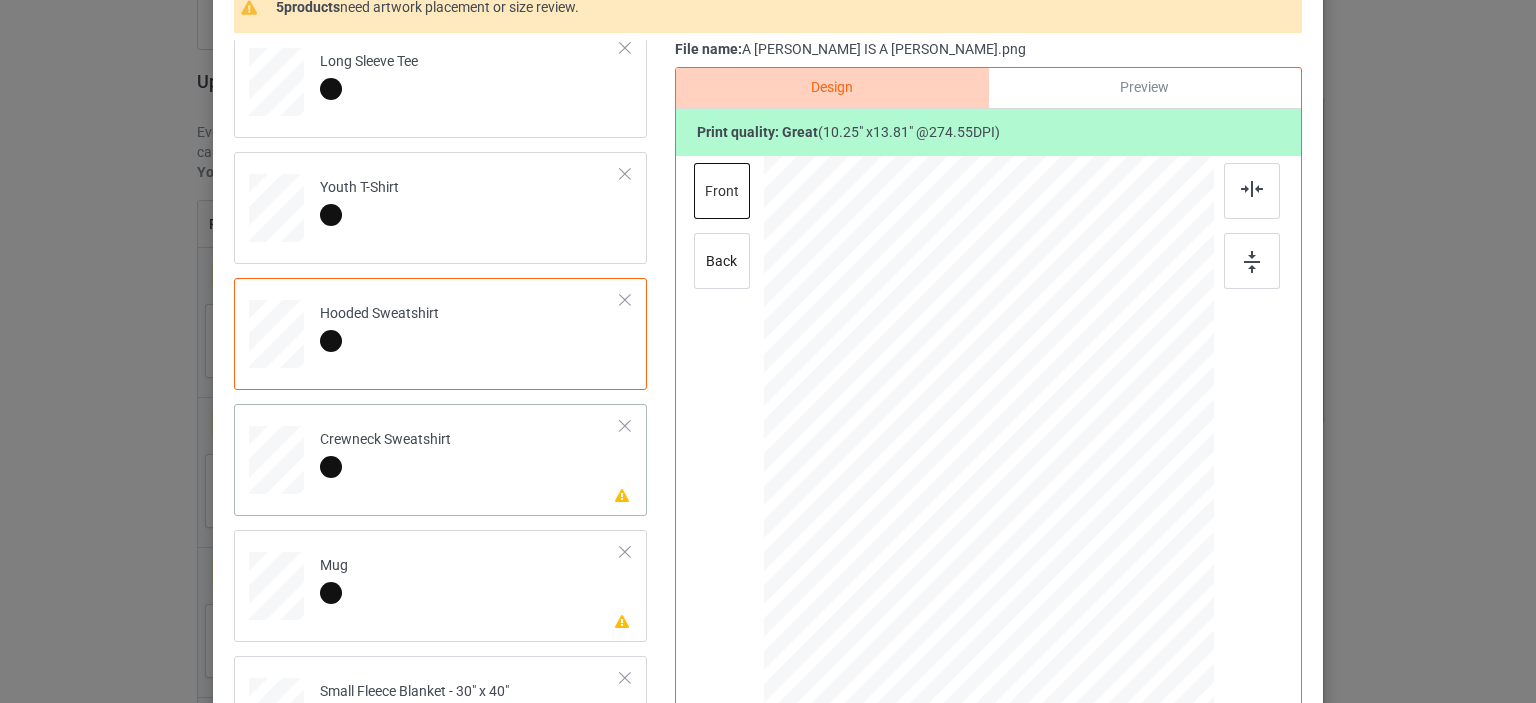 click on "Crewneck Sweatshirt" at bounding box center [385, 453] 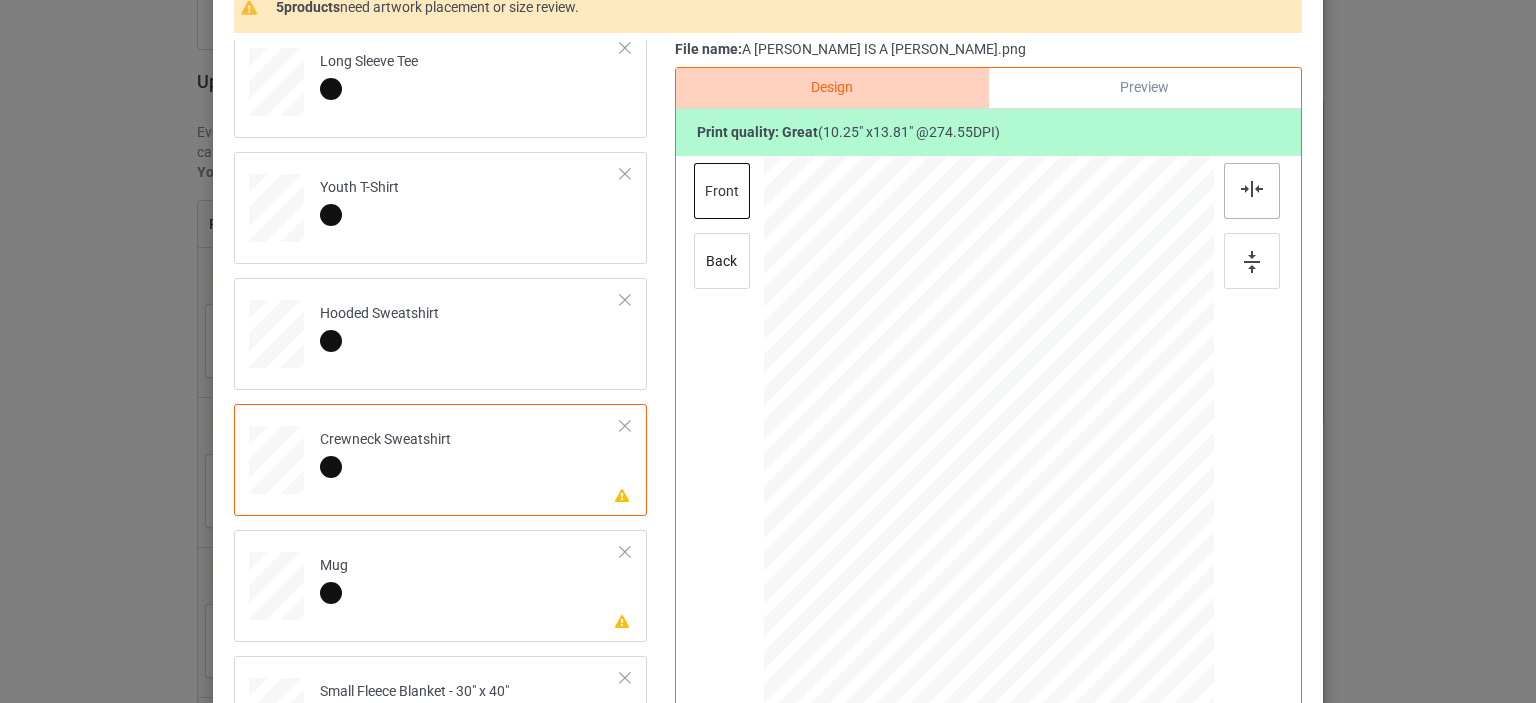 click at bounding box center [1252, 191] 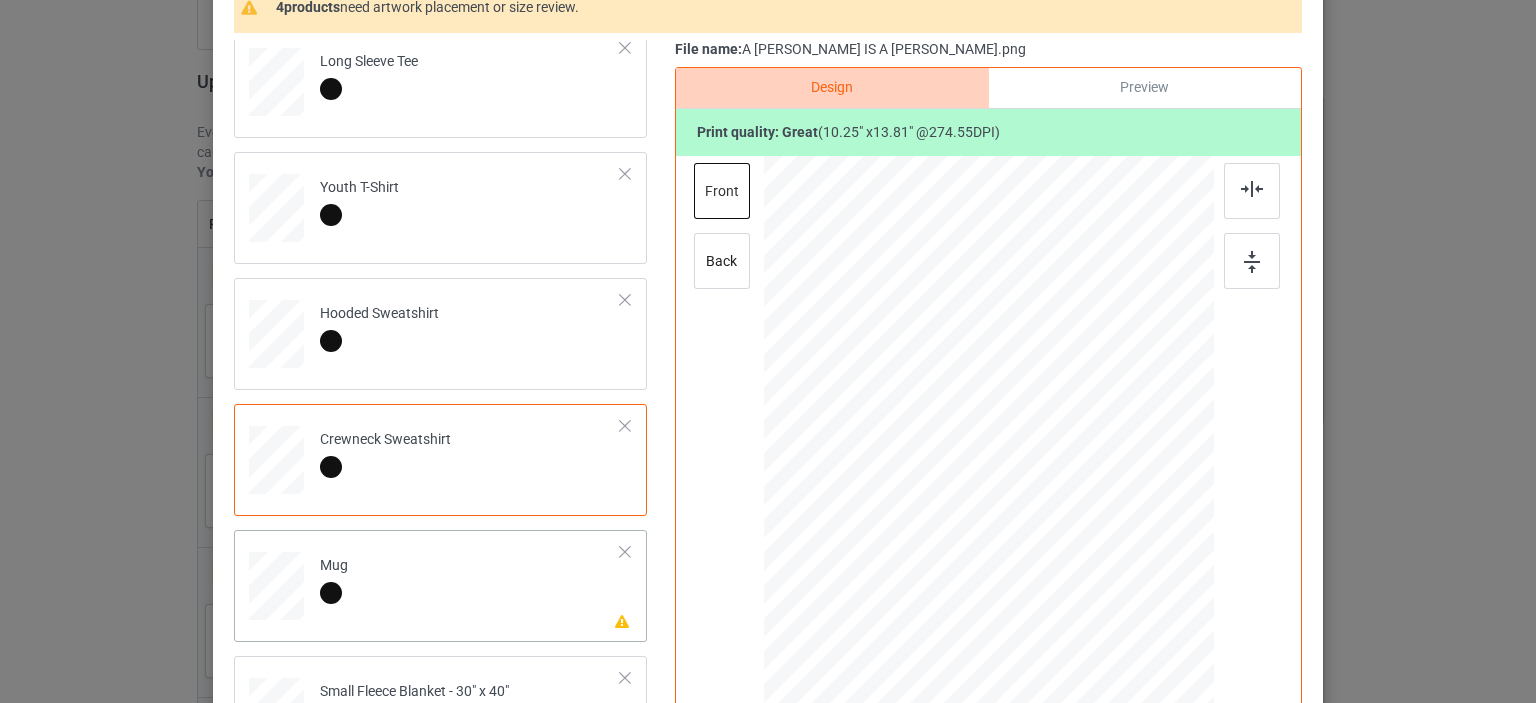 click on "Please review artwork placement Mug" at bounding box center [470, 582] 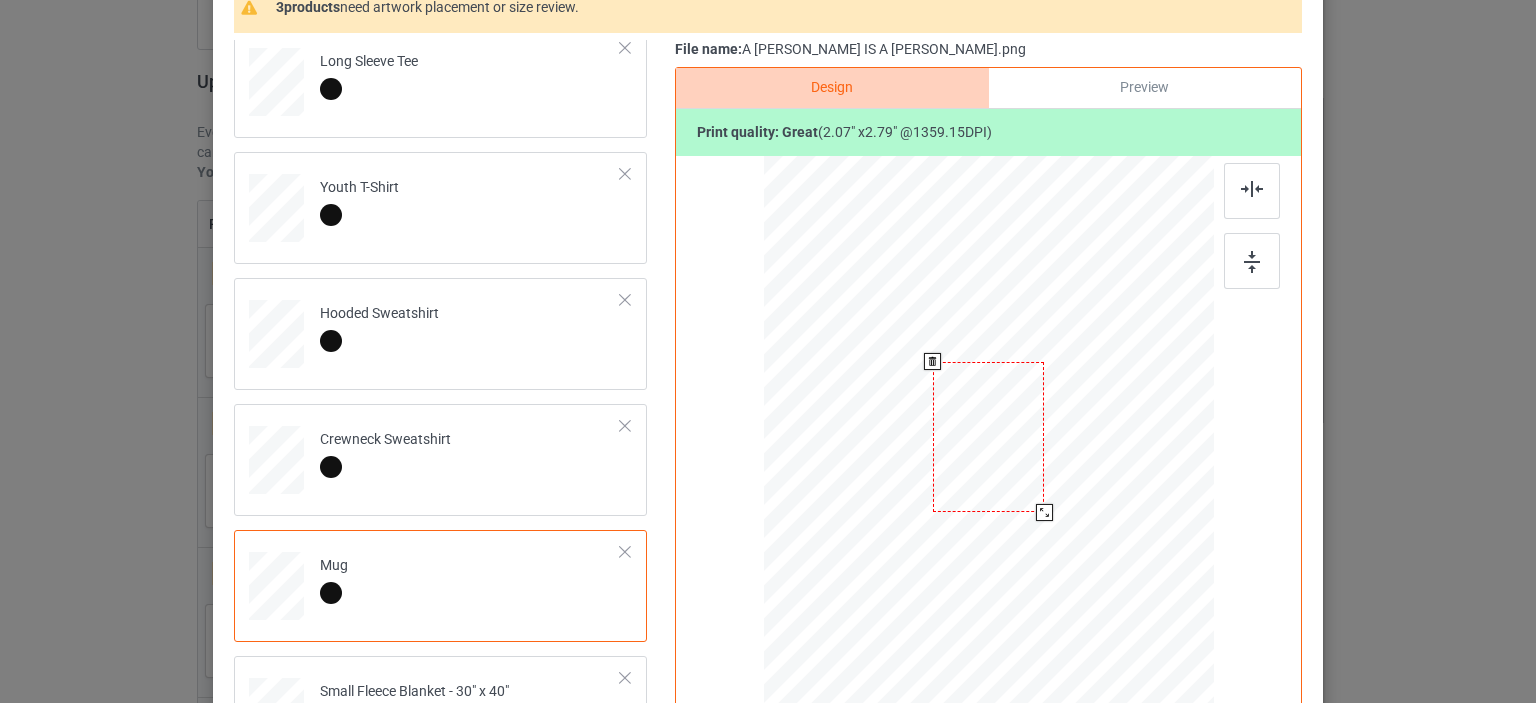 drag, startPoint x: 1116, startPoint y: 615, endPoint x: 1022, endPoint y: 519, distance: 134.35773 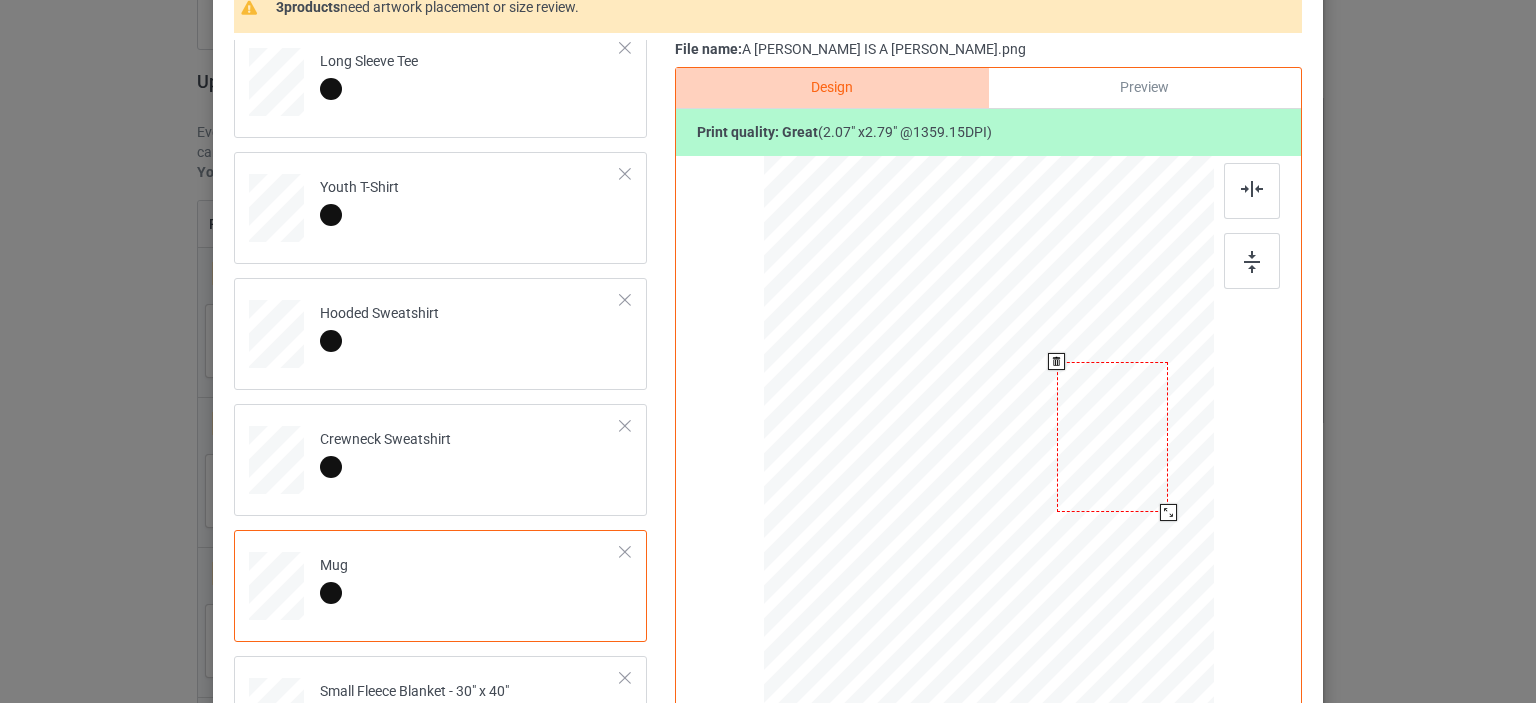 drag, startPoint x: 974, startPoint y: 452, endPoint x: 1098, endPoint y: 452, distance: 124 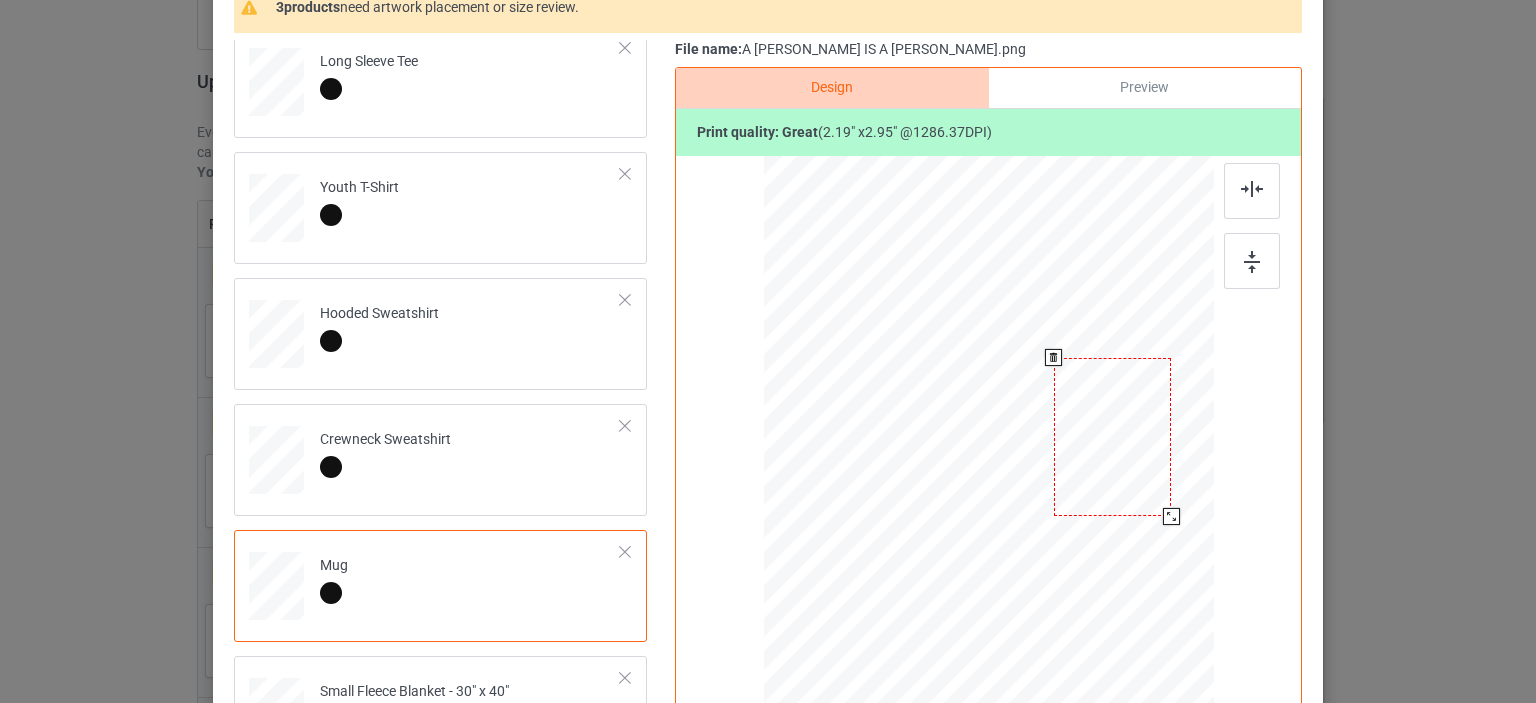 click at bounding box center (1171, 516) 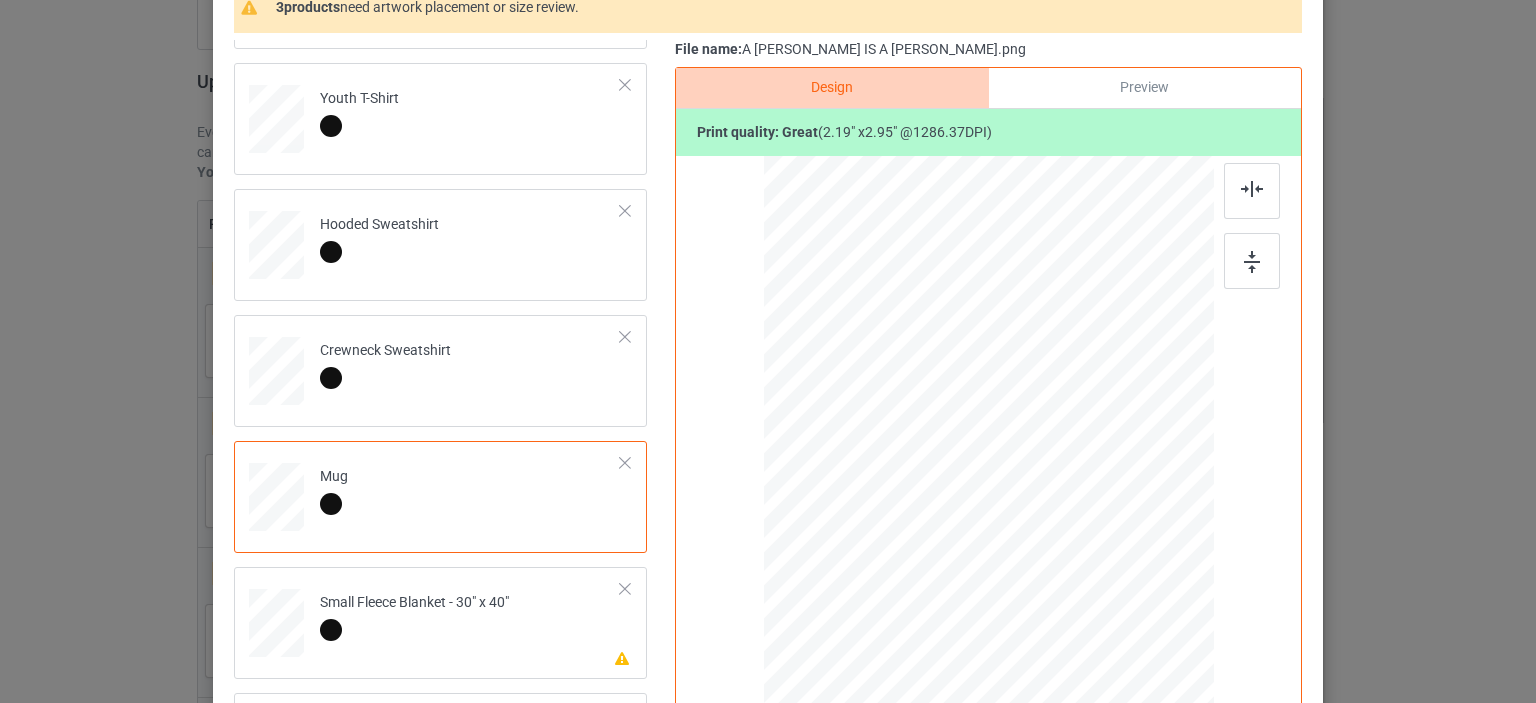 scroll, scrollTop: 466, scrollLeft: 0, axis: vertical 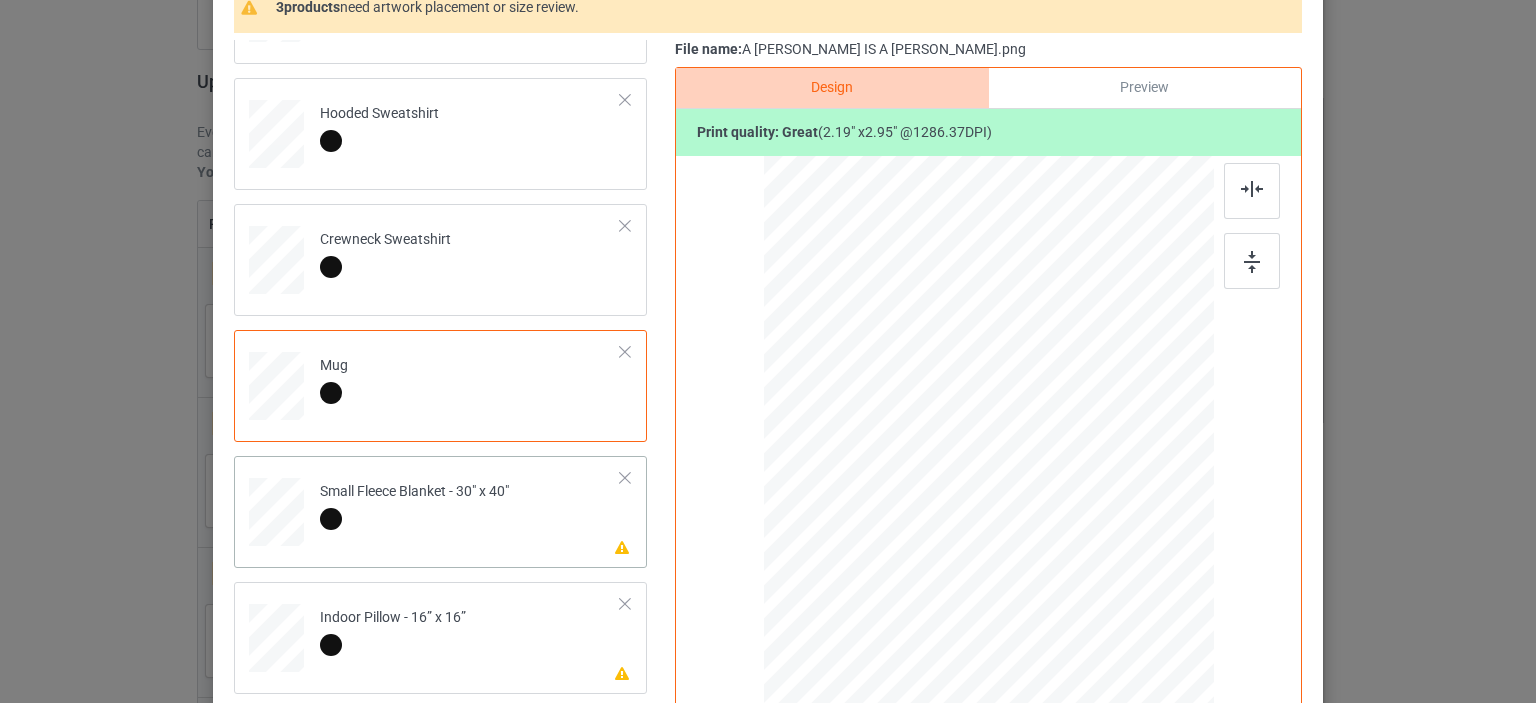 click on "Please review artwork placement Small Fleece Blanket - 30" x 40"" at bounding box center [470, 508] 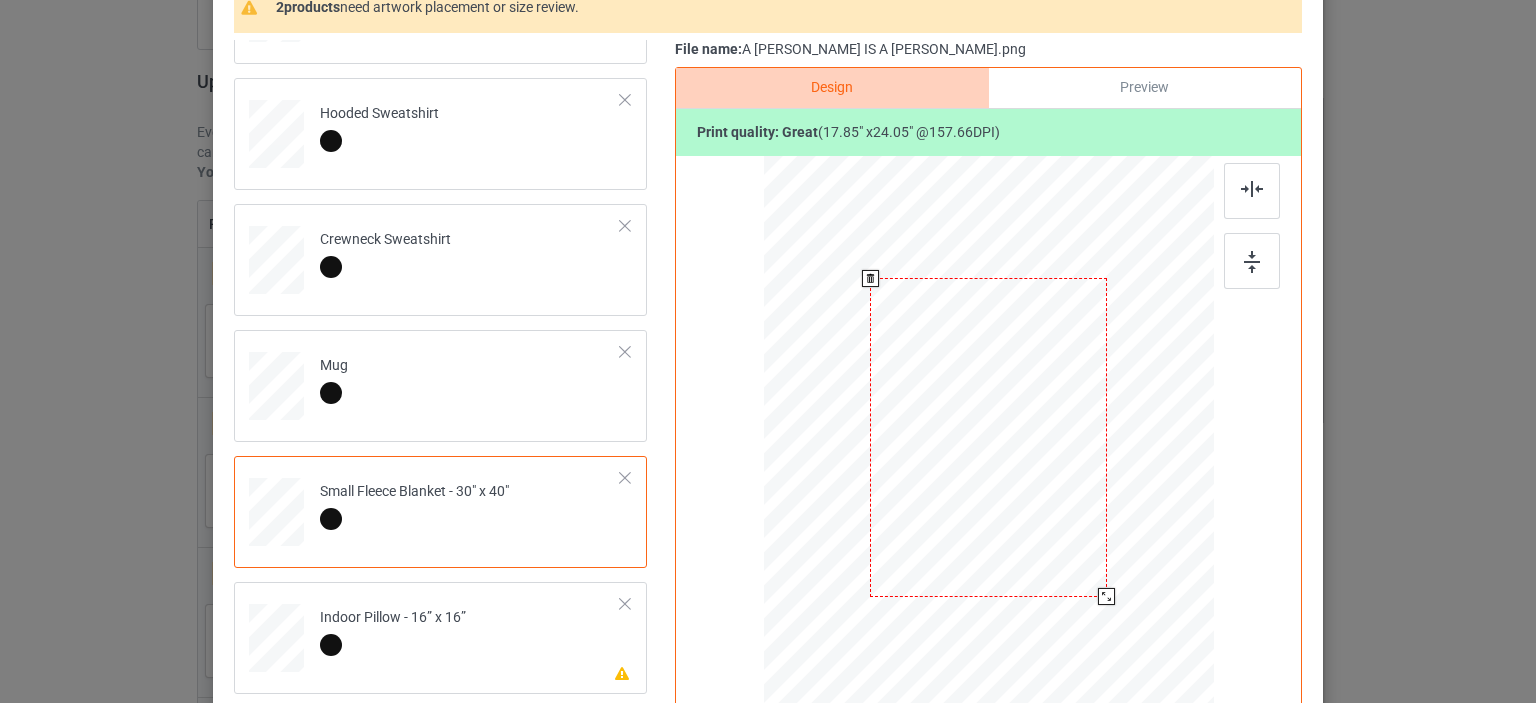 drag, startPoint x: 1106, startPoint y: 611, endPoint x: 1100, endPoint y: 593, distance: 18.973665 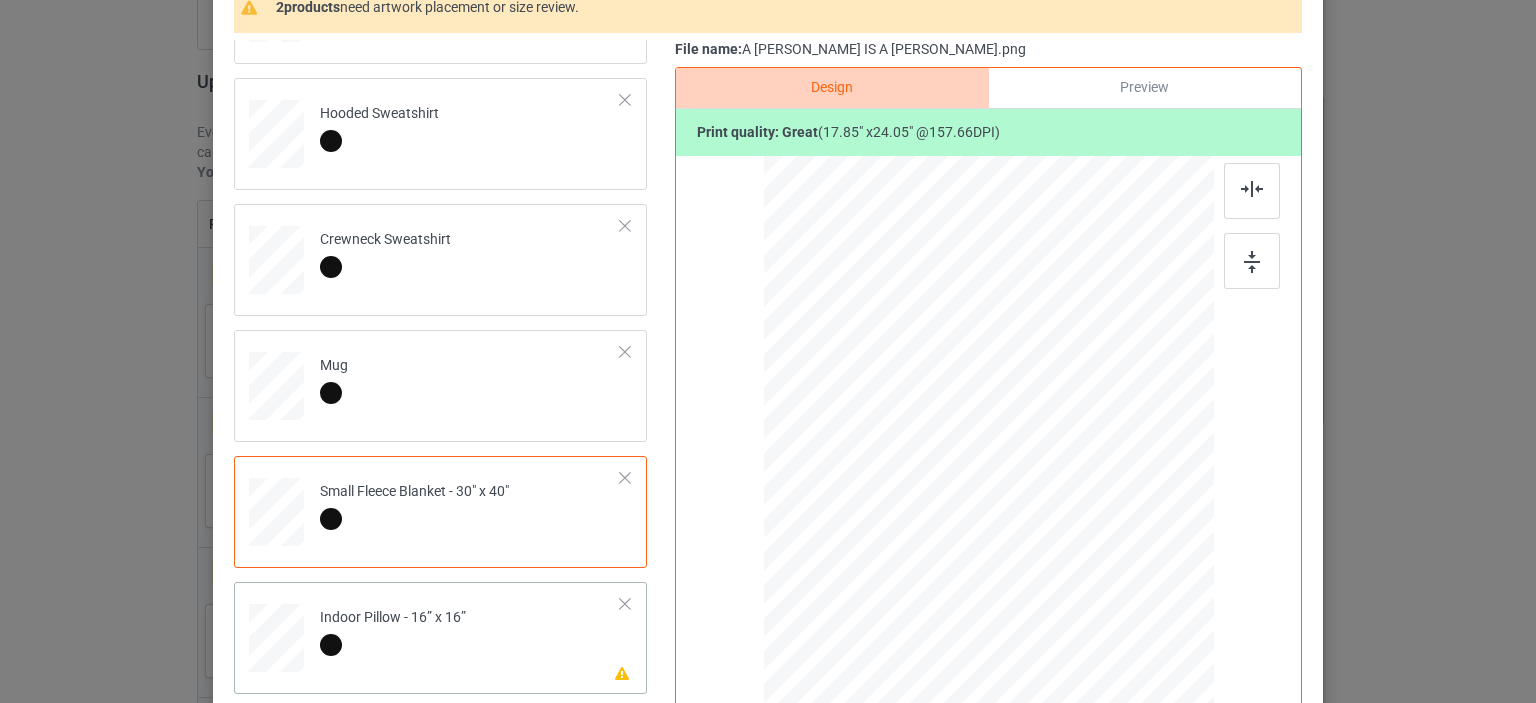 click on "Indoor Pillow - 16” x 16”" at bounding box center (393, 631) 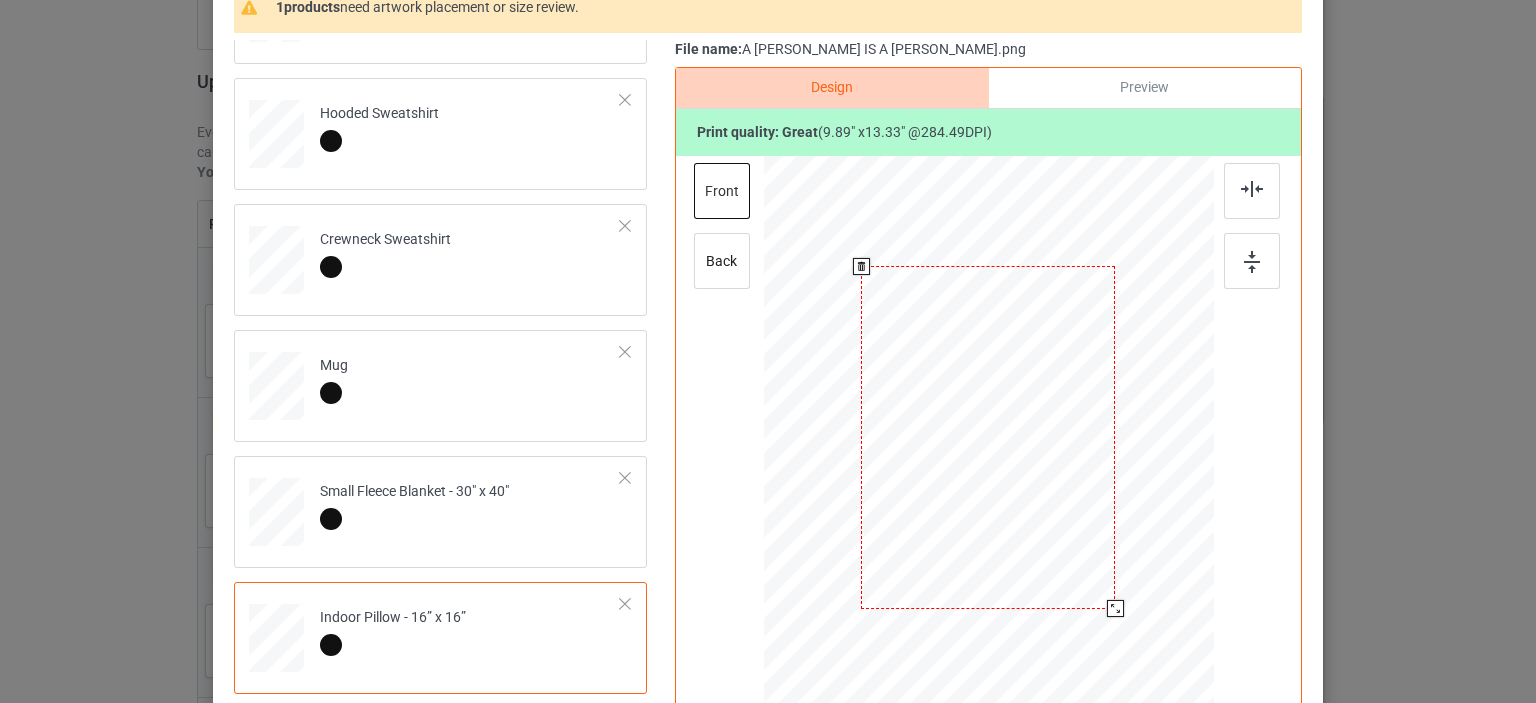 click at bounding box center [1115, 608] 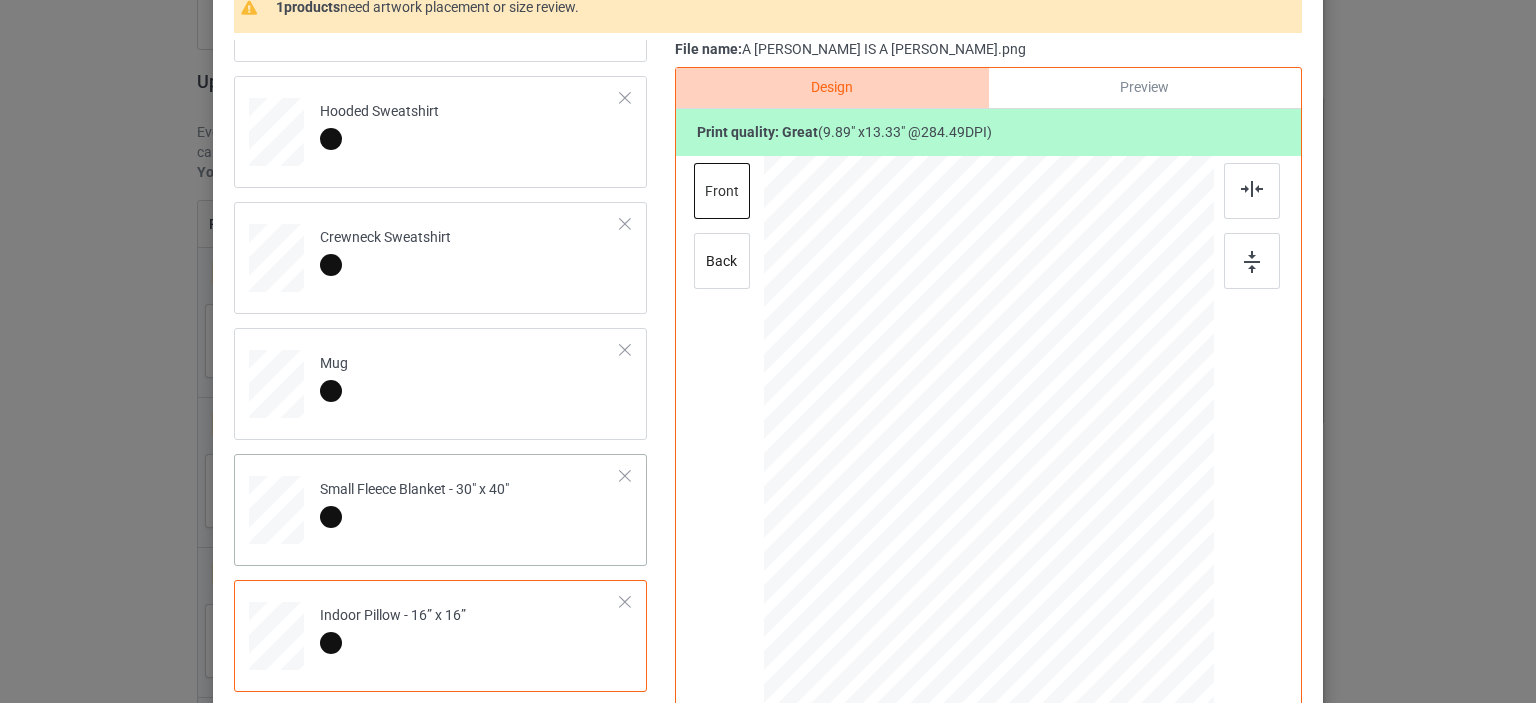 scroll, scrollTop: 469, scrollLeft: 0, axis: vertical 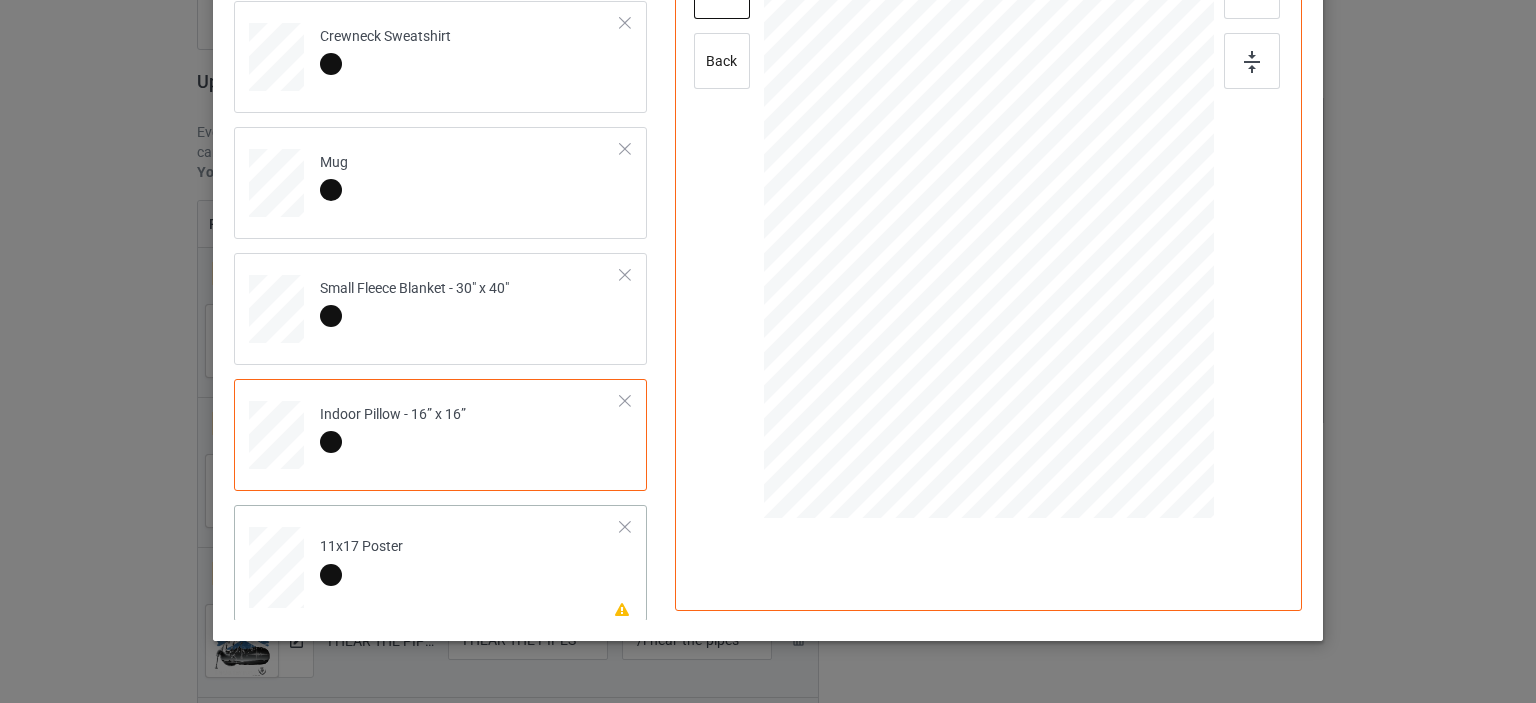 click on "11x17 Poster" at bounding box center (361, 560) 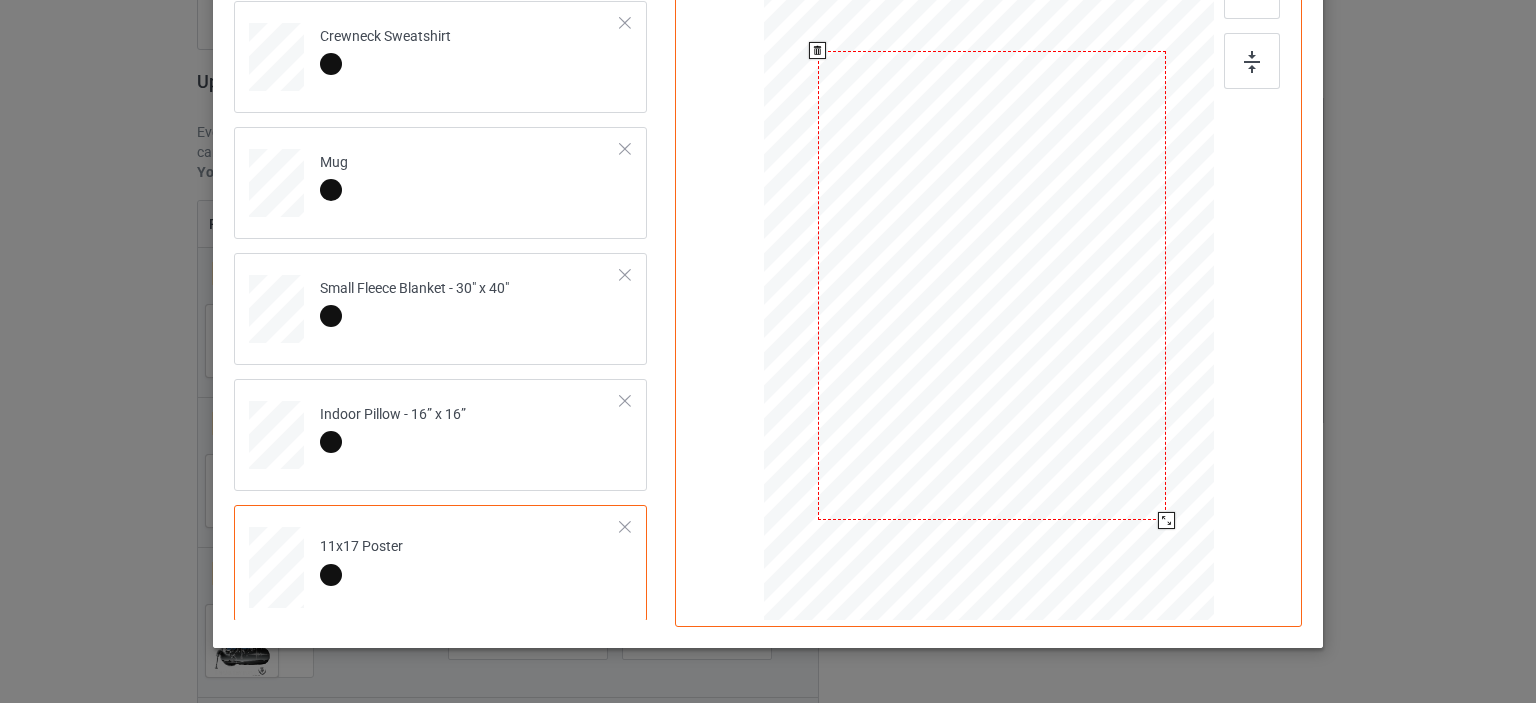 drag, startPoint x: 1111, startPoint y: 453, endPoint x: 1134, endPoint y: 527, distance: 77.491936 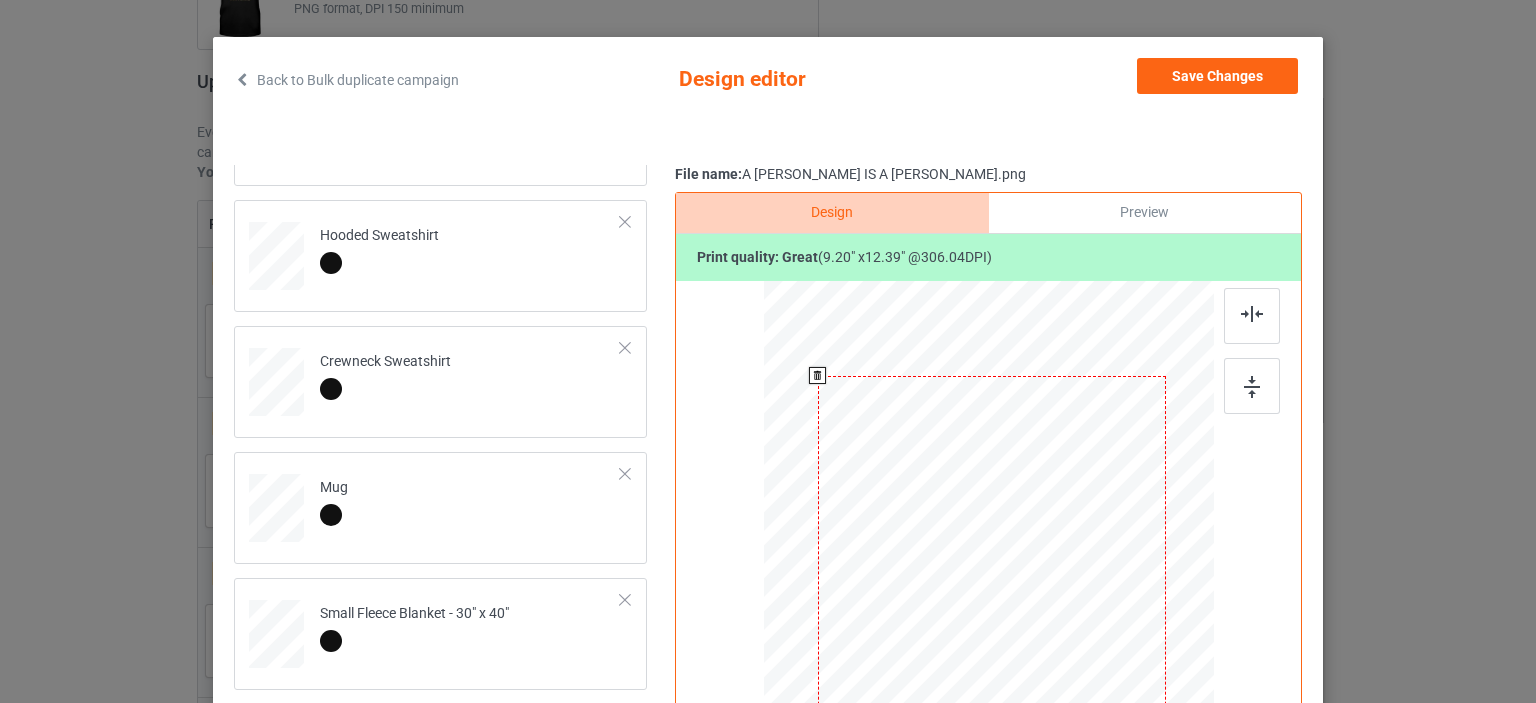 scroll, scrollTop: 66, scrollLeft: 0, axis: vertical 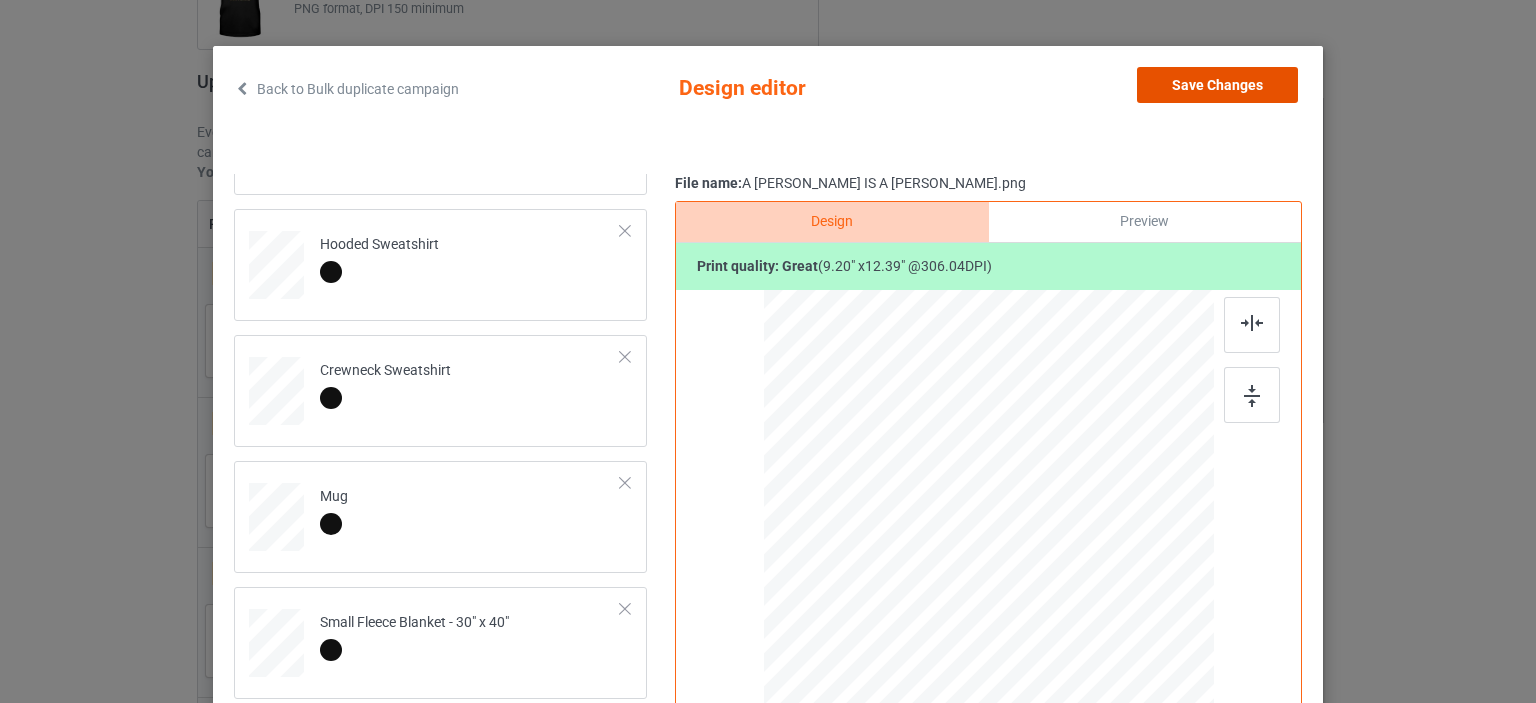 click on "Save Changes" at bounding box center [1217, 85] 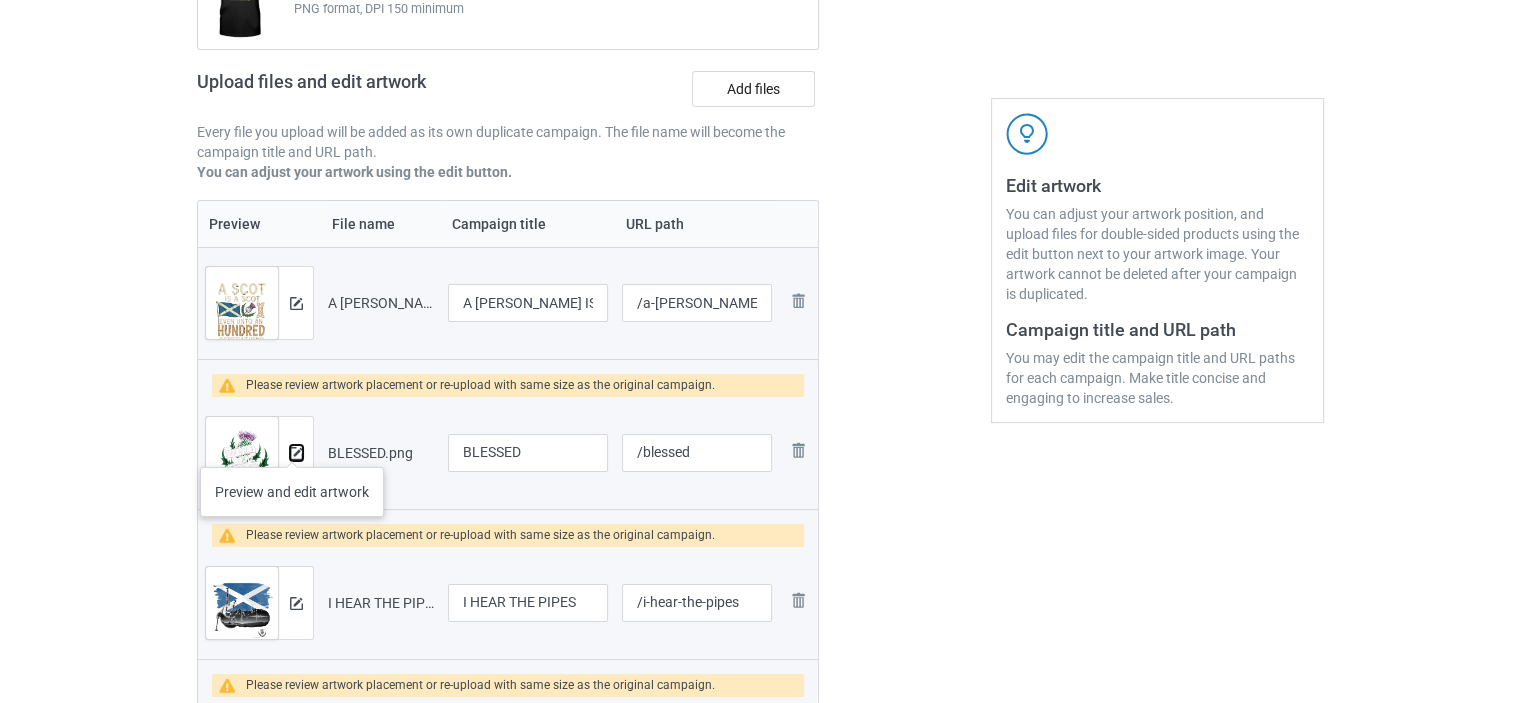 click at bounding box center [296, 453] 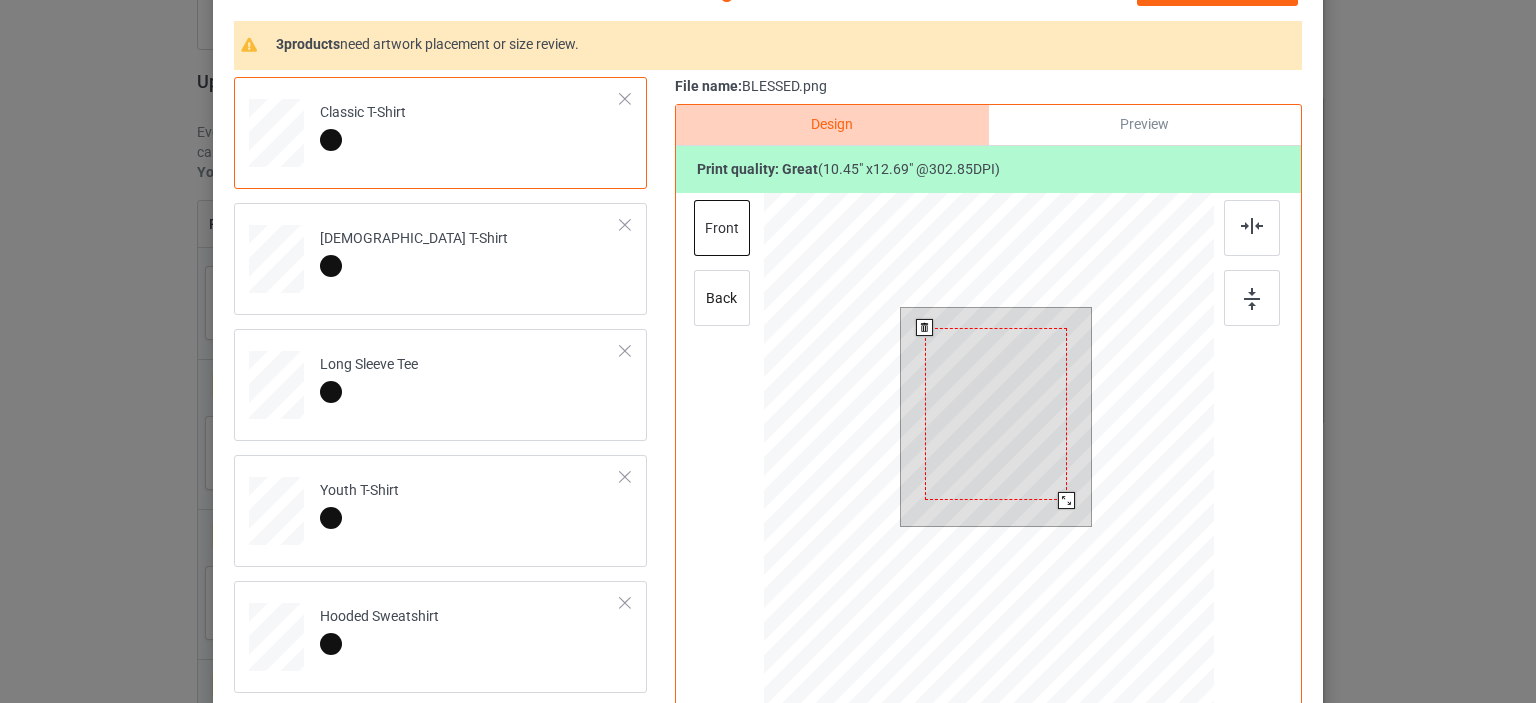 scroll, scrollTop: 200, scrollLeft: 0, axis: vertical 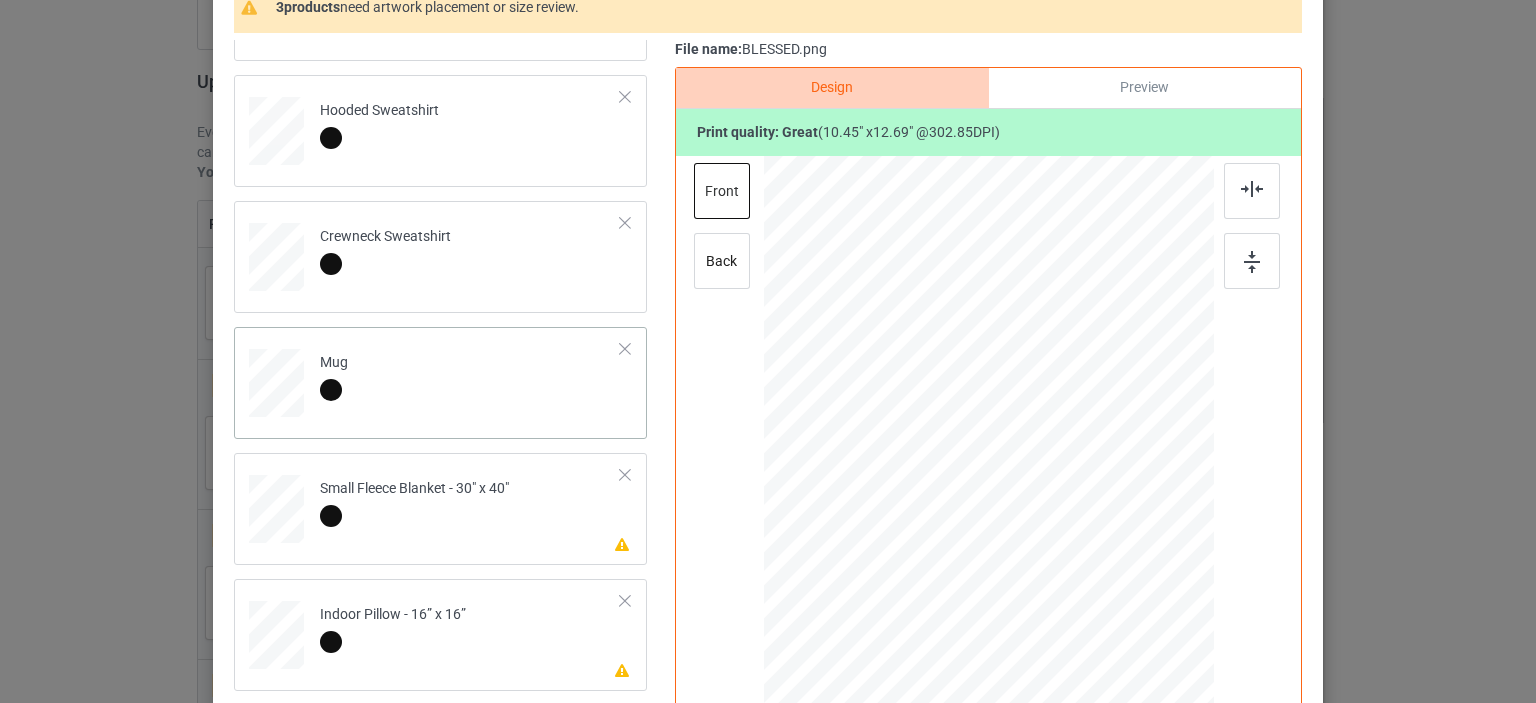 click on "Mug" at bounding box center (334, 376) 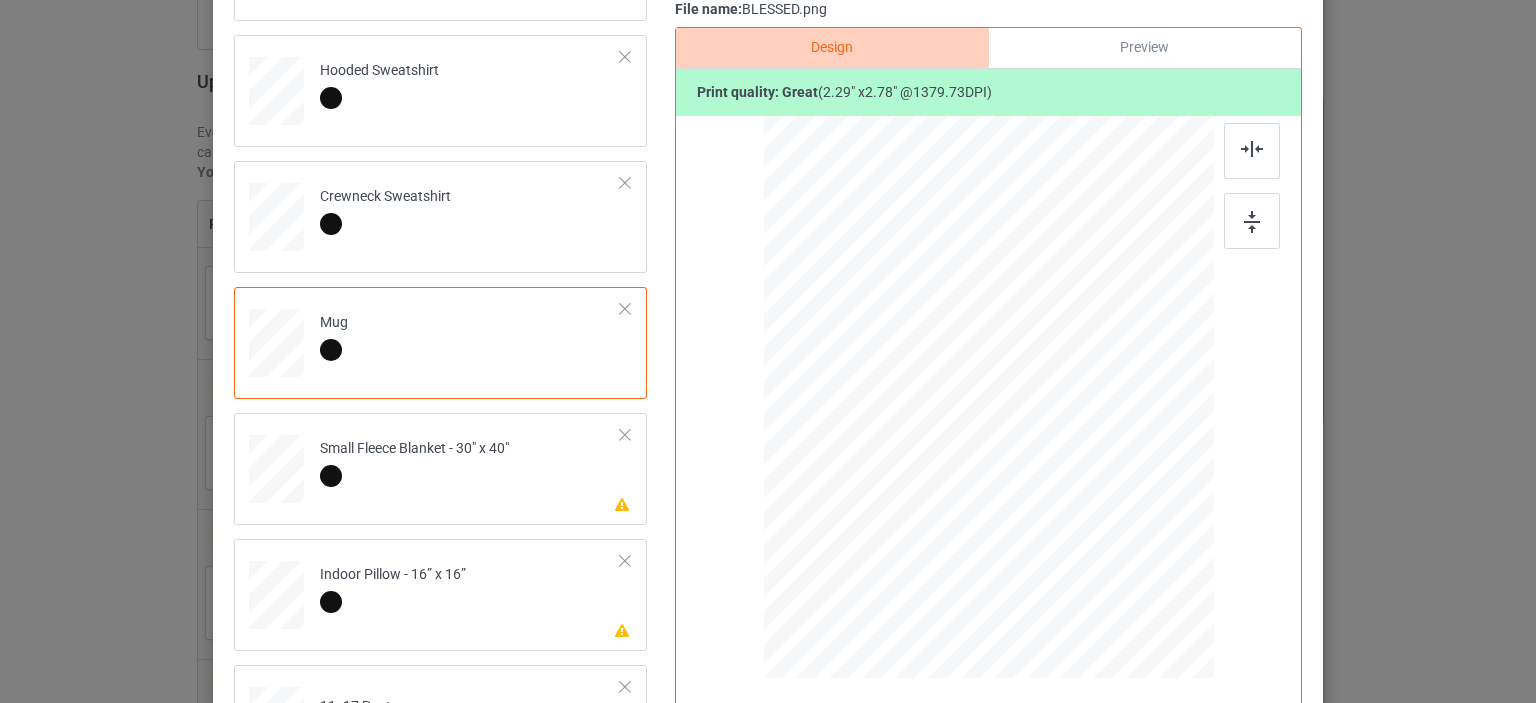 scroll, scrollTop: 333, scrollLeft: 0, axis: vertical 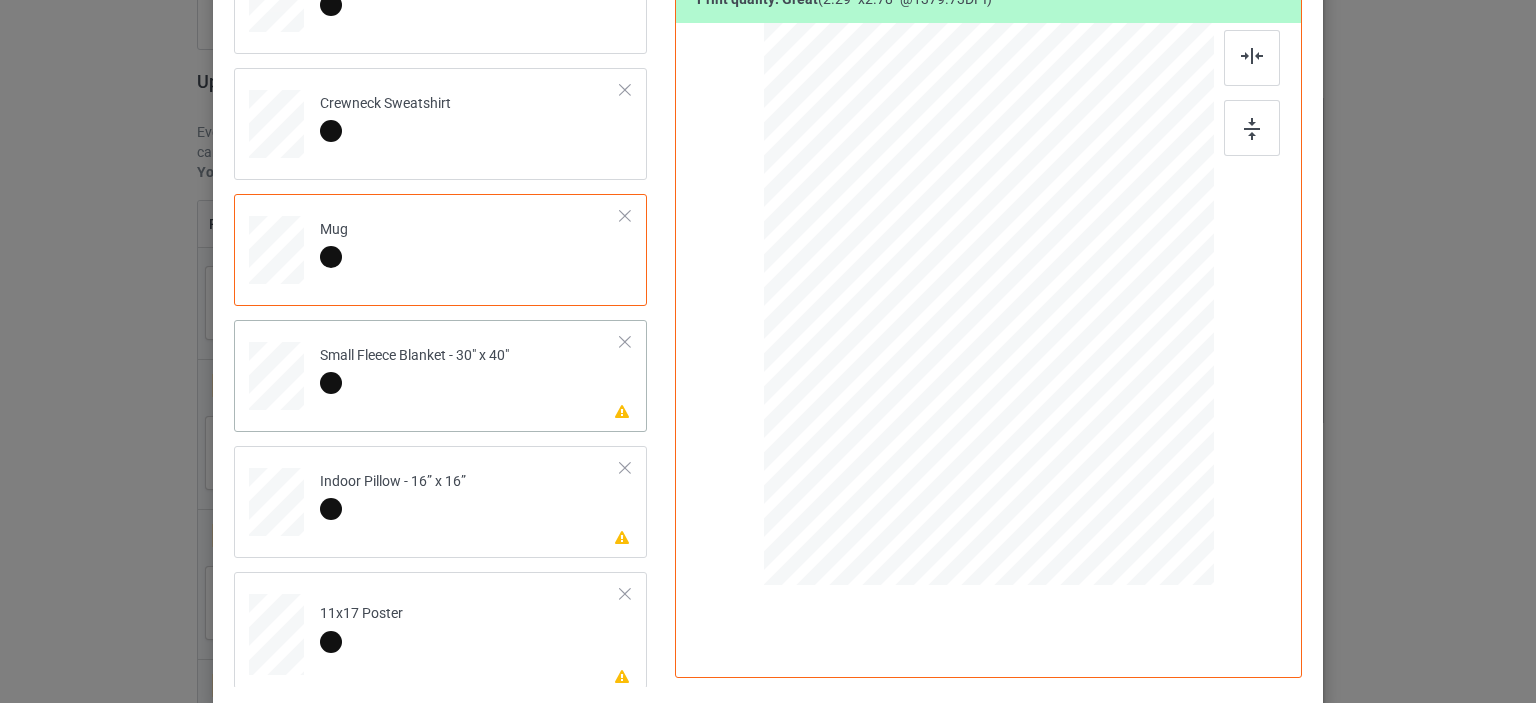 click on "Please review artwork placement Small Fleece Blanket - 30" x 40"" at bounding box center (470, 372) 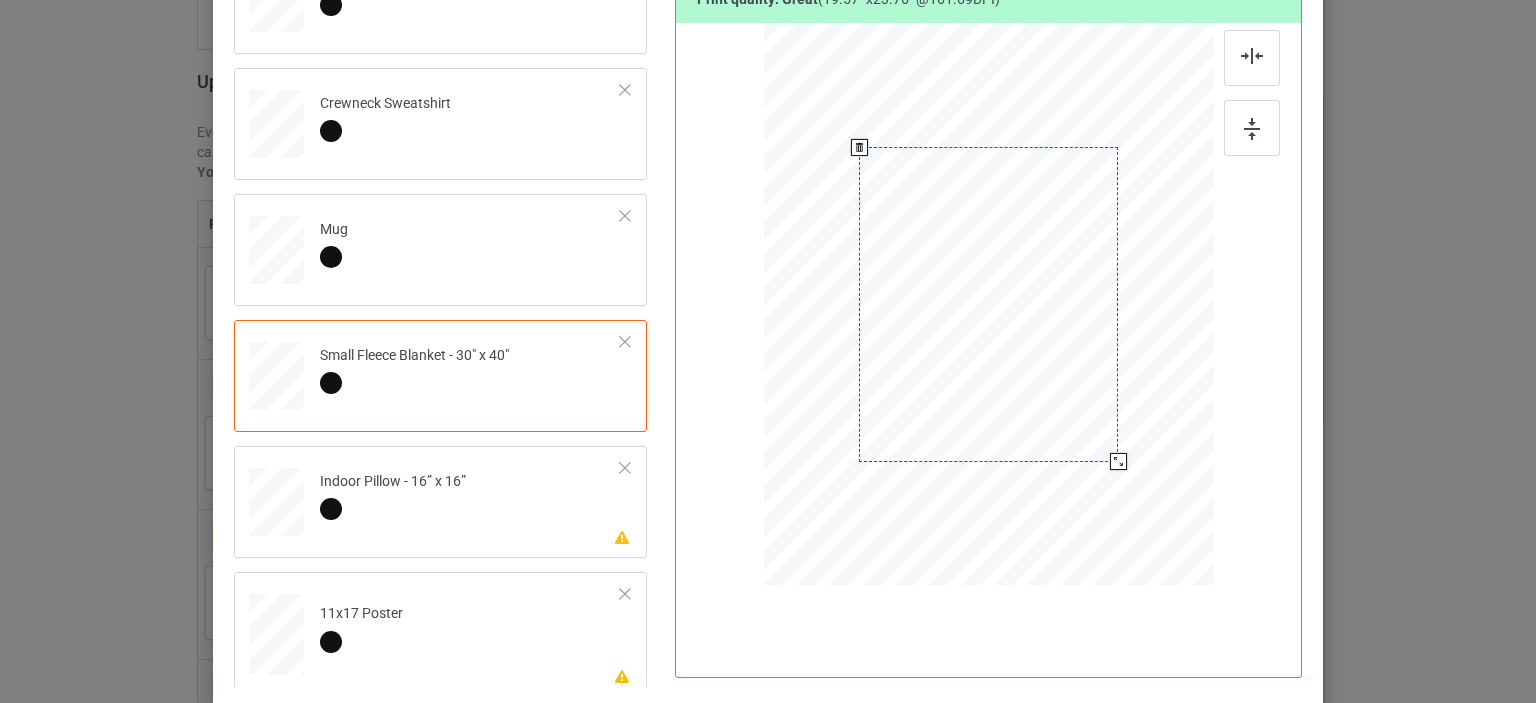 drag, startPoint x: 1146, startPoint y: 503, endPoint x: 1096, endPoint y: 468, distance: 61.03278 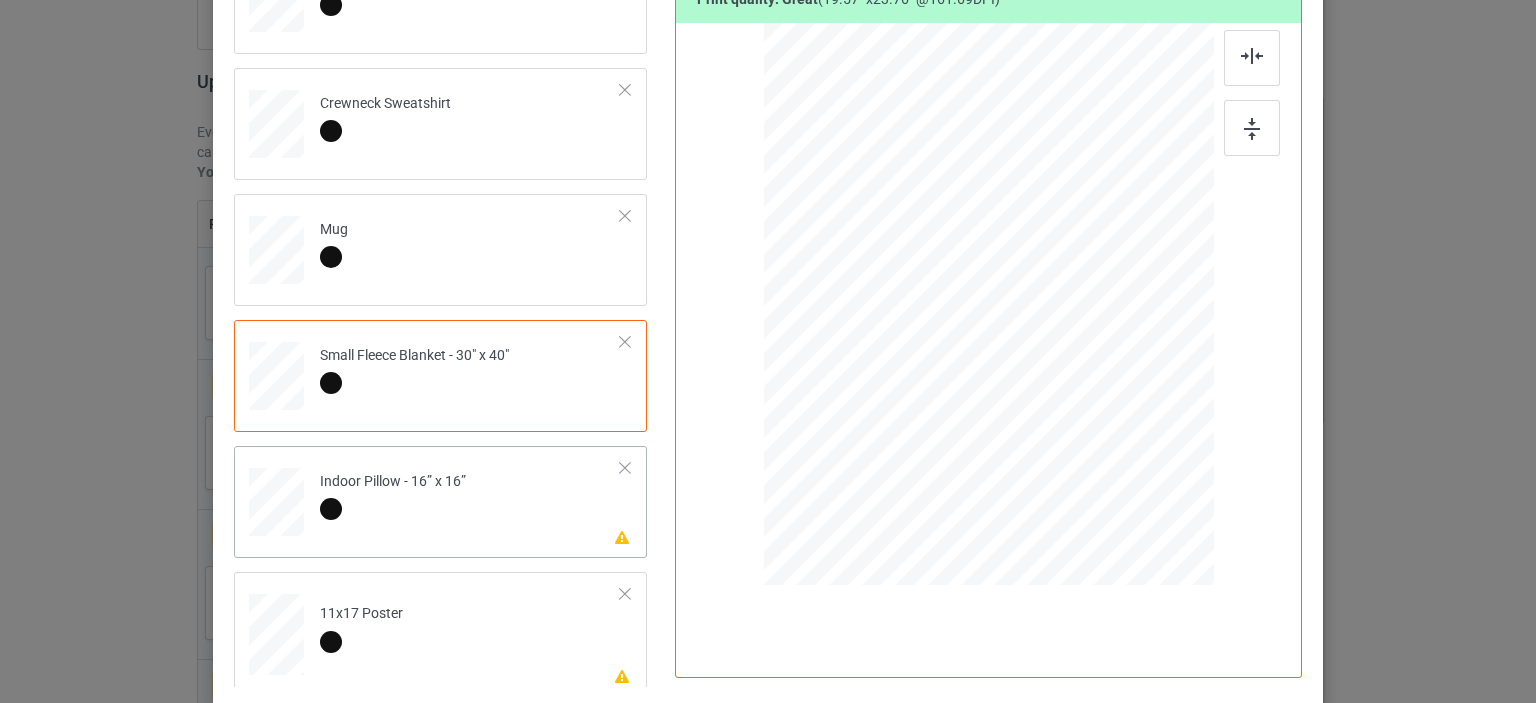 click on "Indoor Pillow - 16” x 16”" at bounding box center [393, 495] 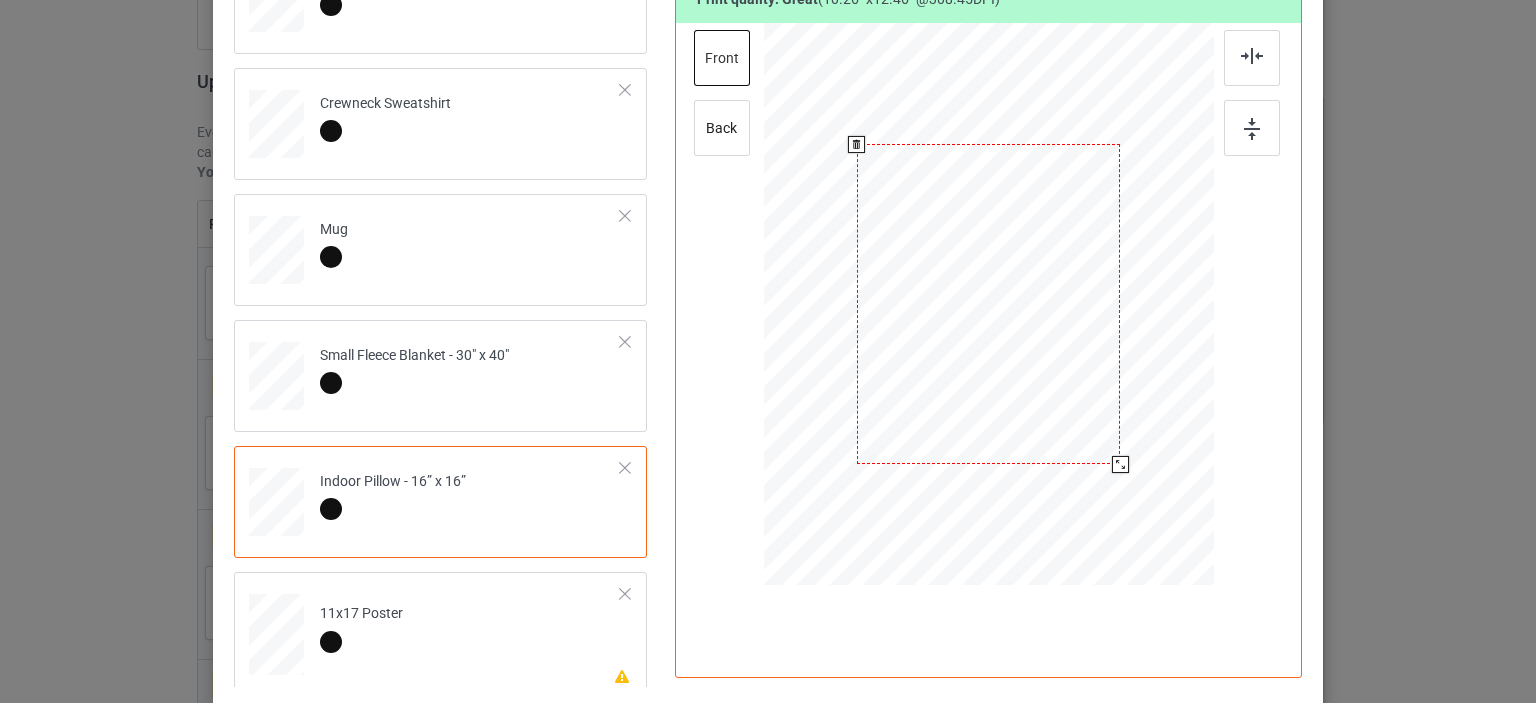 click at bounding box center [1120, 464] 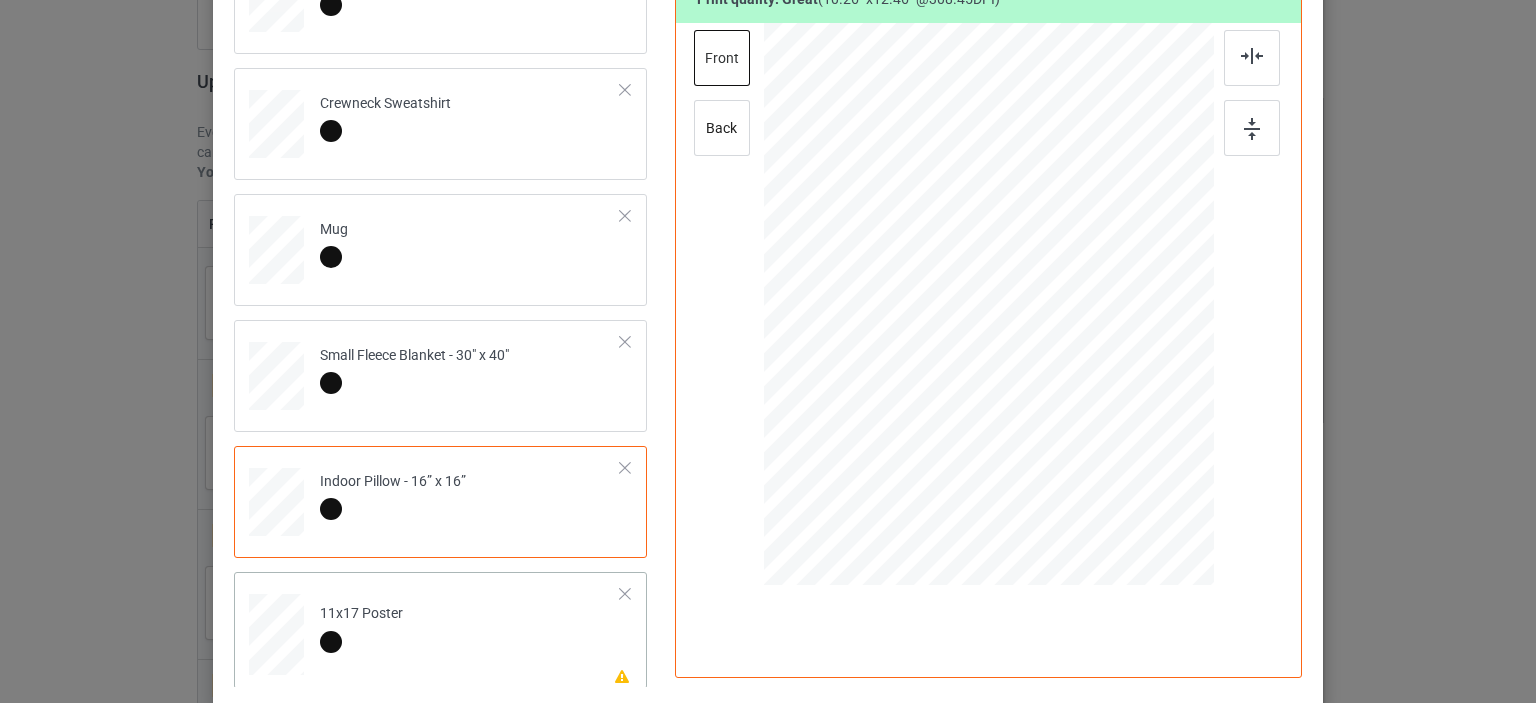 click on "Please review artwork placement 11x17 Poster" at bounding box center (470, 630) 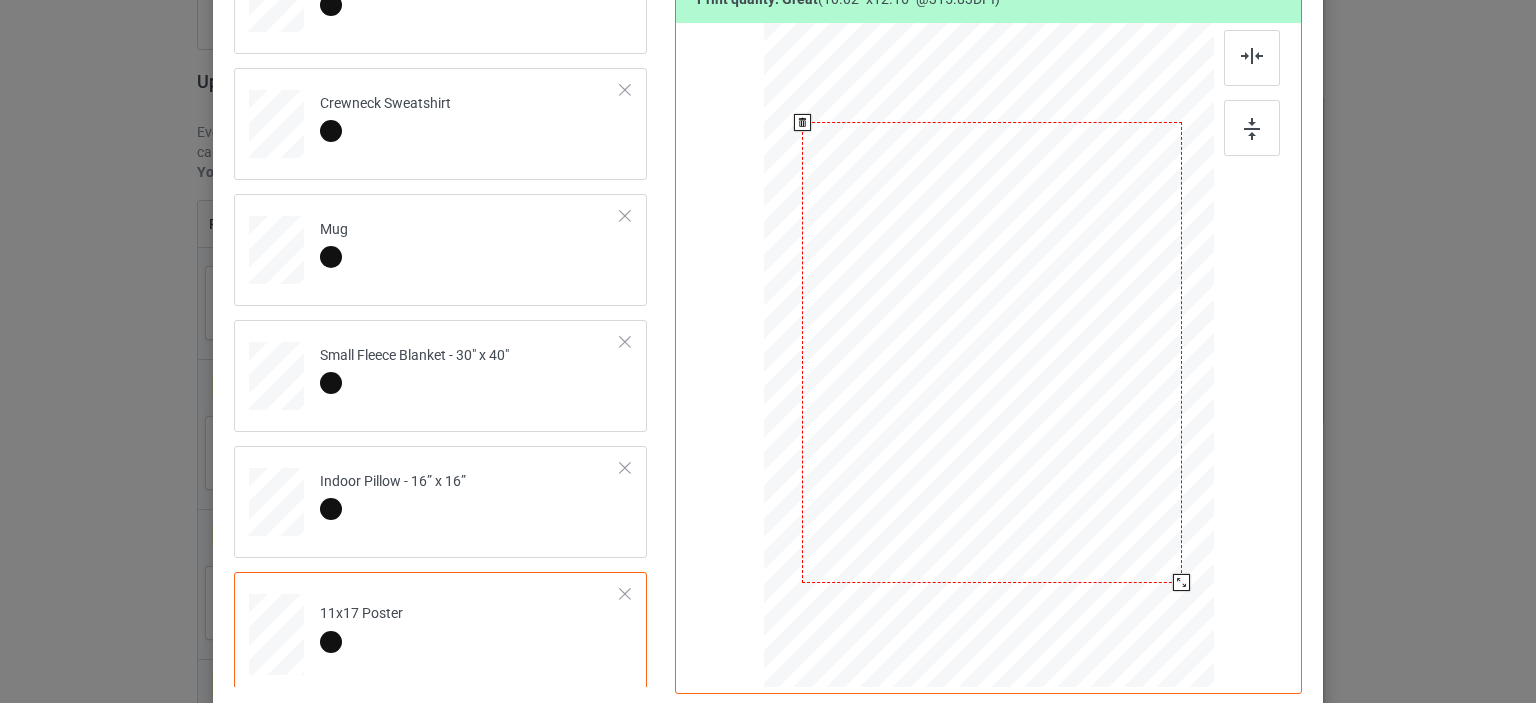 drag, startPoint x: 1168, startPoint y: 598, endPoint x: 1158, endPoint y: 591, distance: 12.206555 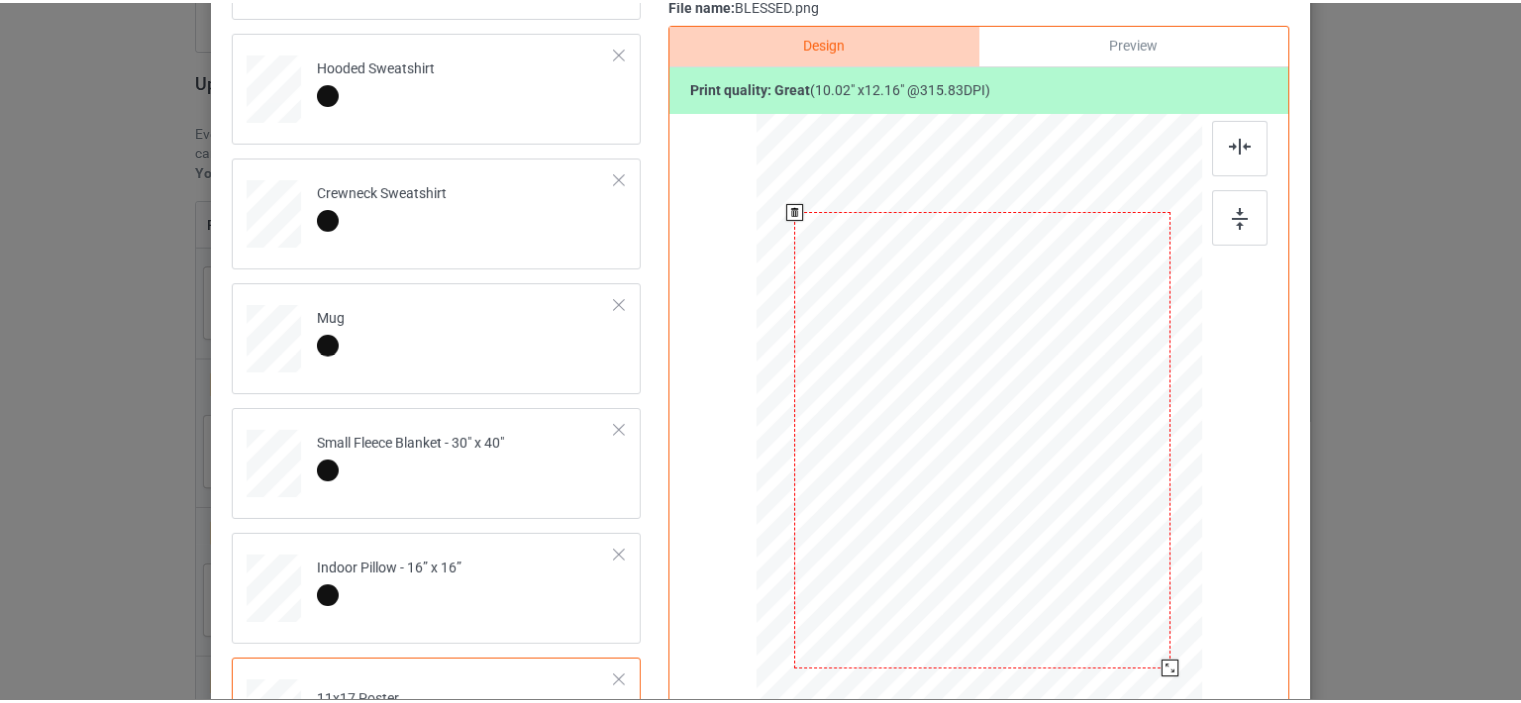 scroll, scrollTop: 66, scrollLeft: 0, axis: vertical 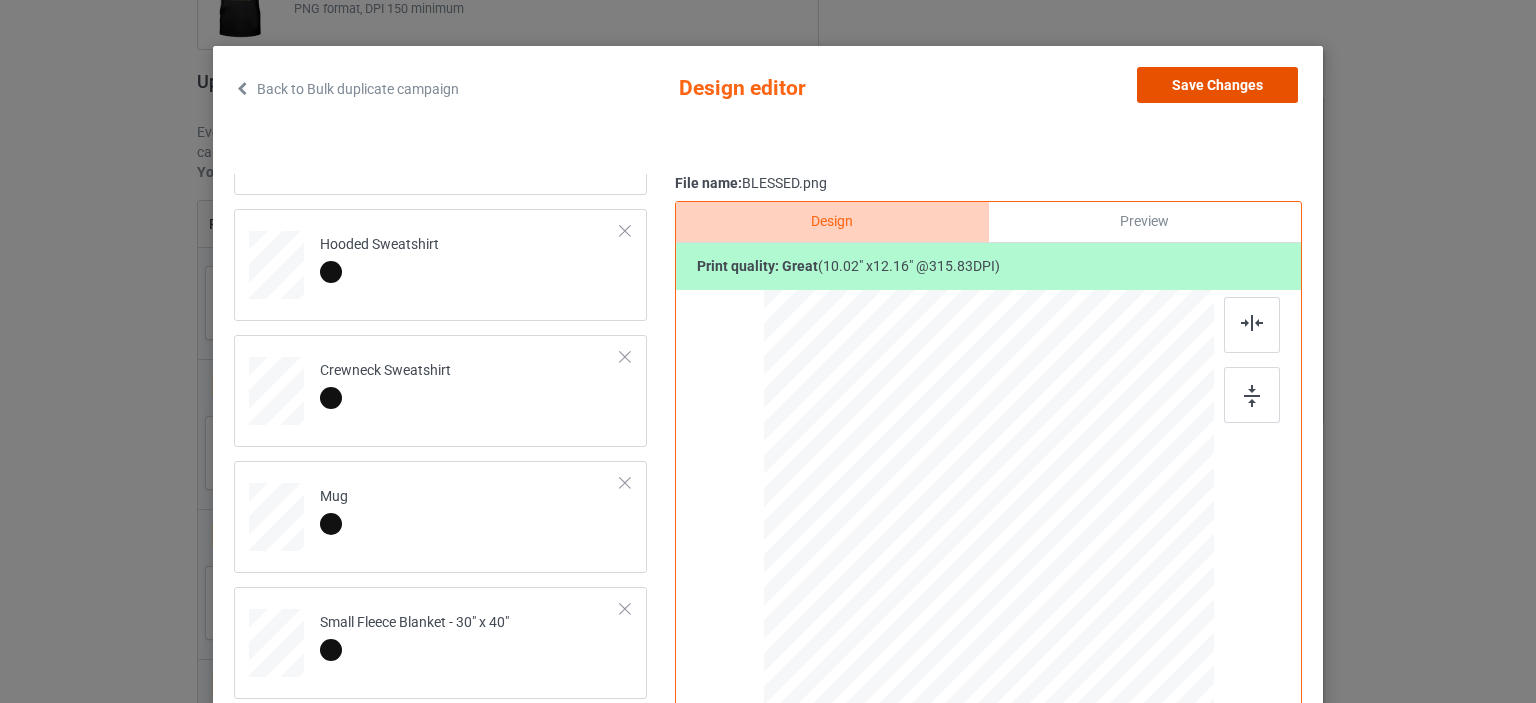 click on "Save Changes" at bounding box center [1217, 85] 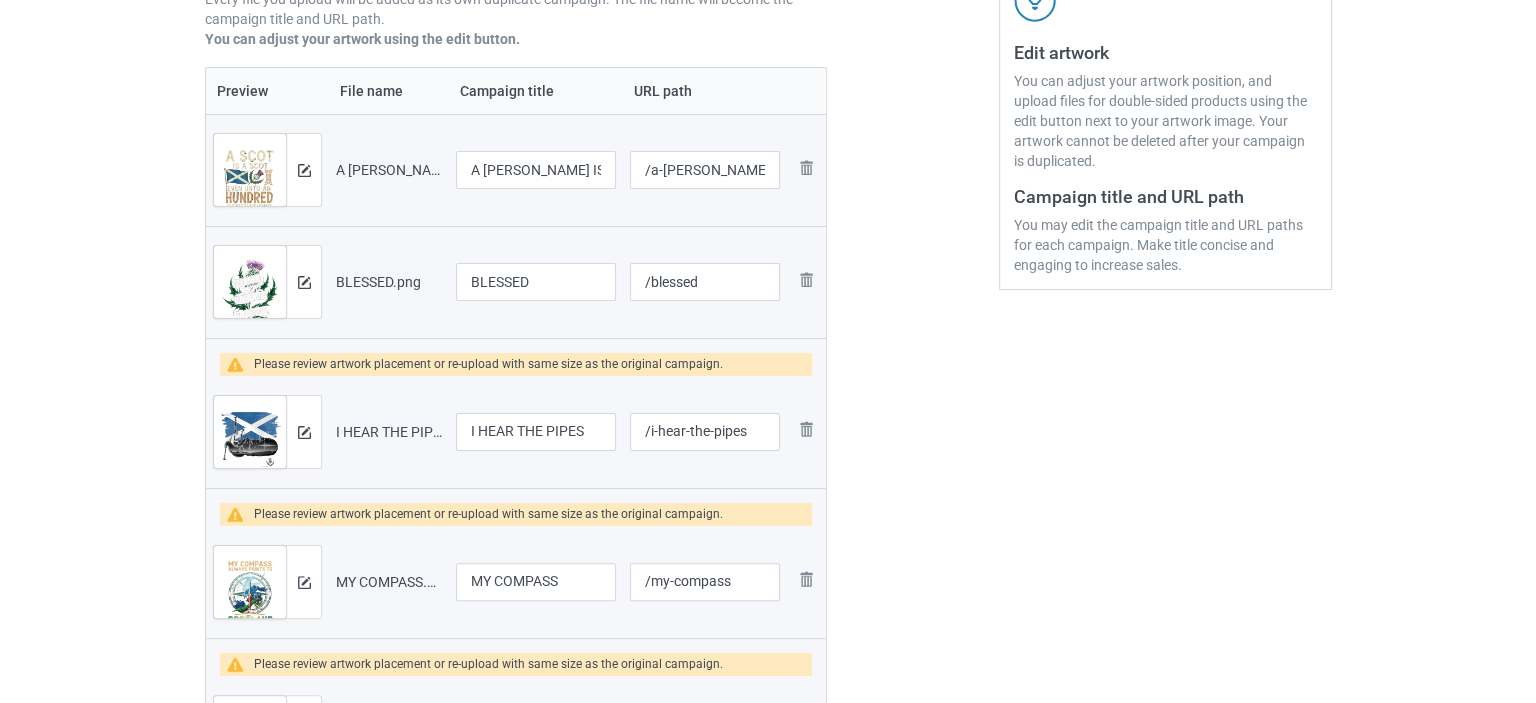 scroll, scrollTop: 400, scrollLeft: 0, axis: vertical 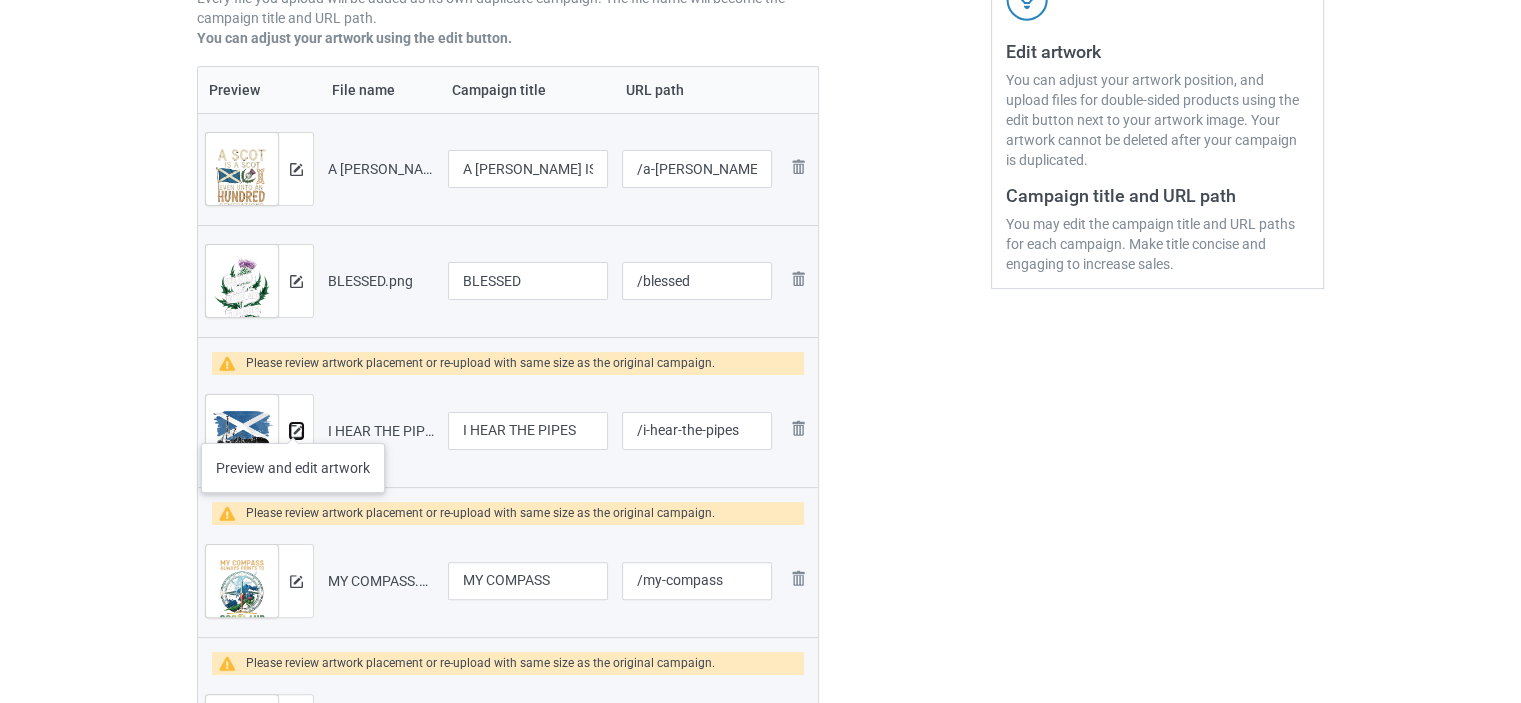 click at bounding box center (296, 431) 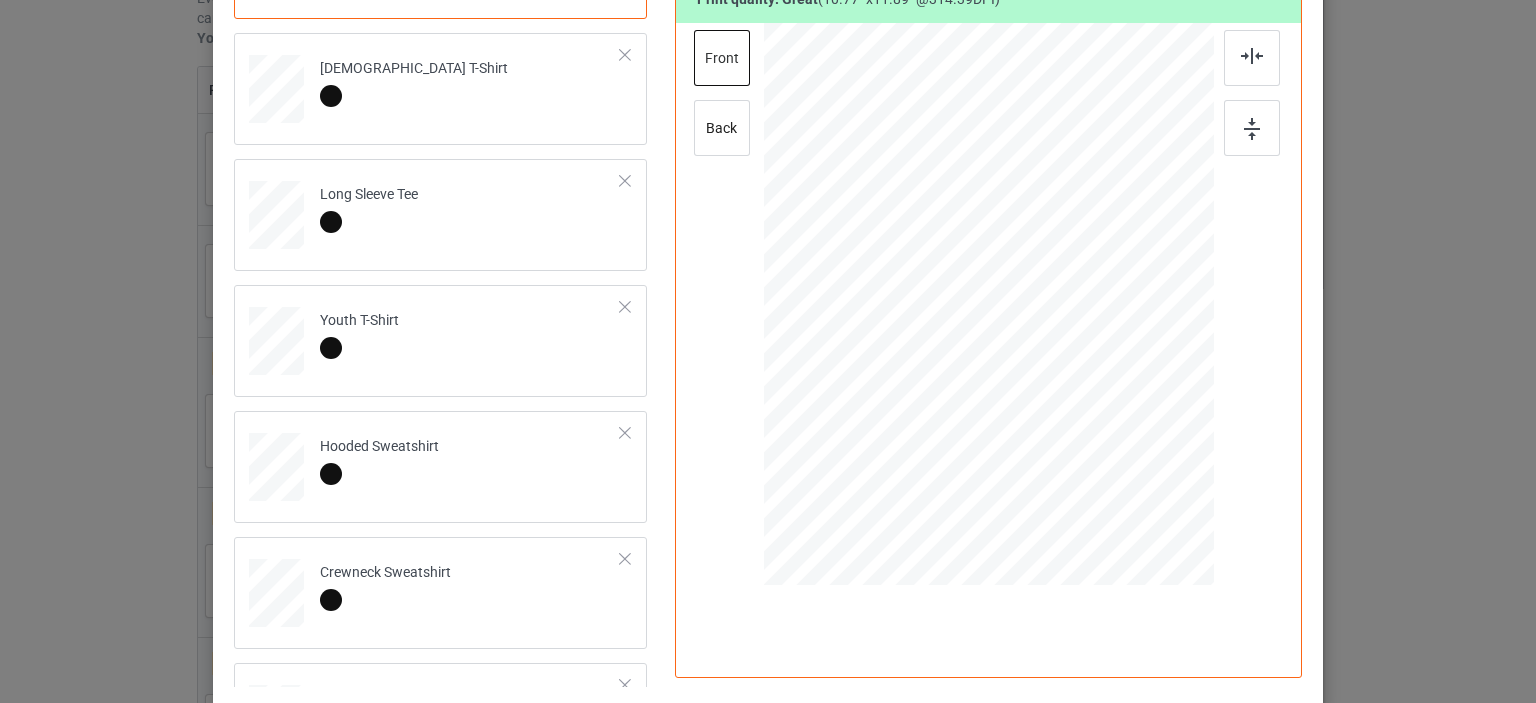scroll, scrollTop: 316, scrollLeft: 0, axis: vertical 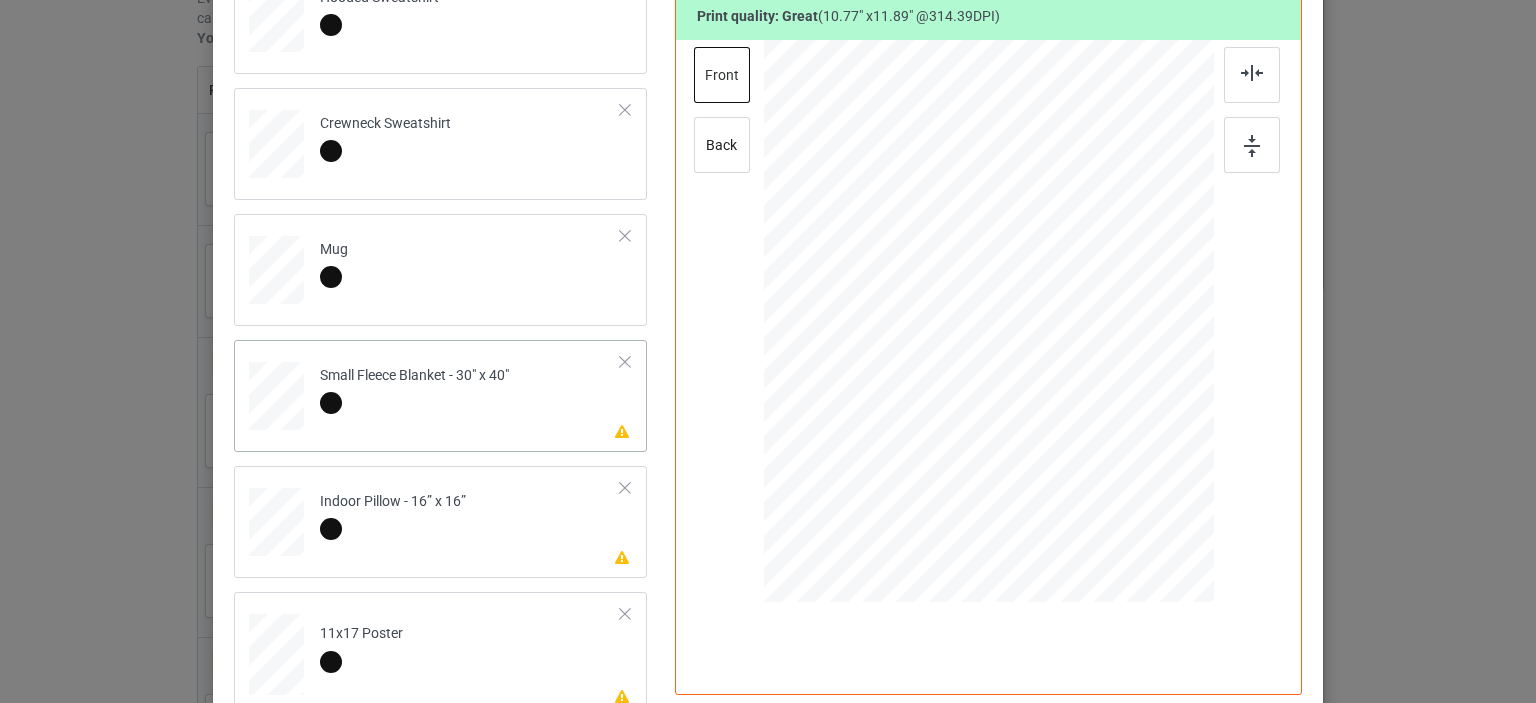 click on "Small Fleece Blanket - 30" x 40"" at bounding box center [414, 389] 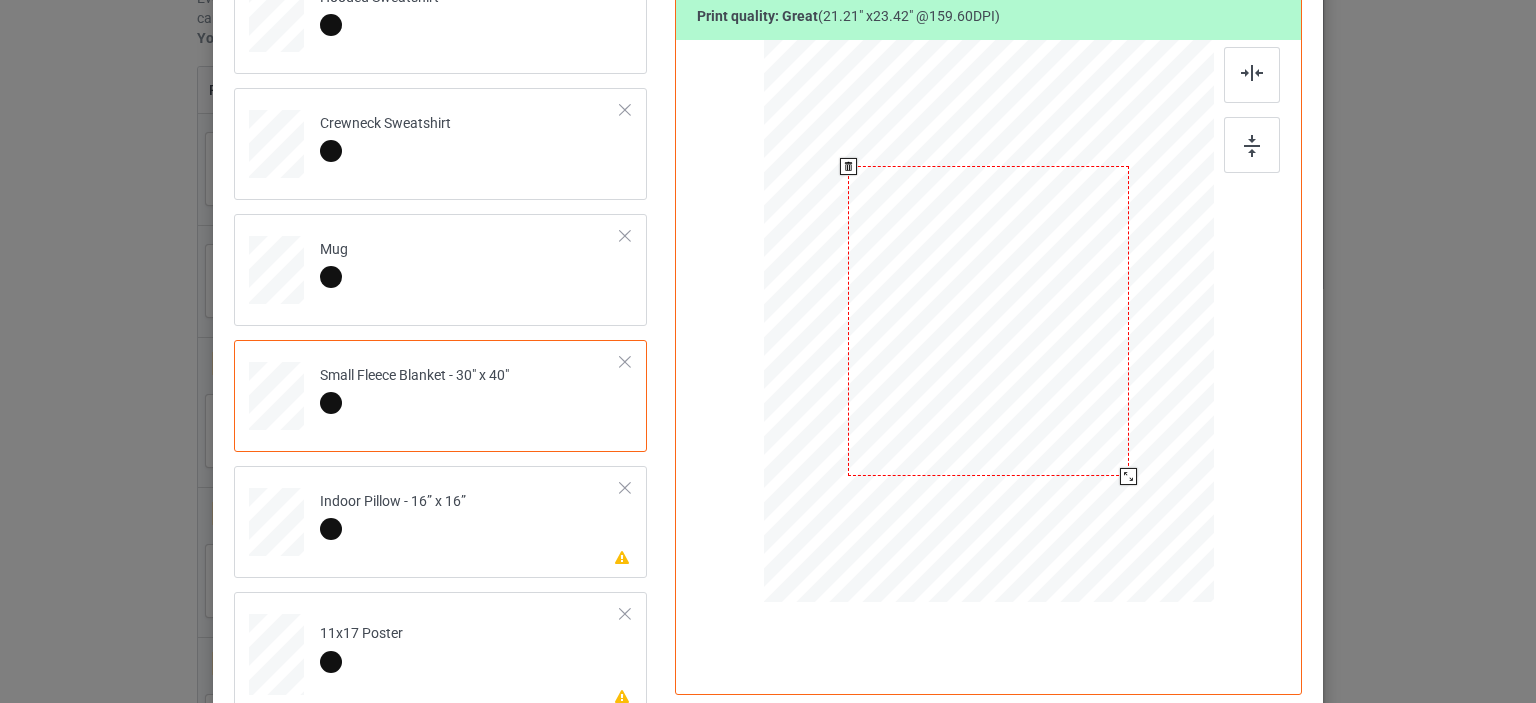 drag, startPoint x: 1155, startPoint y: 507, endPoint x: 1116, endPoint y: 479, distance: 48.010414 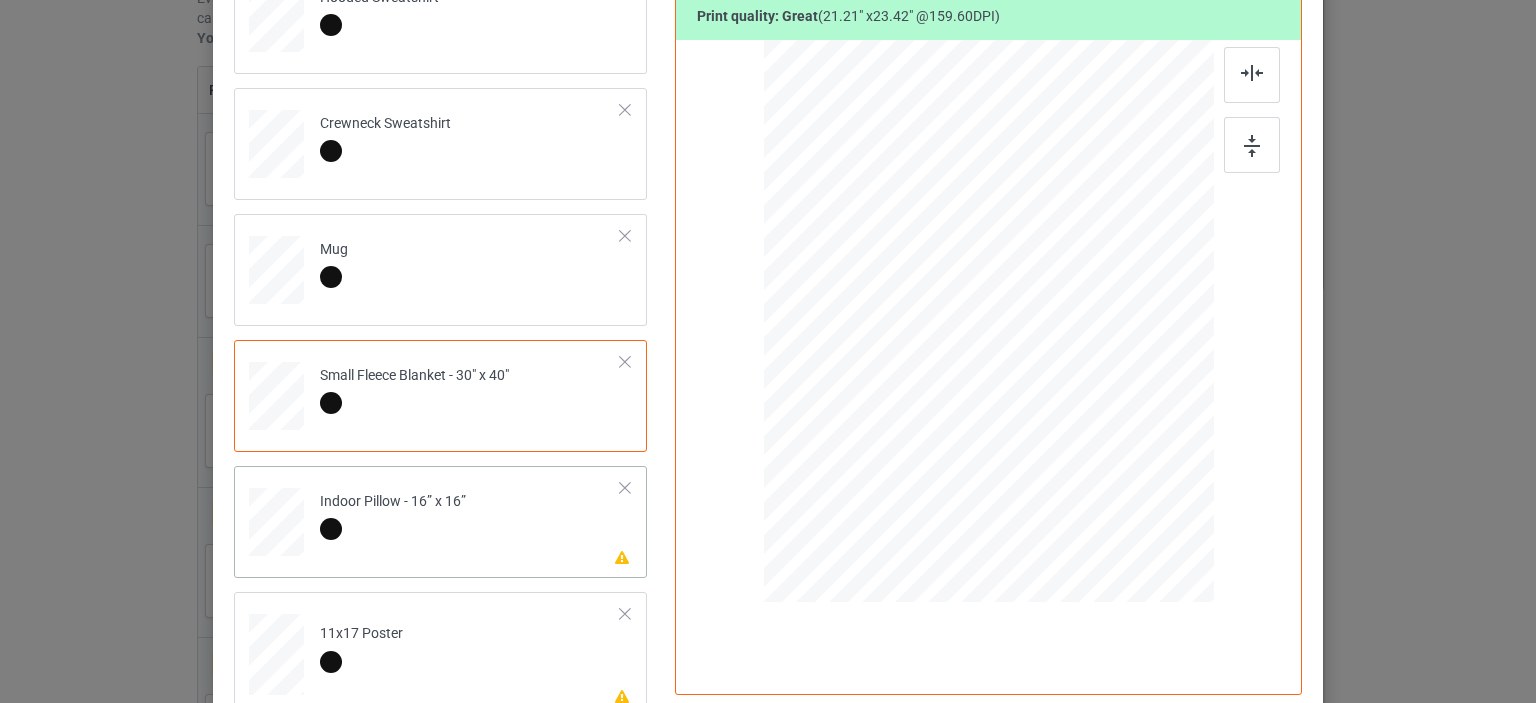 click on "Indoor Pillow - 16” x 16”" at bounding box center (393, 515) 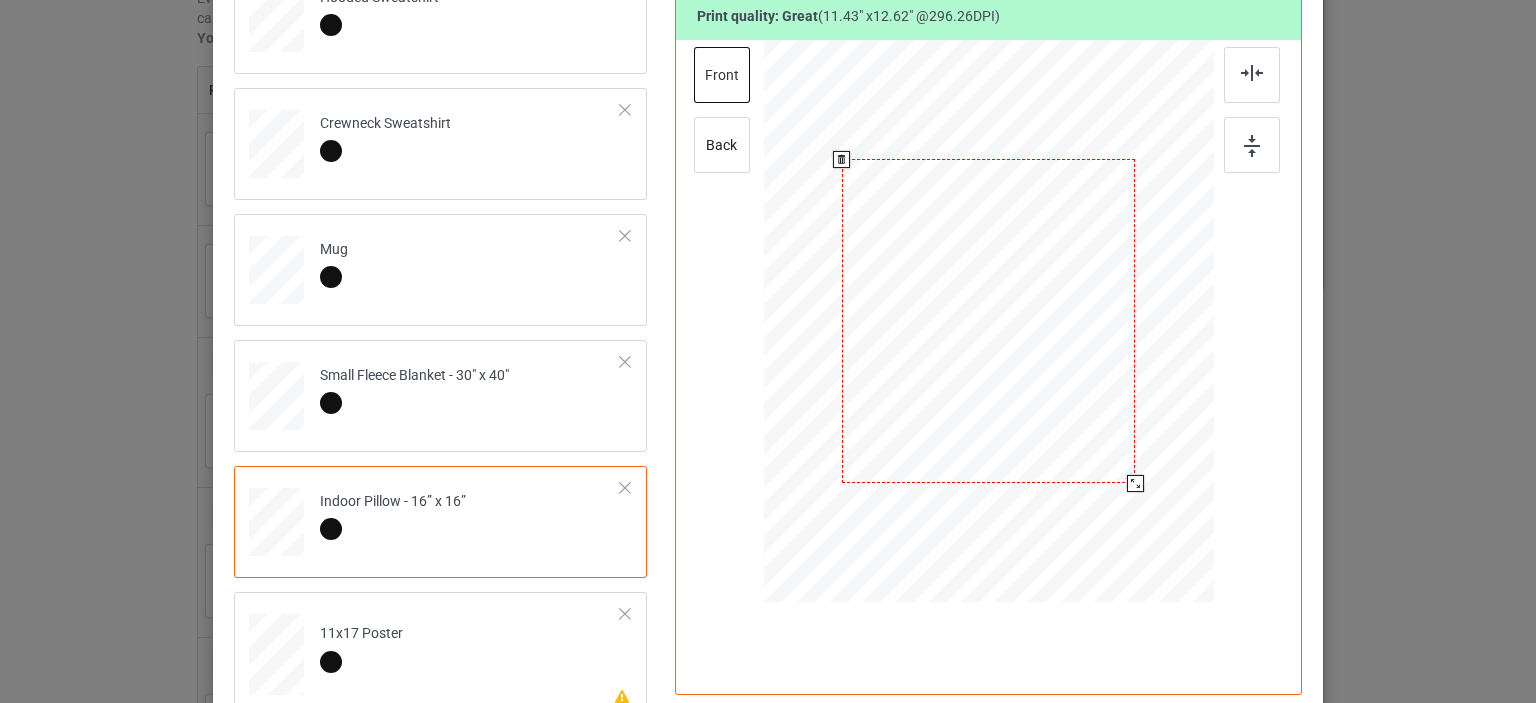 drag, startPoint x: 1113, startPoint y: 462, endPoint x: 1121, endPoint y: 475, distance: 15.264338 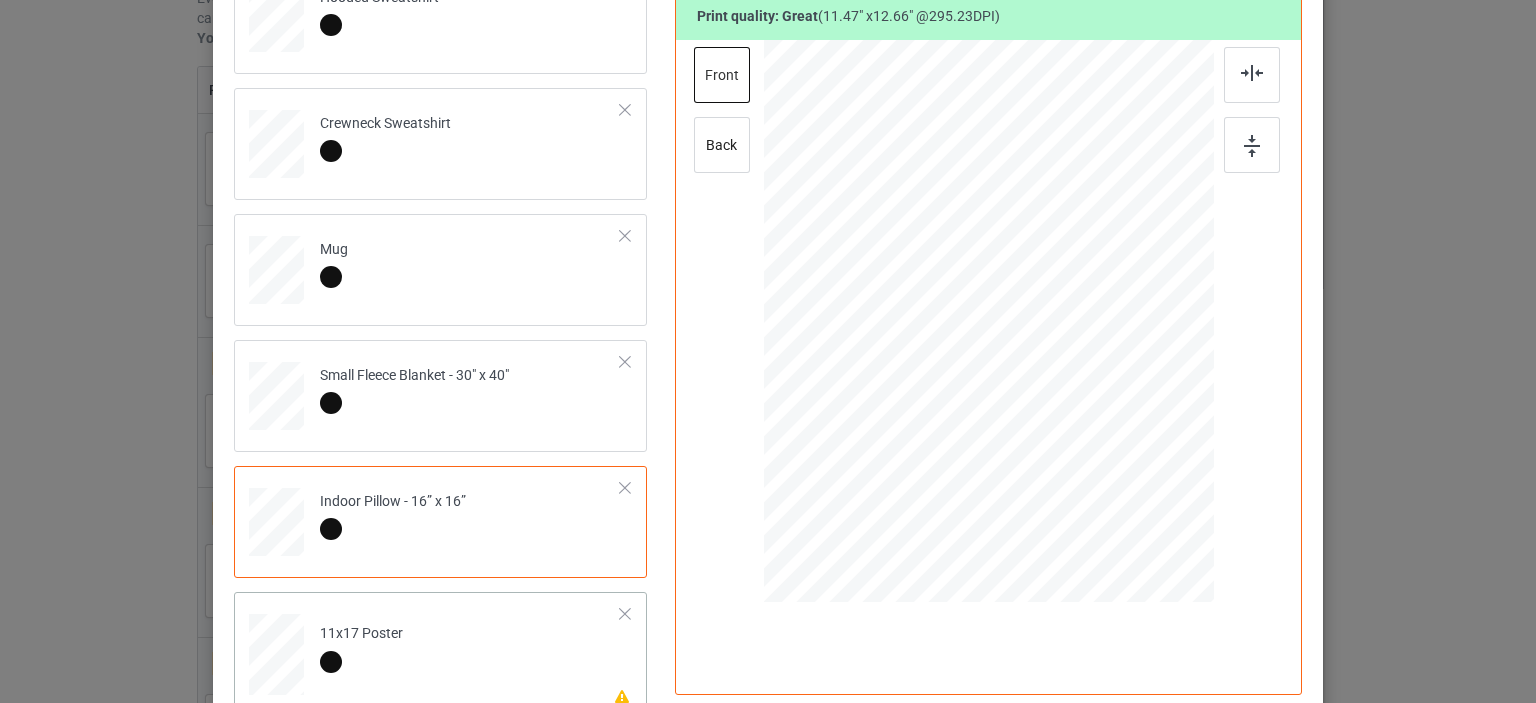 click on "Please review artwork placement 11x17 Poster" at bounding box center [470, 650] 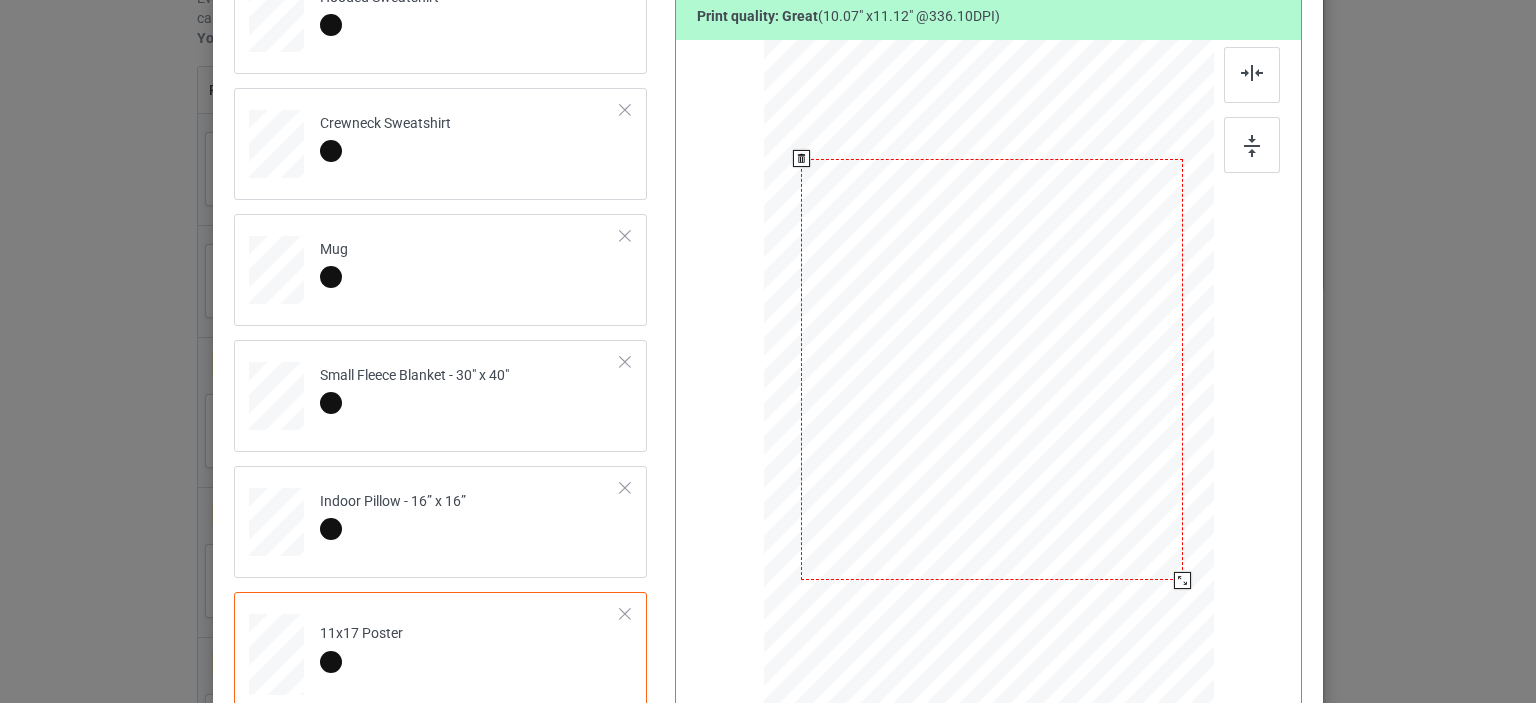 drag, startPoint x: 1148, startPoint y: 552, endPoint x: 1156, endPoint y: 581, distance: 30.083218 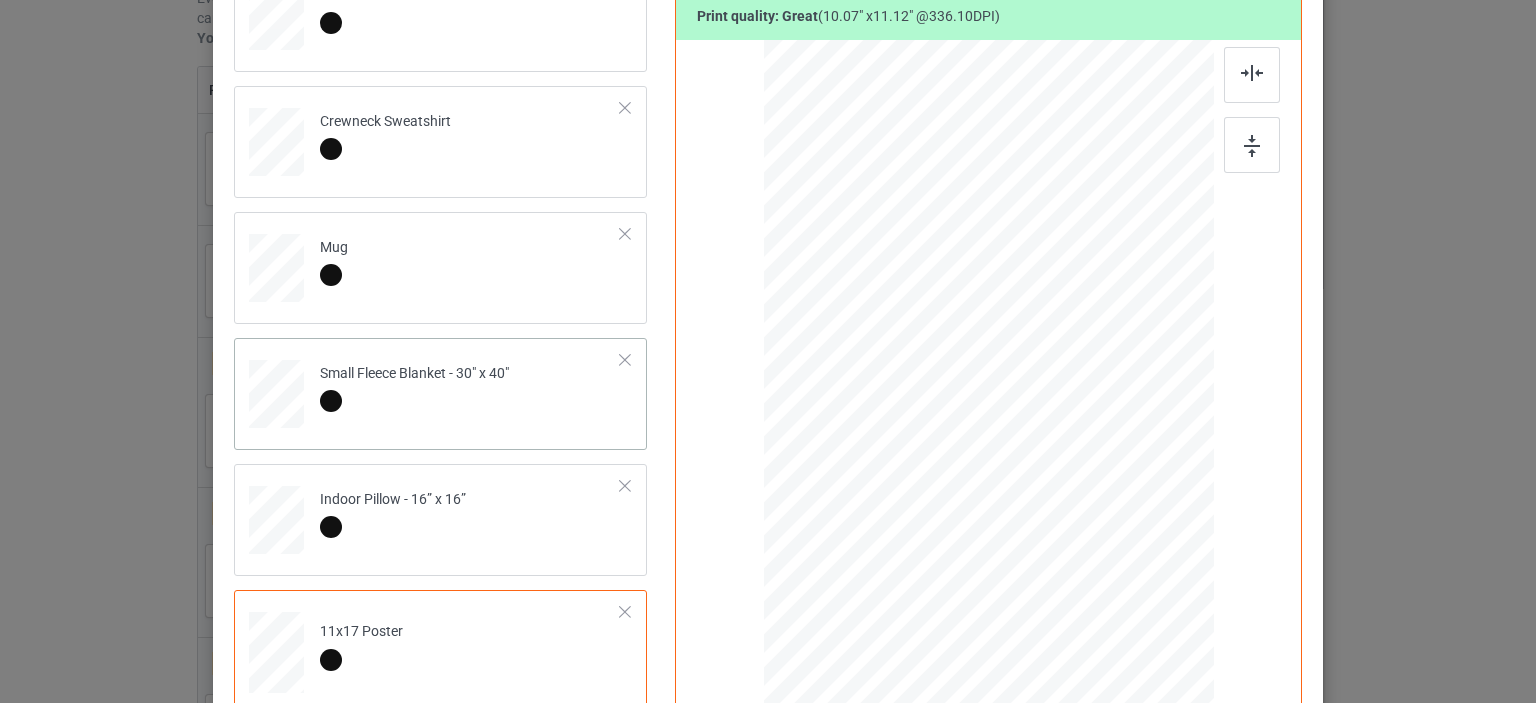 scroll, scrollTop: 469, scrollLeft: 0, axis: vertical 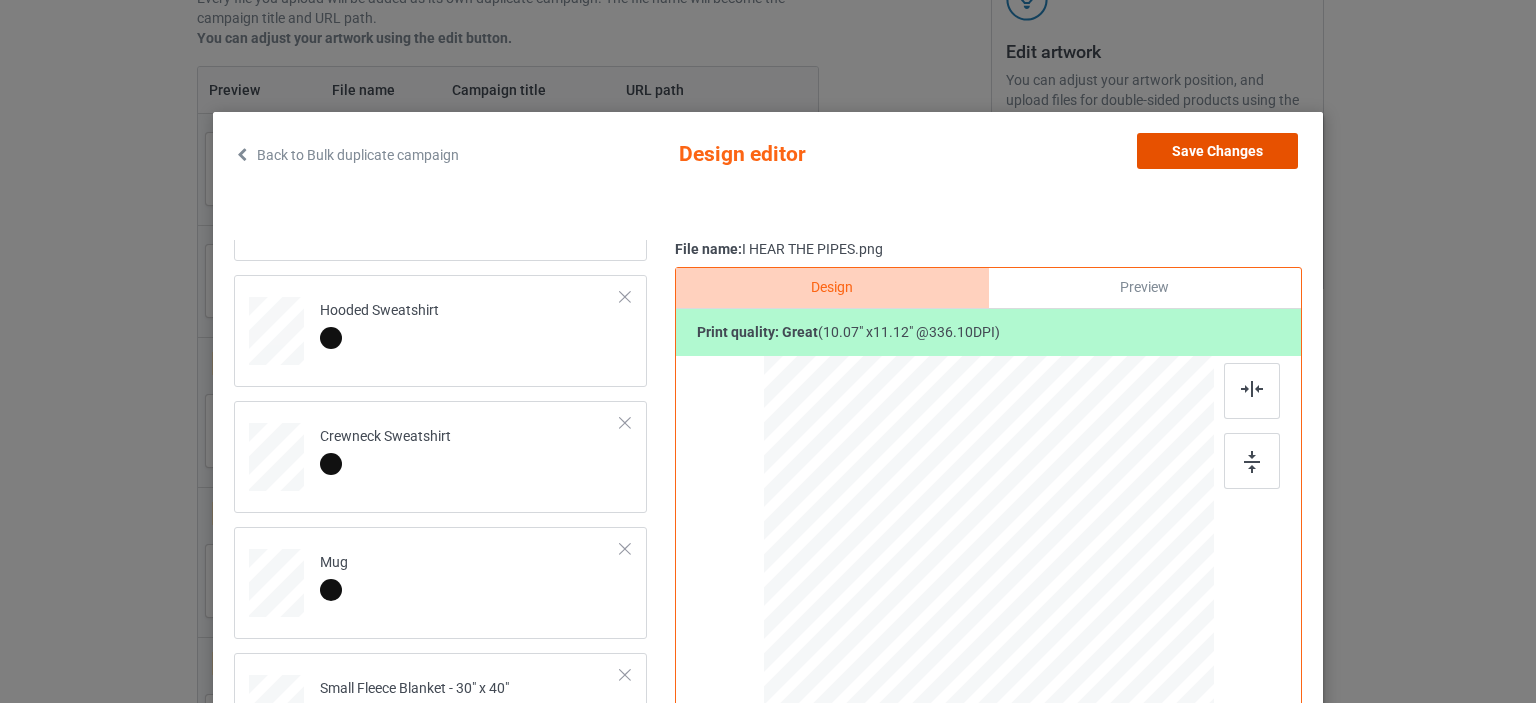 click on "Save Changes" at bounding box center (1217, 151) 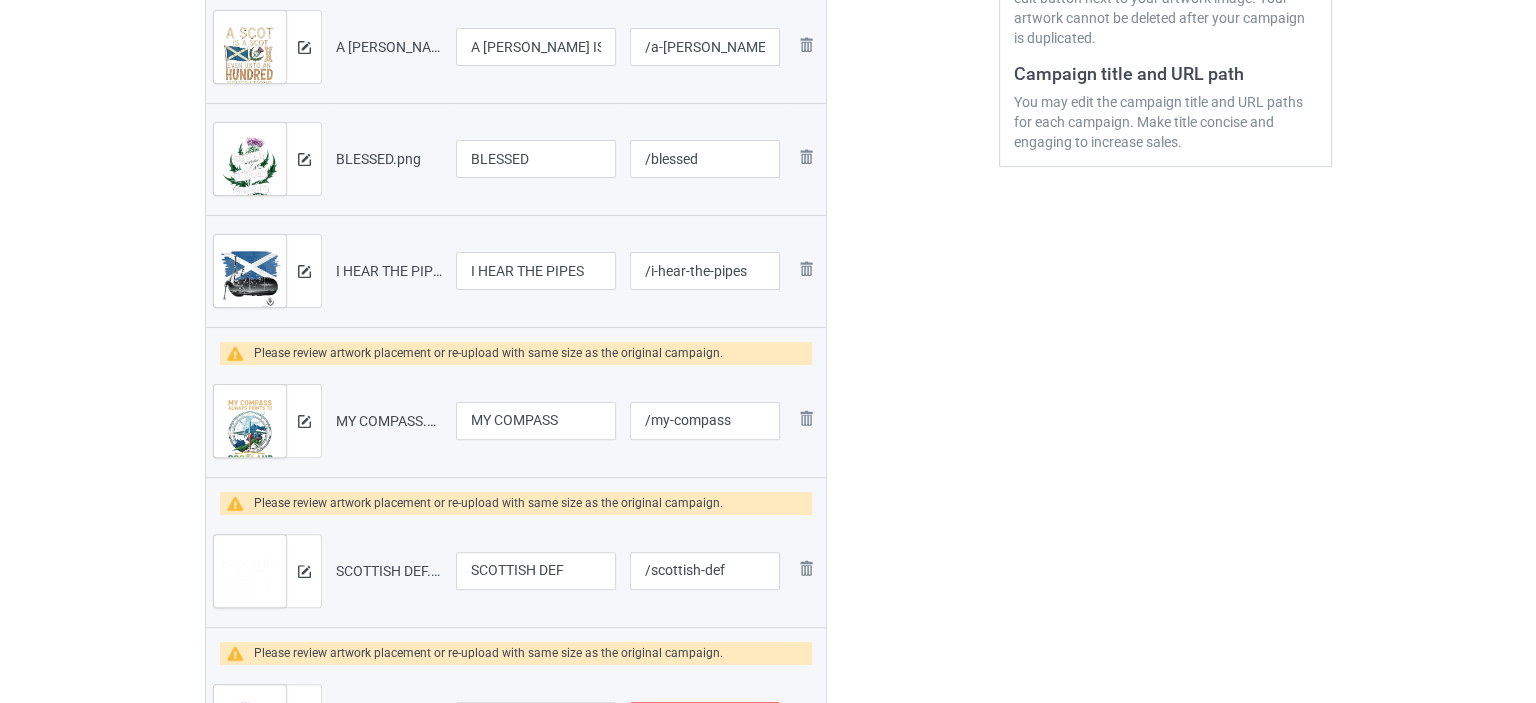 scroll, scrollTop: 533, scrollLeft: 0, axis: vertical 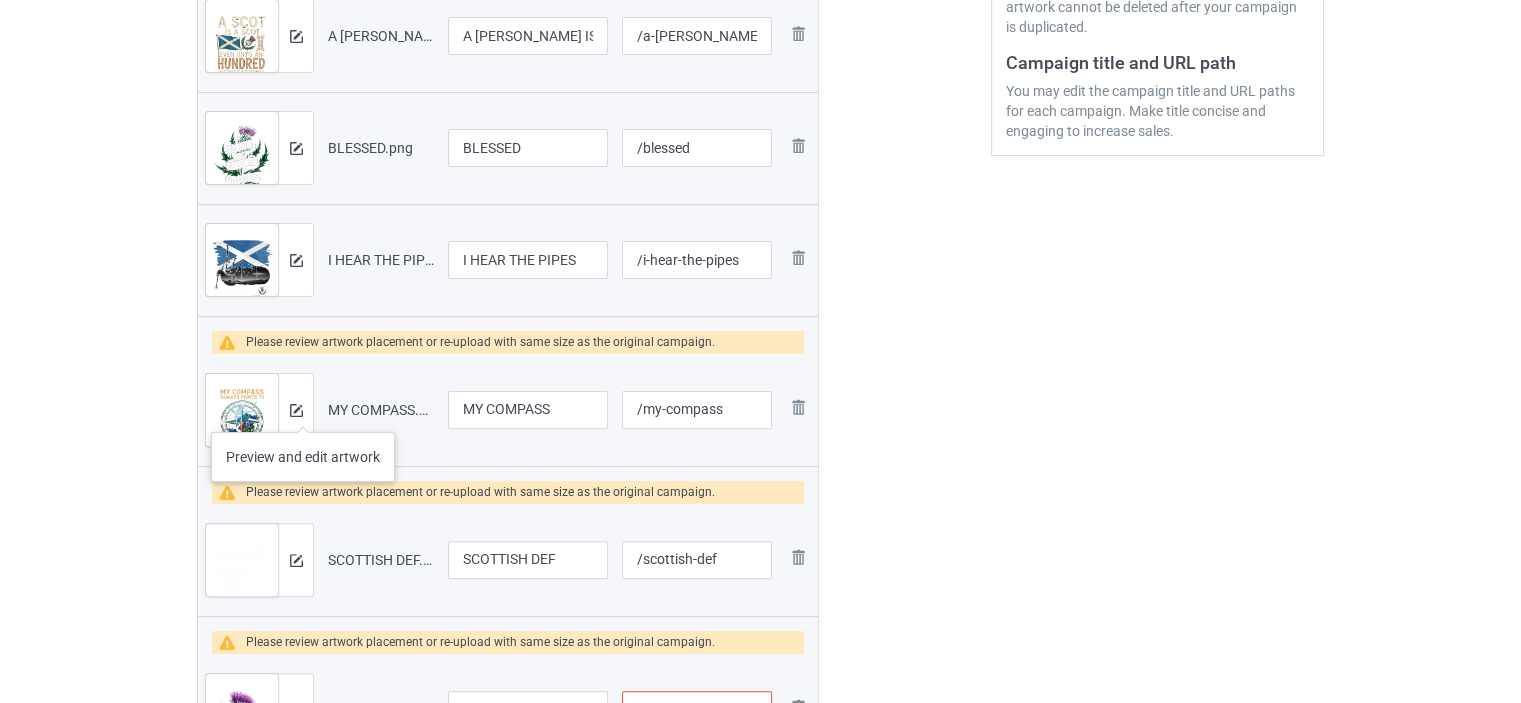 click at bounding box center [295, 410] 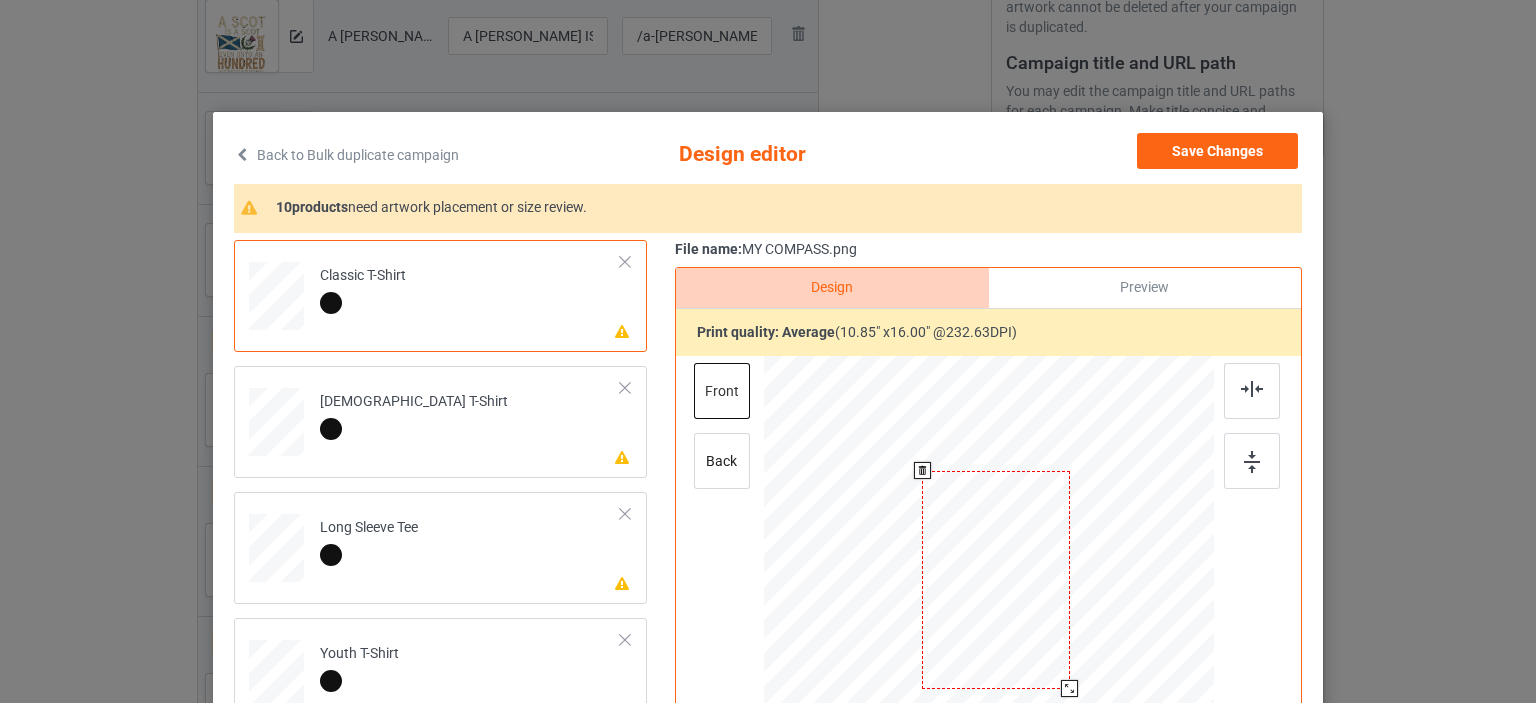 scroll, scrollTop: 66, scrollLeft: 0, axis: vertical 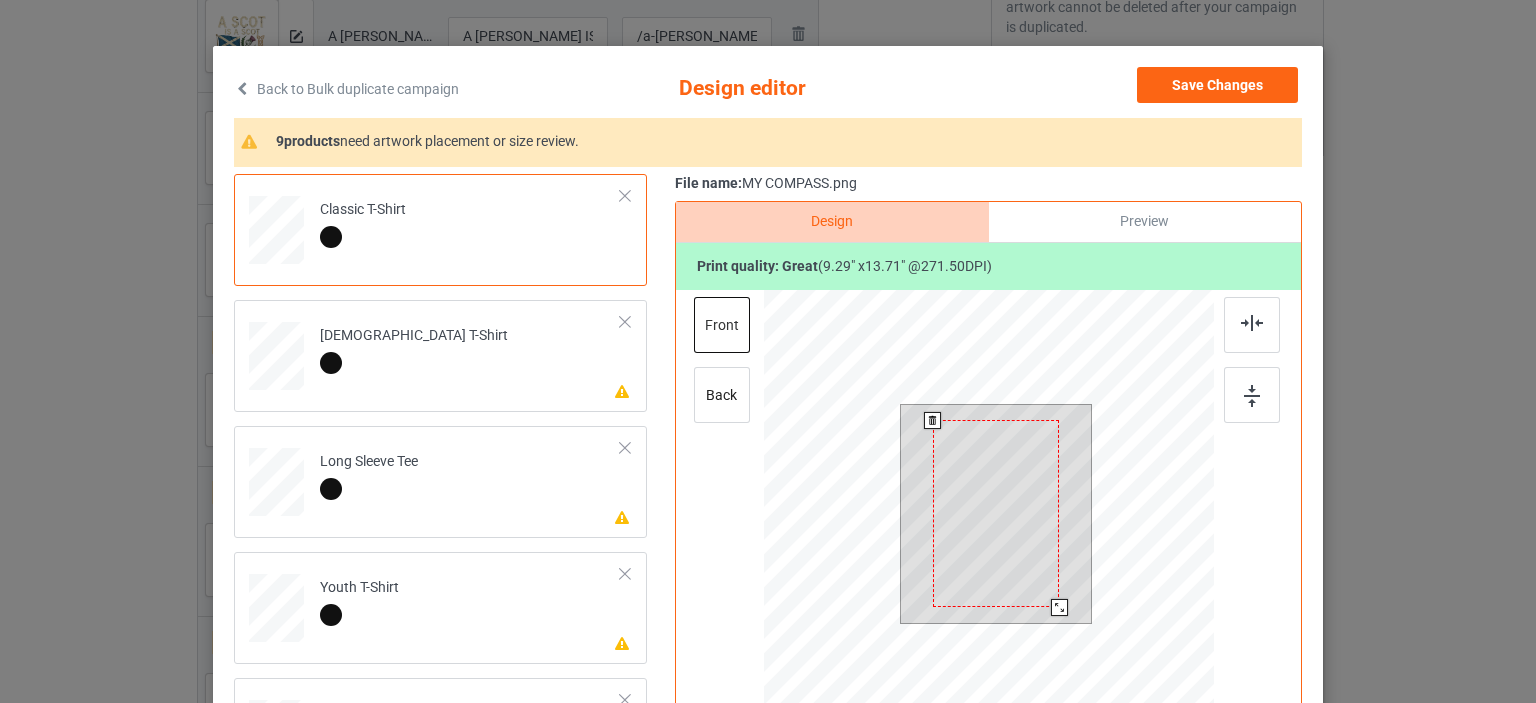 drag, startPoint x: 1064, startPoint y: 617, endPoint x: 1049, endPoint y: 605, distance: 19.209373 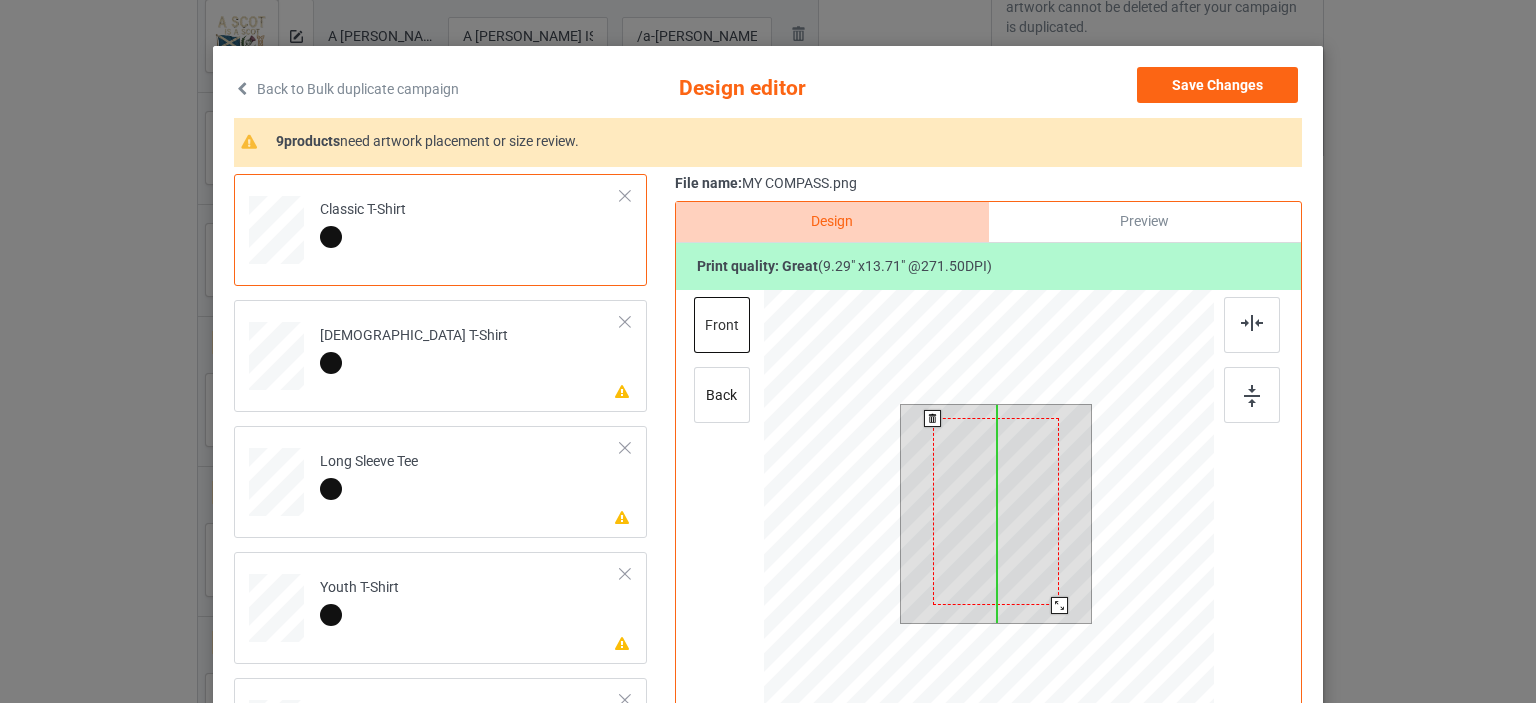 click at bounding box center (996, 511) 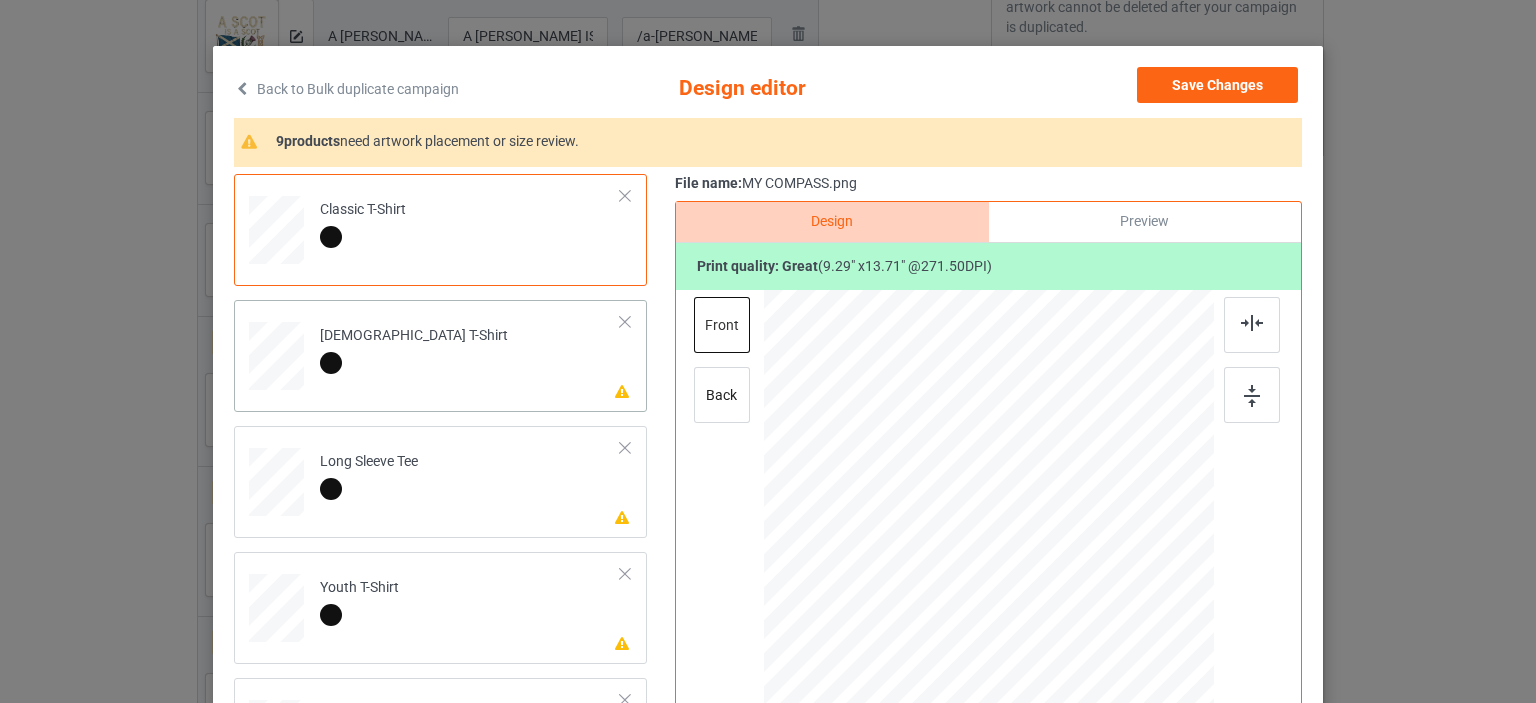 click on "Please review artwork placement [DEMOGRAPHIC_DATA] T-Shirt" at bounding box center (470, 352) 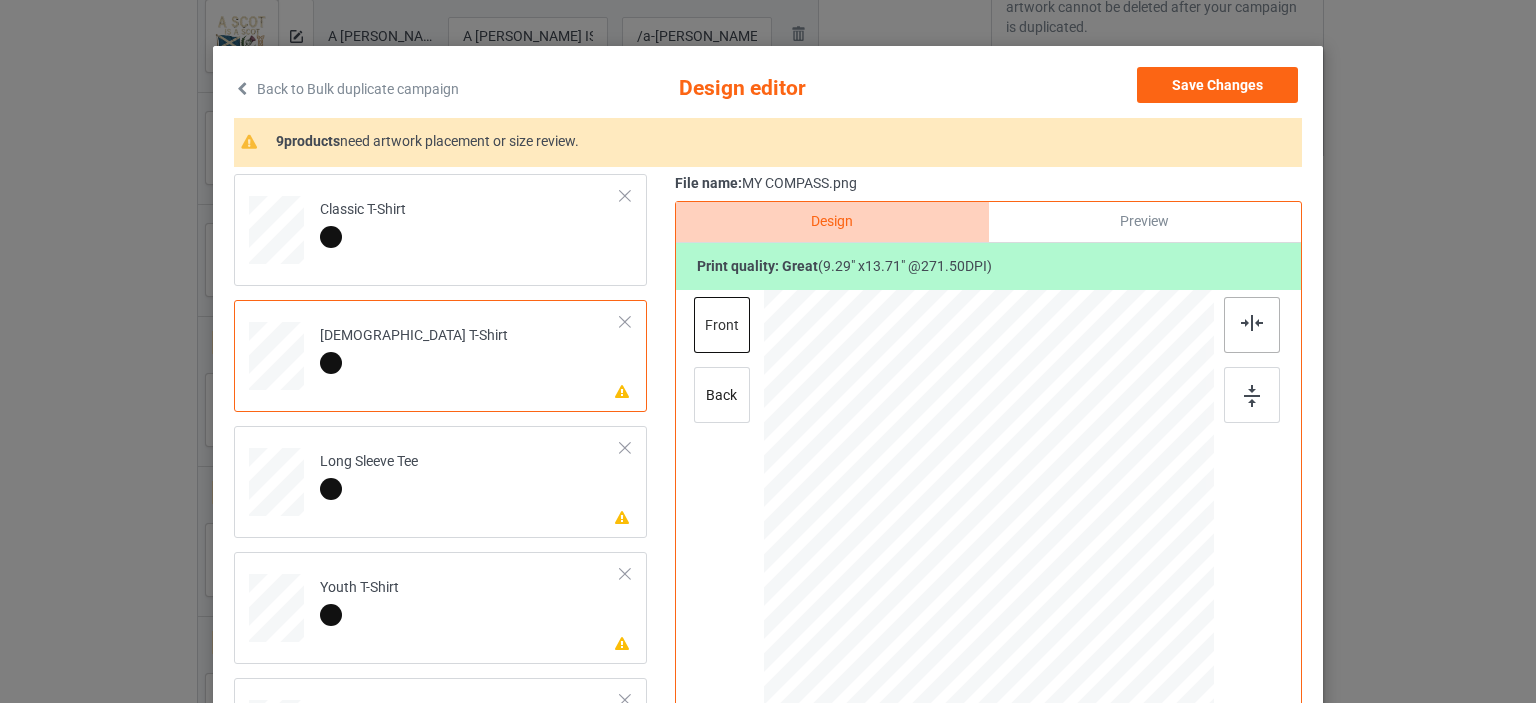 click at bounding box center [1252, 323] 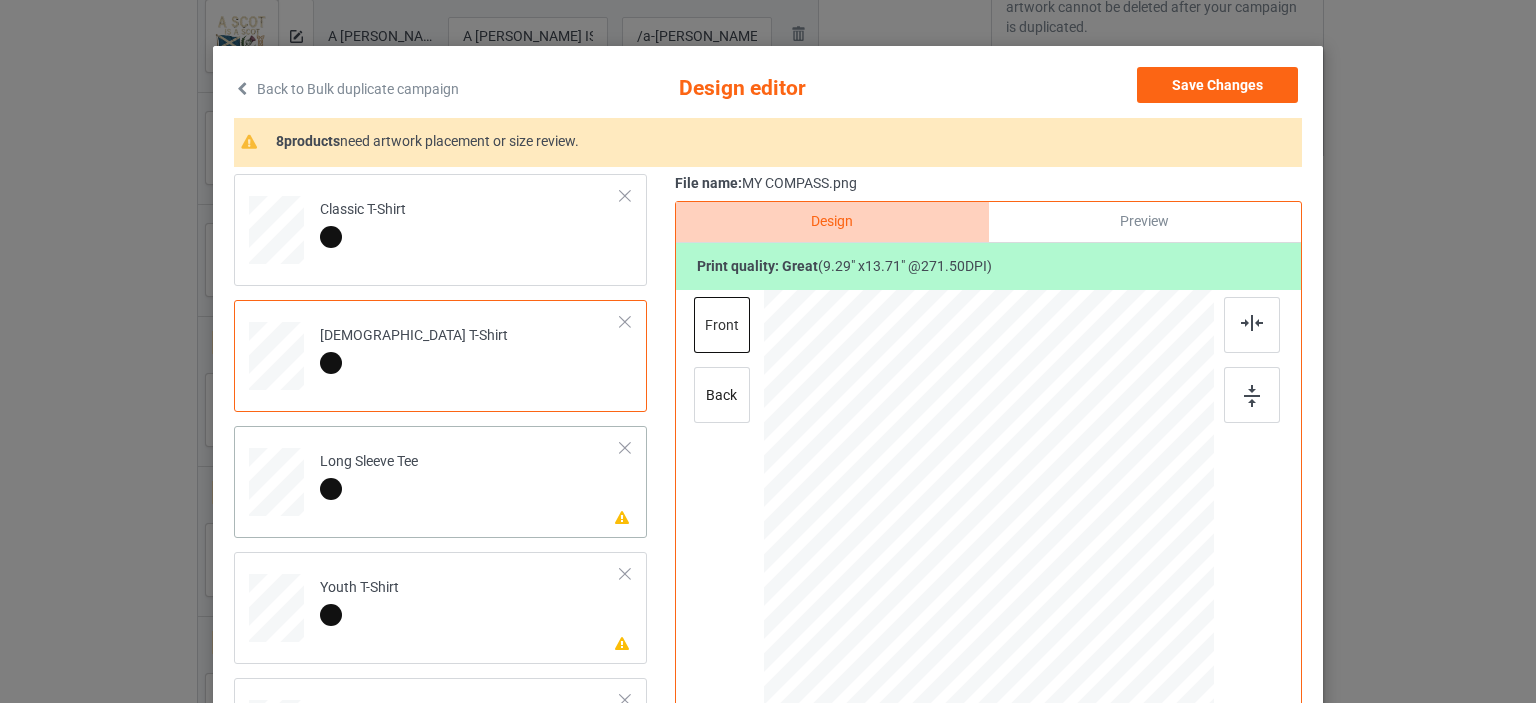 click on "Please review artwork placement Long Sleeve Tee" at bounding box center [470, 478] 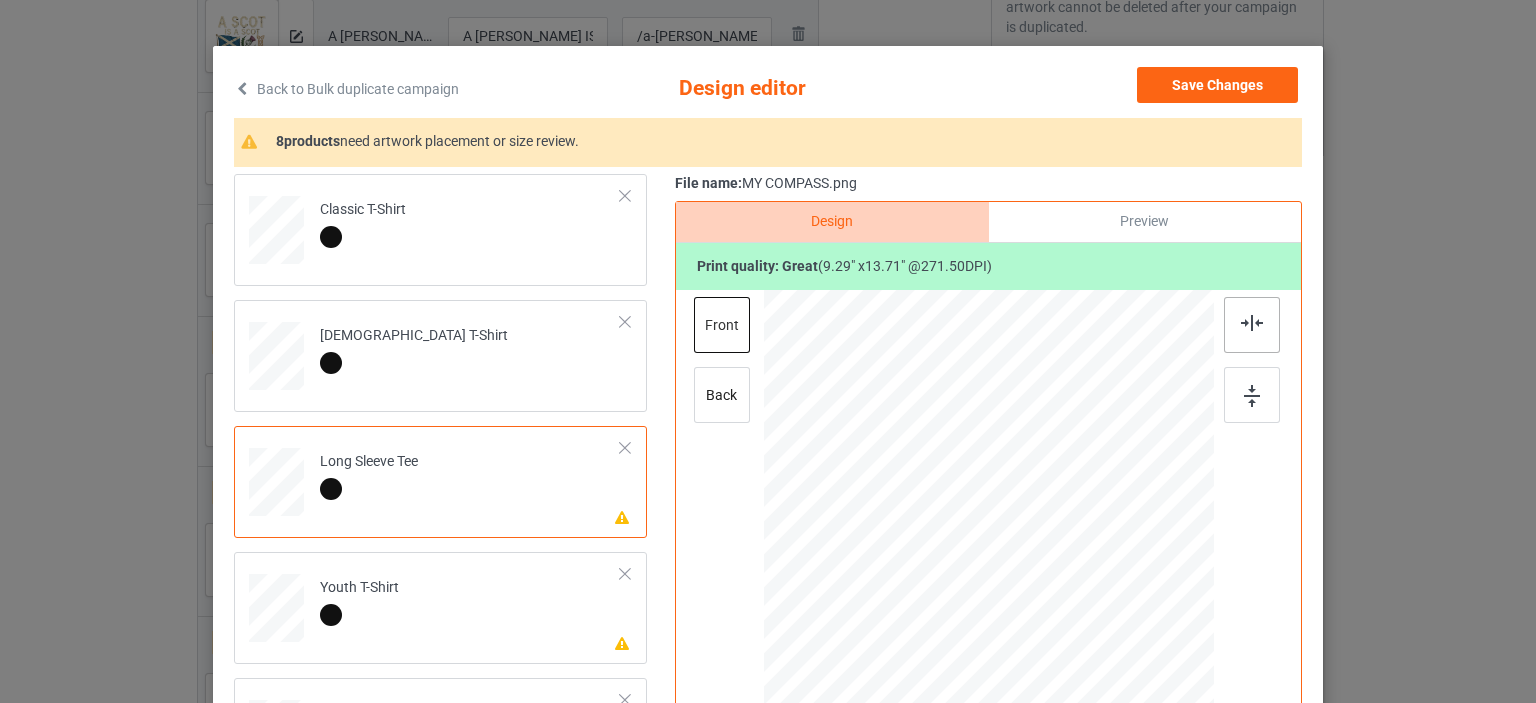 click at bounding box center [1252, 323] 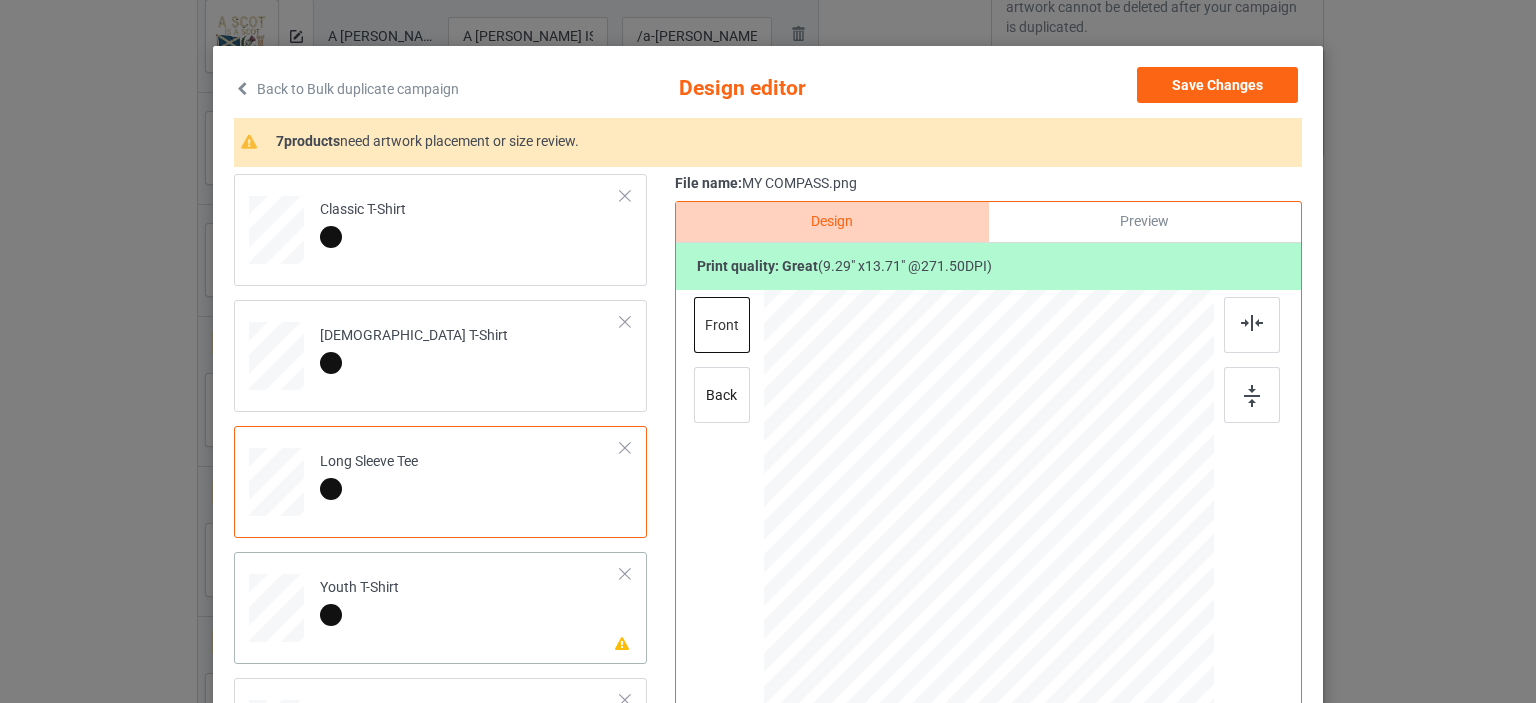 click on "Please review artwork placement Youth T-Shirt" at bounding box center (470, 604) 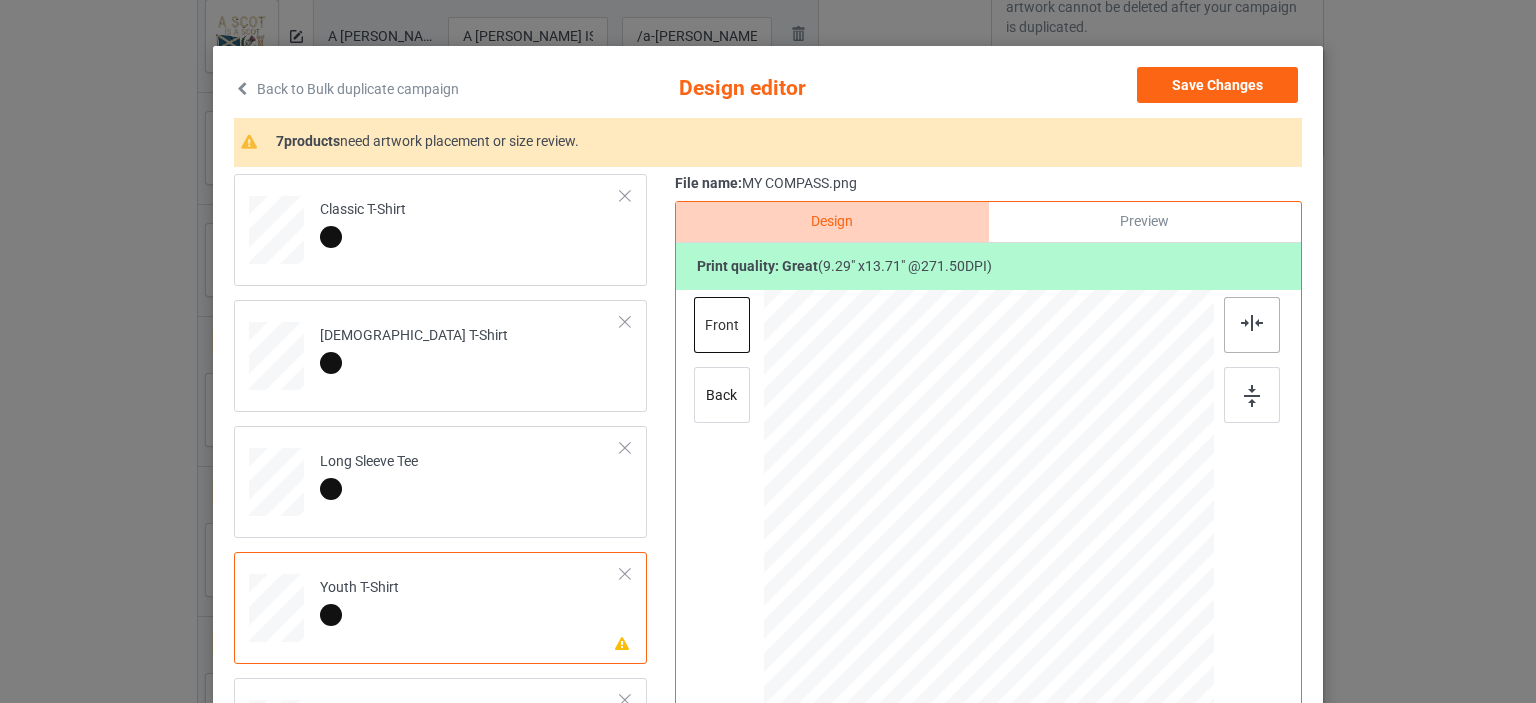 click at bounding box center [1252, 323] 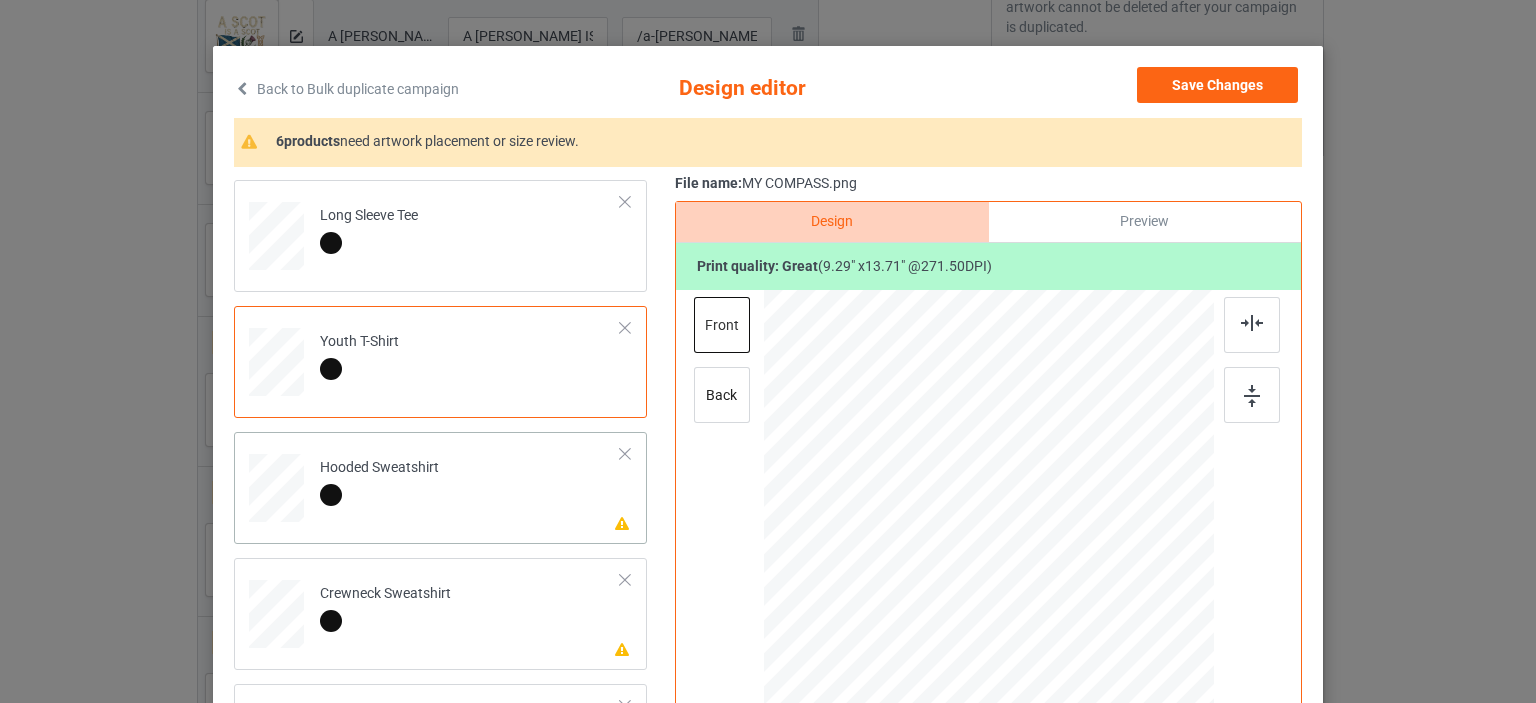 scroll, scrollTop: 266, scrollLeft: 0, axis: vertical 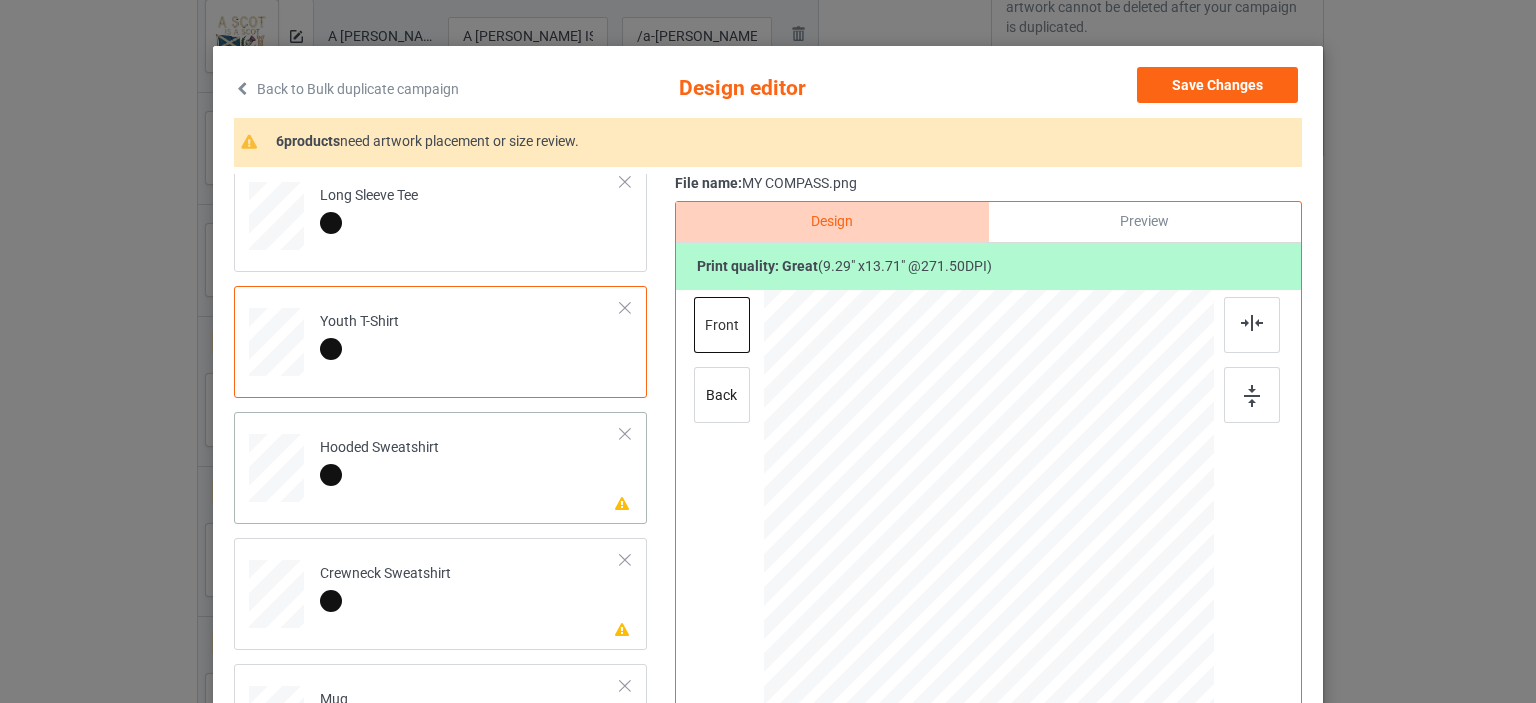 click on "Hooded Sweatshirt" at bounding box center [379, 461] 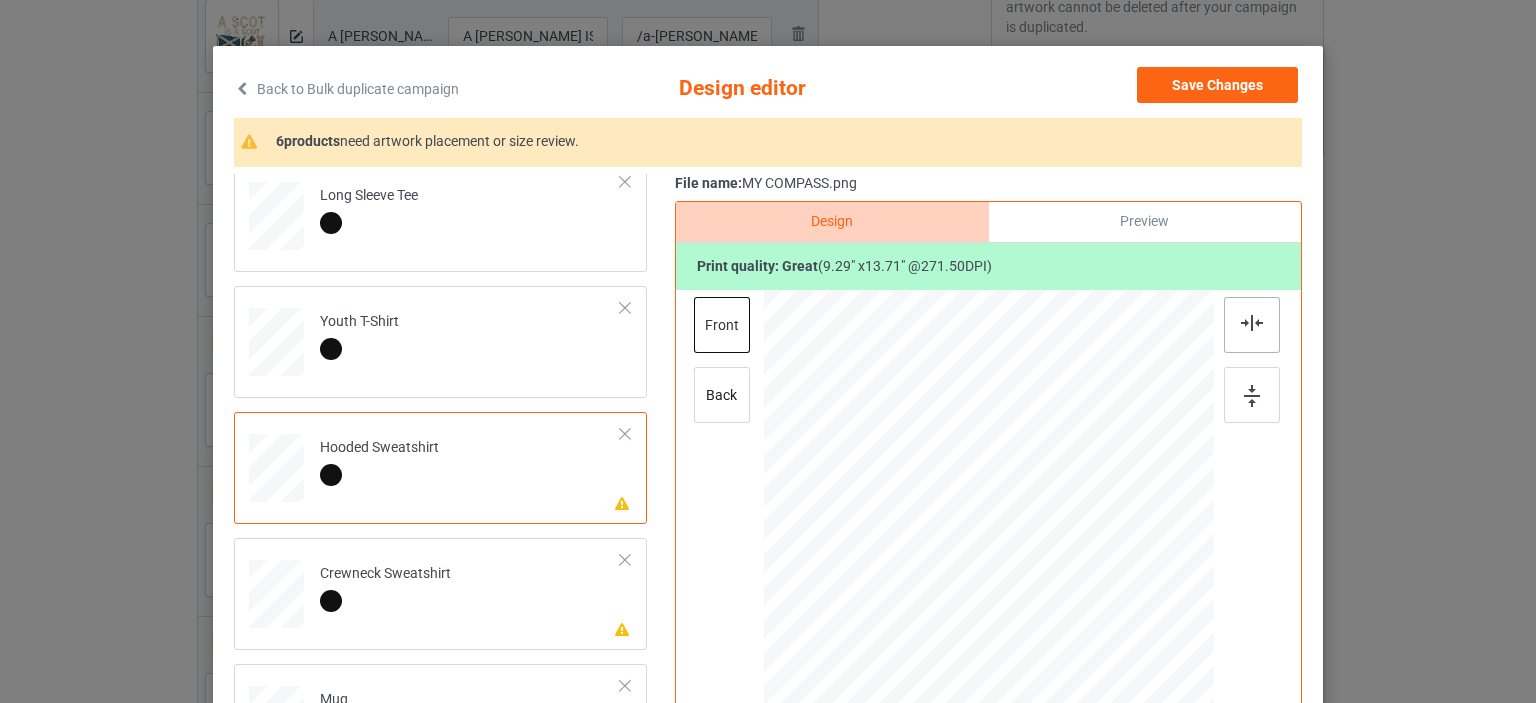 click at bounding box center (1252, 323) 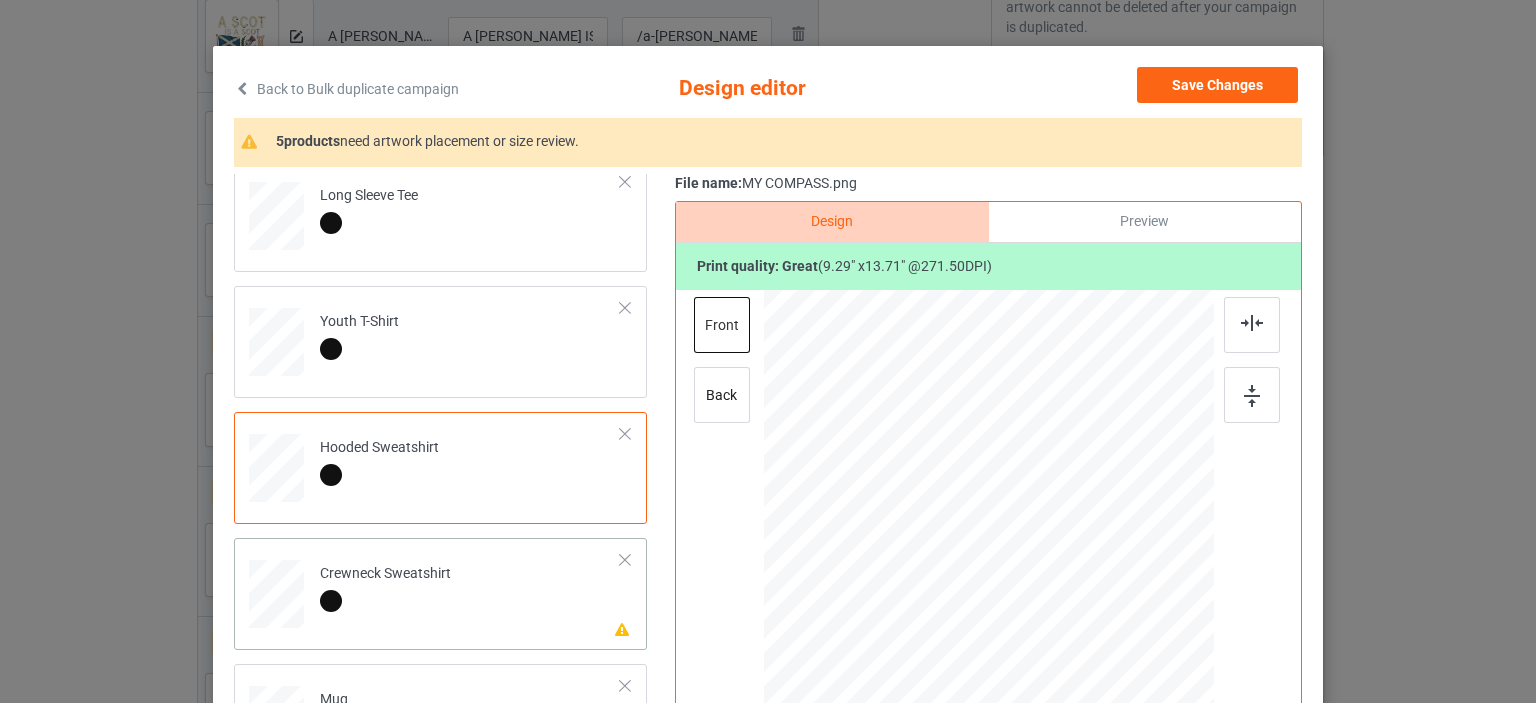 click on "Please review artwork placement Crewneck Sweatshirt" at bounding box center (470, 590) 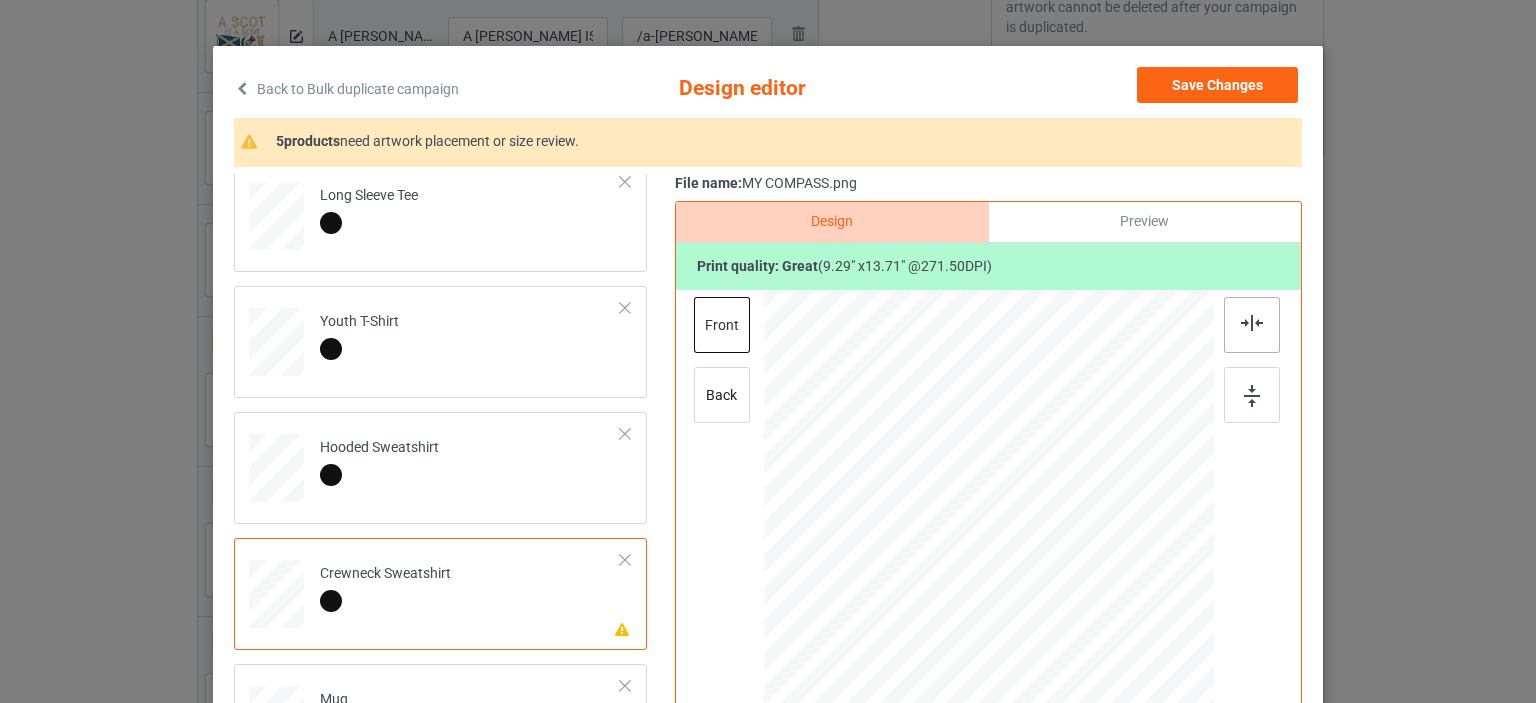 click at bounding box center [1252, 323] 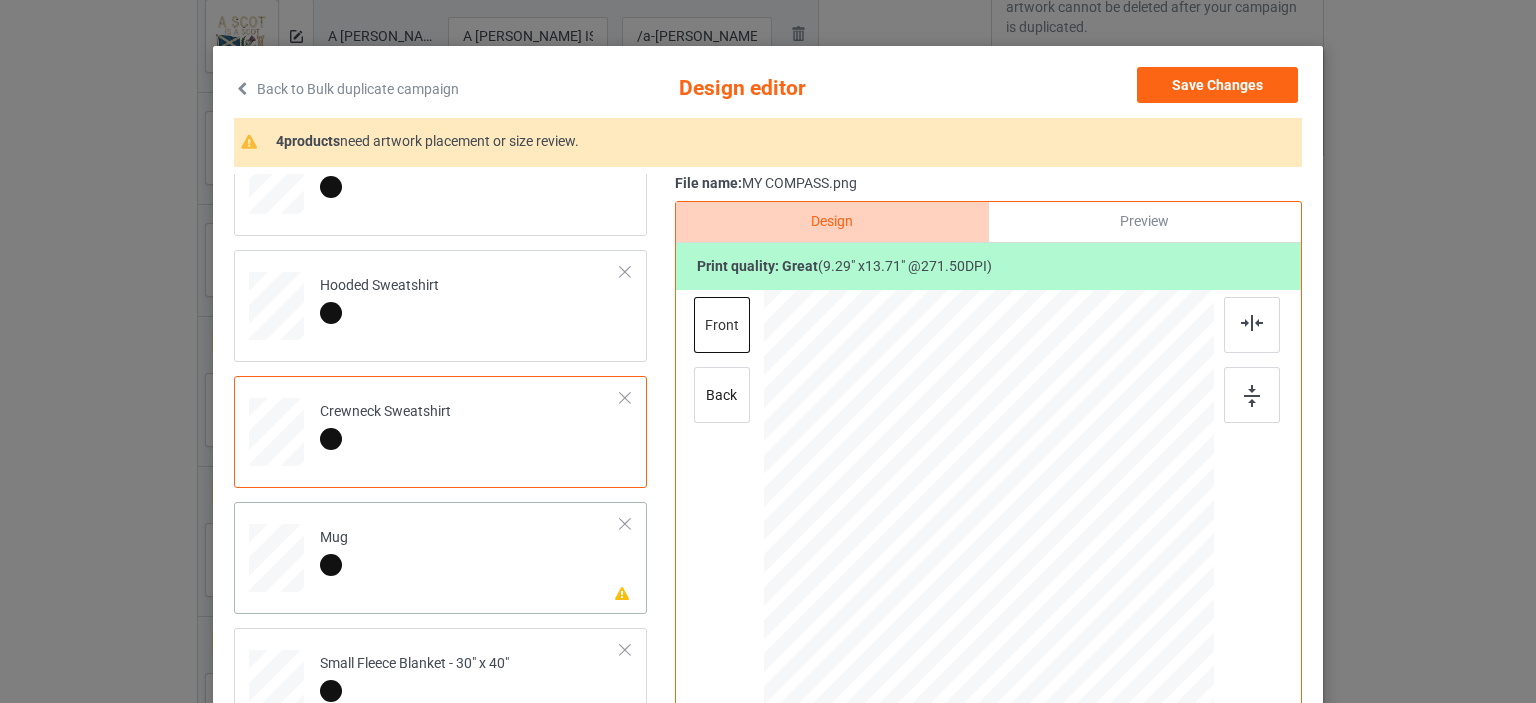 scroll, scrollTop: 466, scrollLeft: 0, axis: vertical 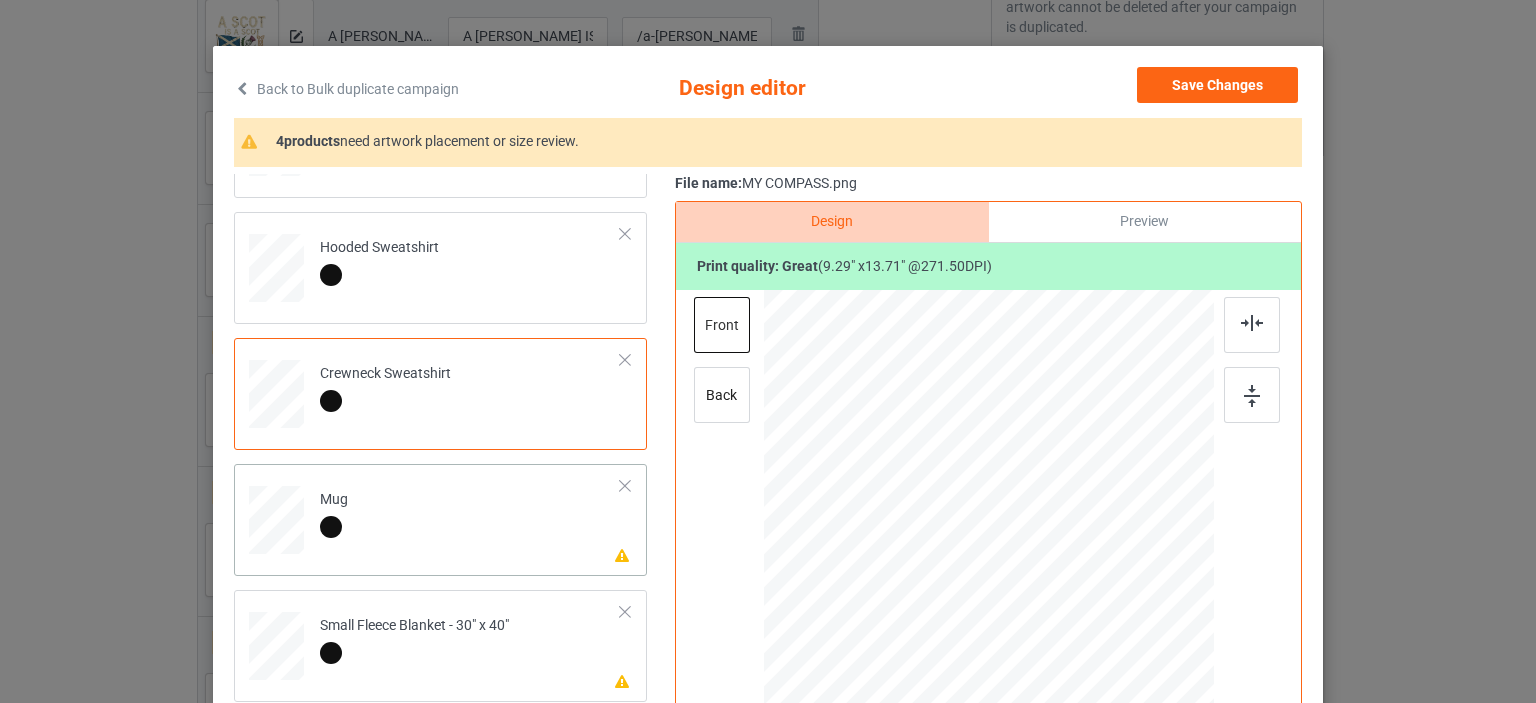 click on "Please review artwork placement Mug" at bounding box center (470, 516) 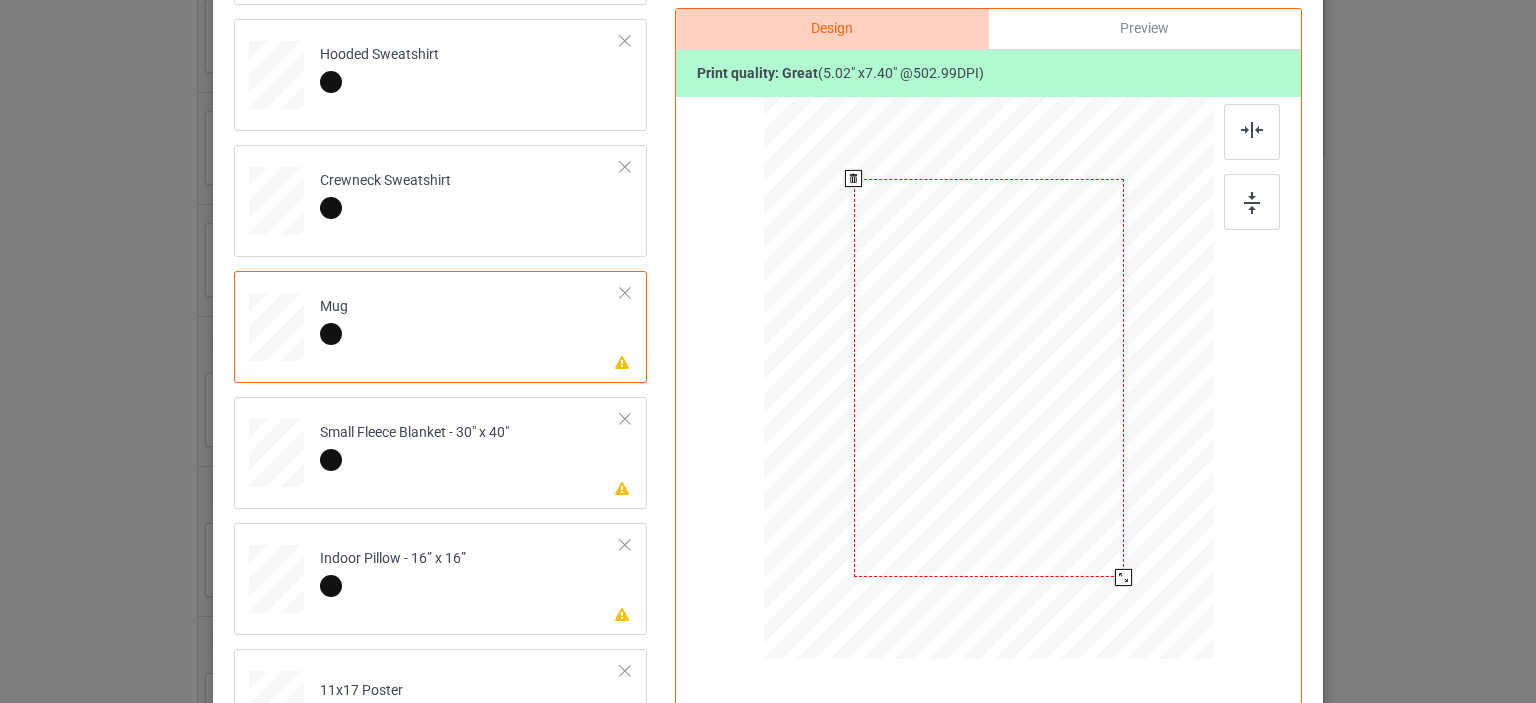 scroll, scrollTop: 266, scrollLeft: 0, axis: vertical 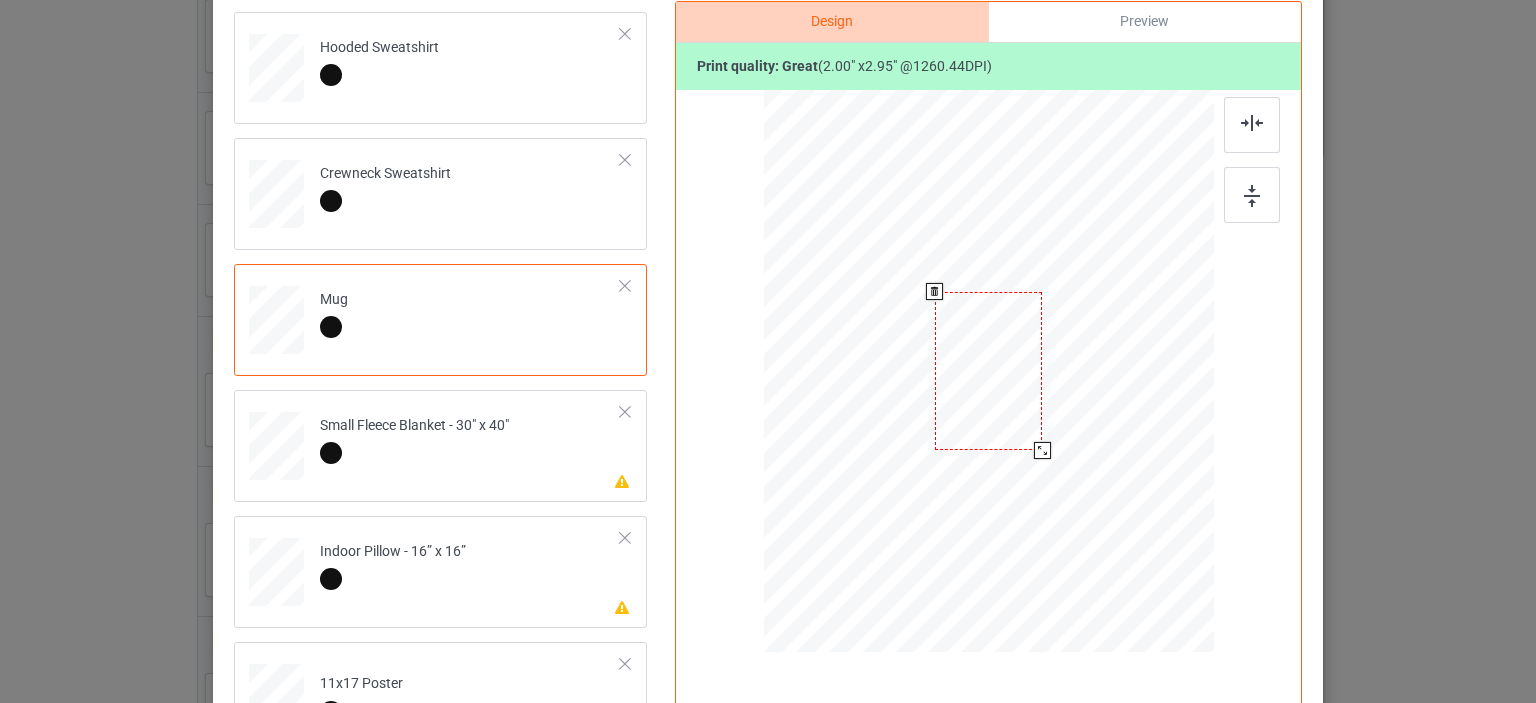 drag, startPoint x: 1114, startPoint y: 563, endPoint x: 1006, endPoint y: 461, distance: 148.55302 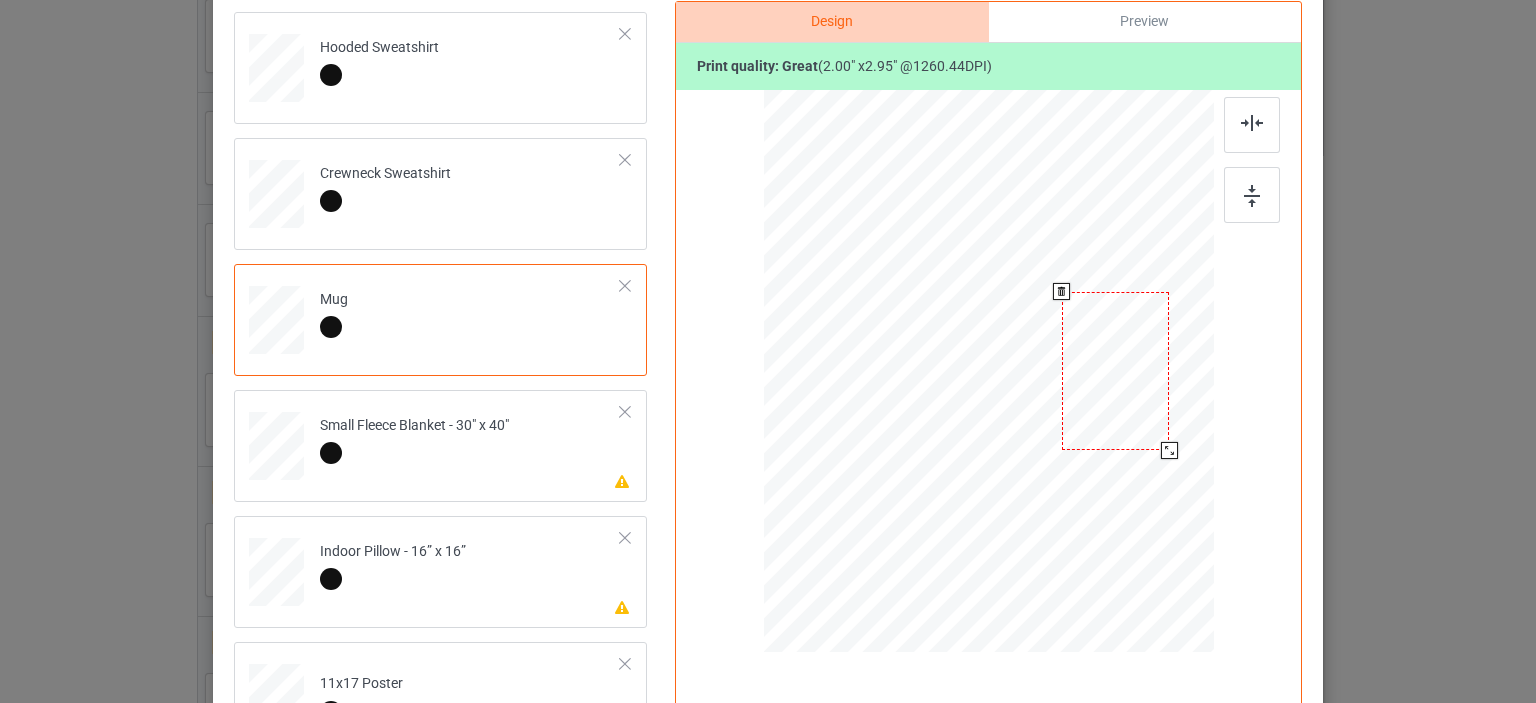 drag, startPoint x: 1056, startPoint y: 392, endPoint x: 1115, endPoint y: 398, distance: 59.3043 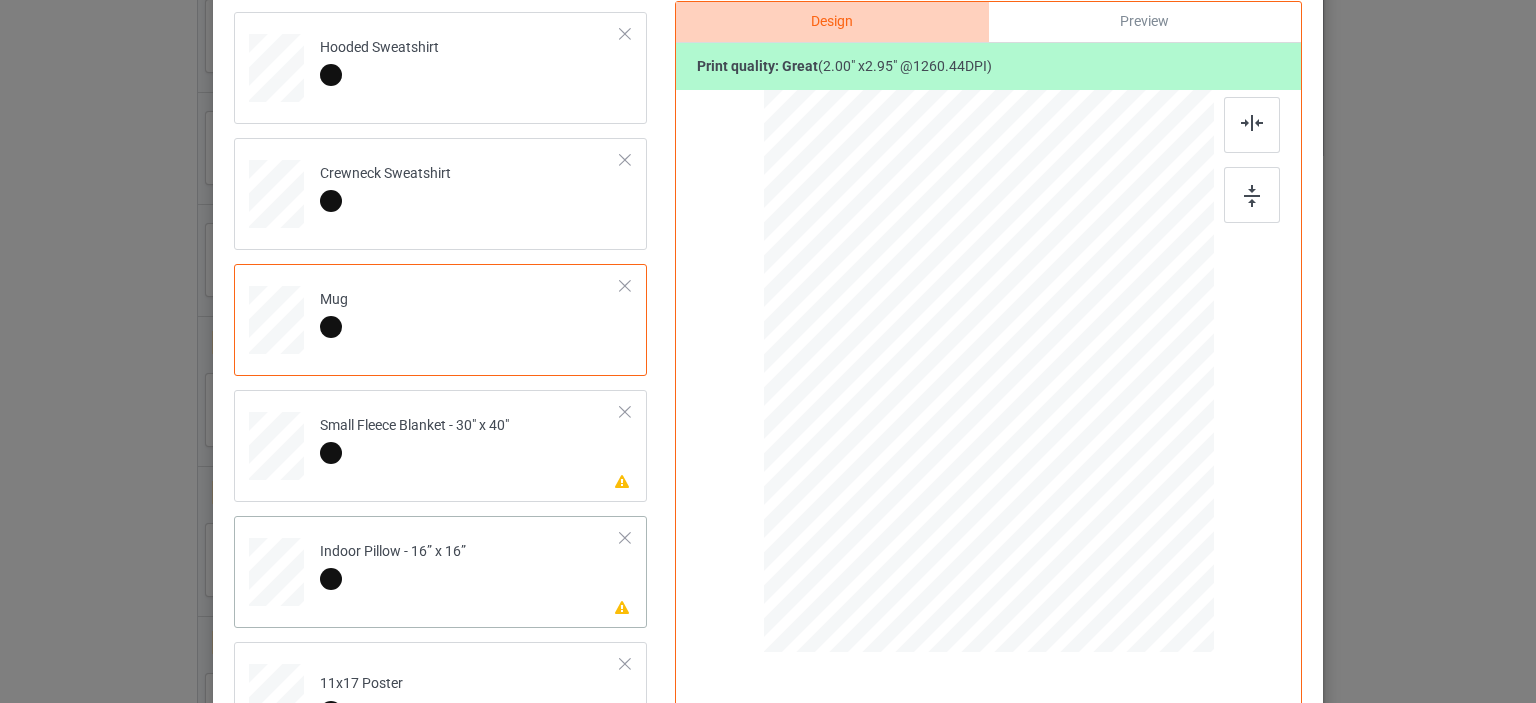 scroll, scrollTop: 469, scrollLeft: 0, axis: vertical 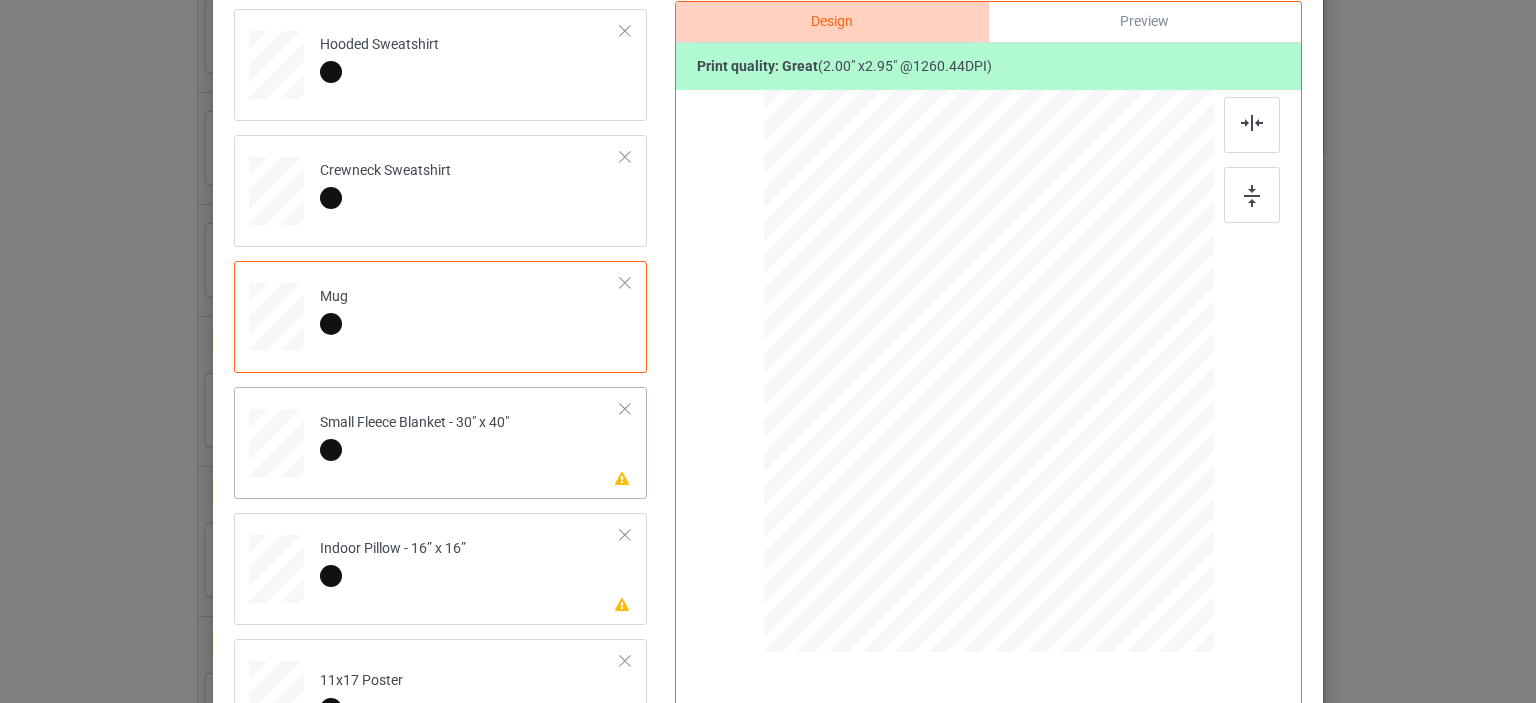 click on "Small Fleece Blanket - 30" x 40"" at bounding box center (414, 436) 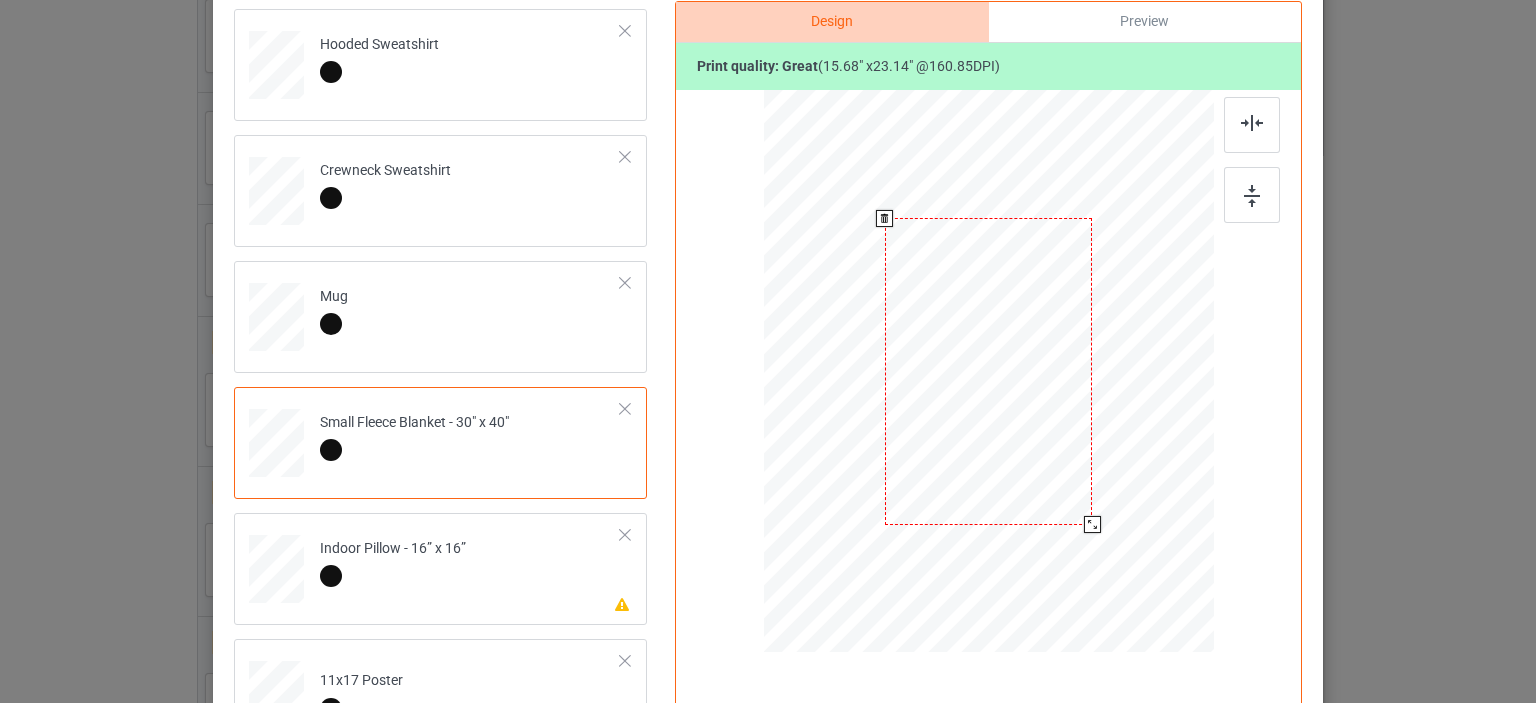 drag, startPoint x: 1114, startPoint y: 562, endPoint x: 1080, endPoint y: 530, distance: 46.69047 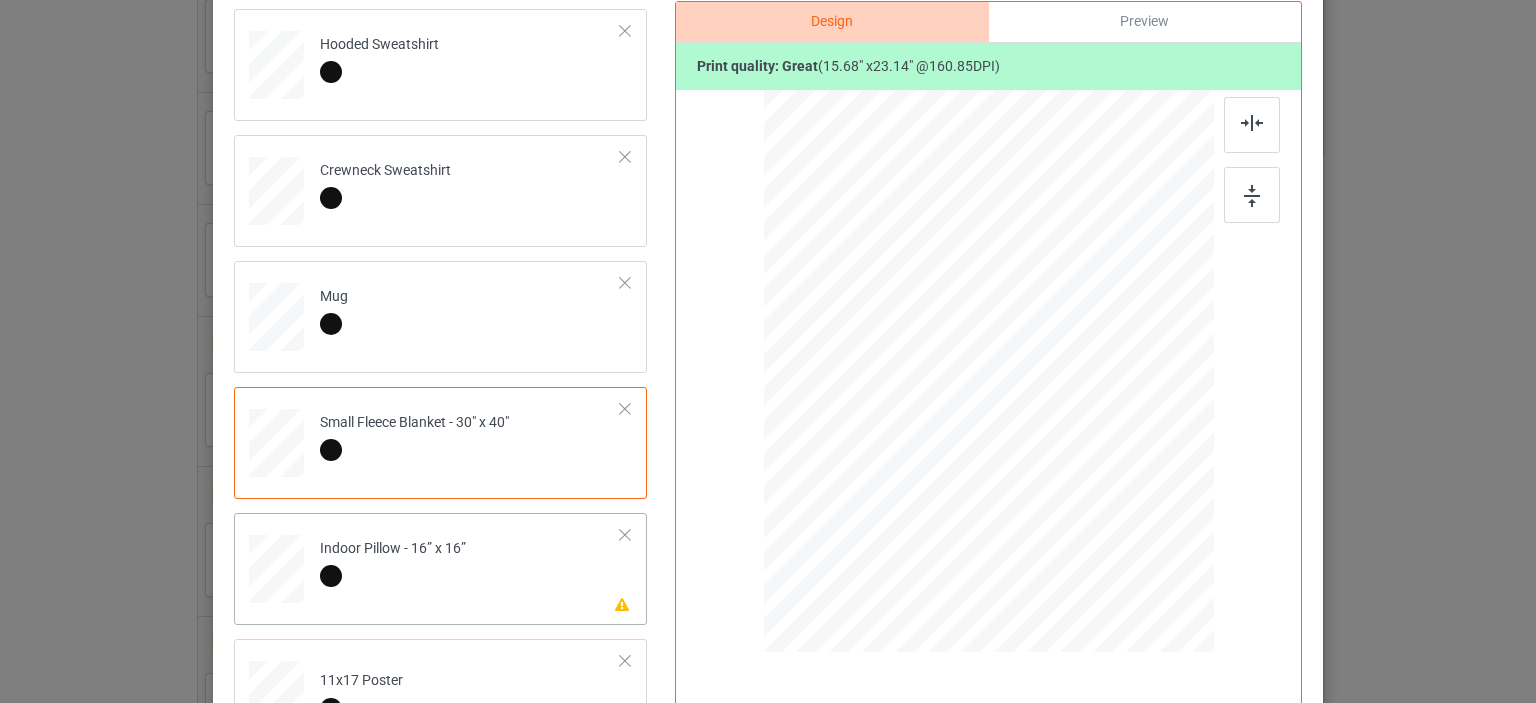 click on "Indoor Pillow - 16” x 16”" at bounding box center [393, 562] 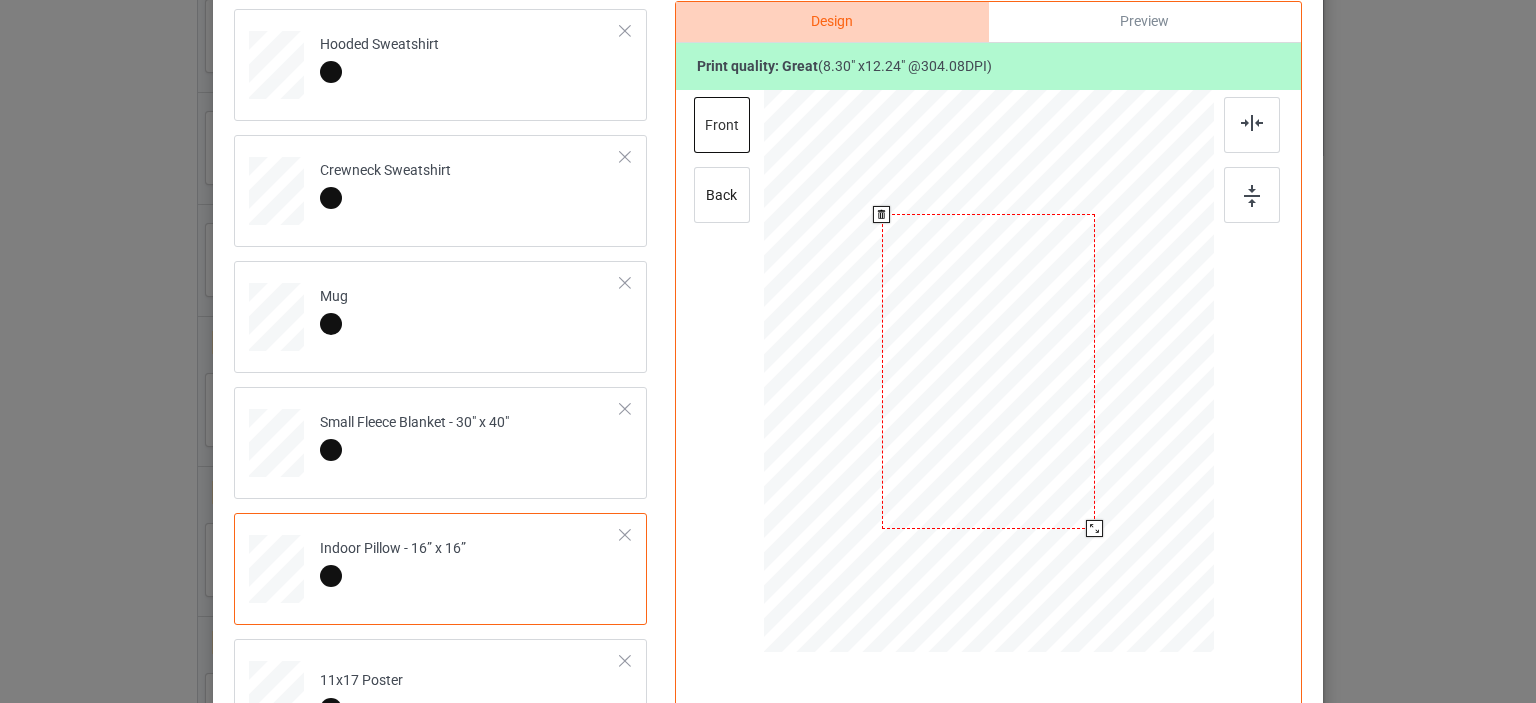 drag, startPoint x: 1114, startPoint y: 567, endPoint x: 1078, endPoint y: 531, distance: 50.91169 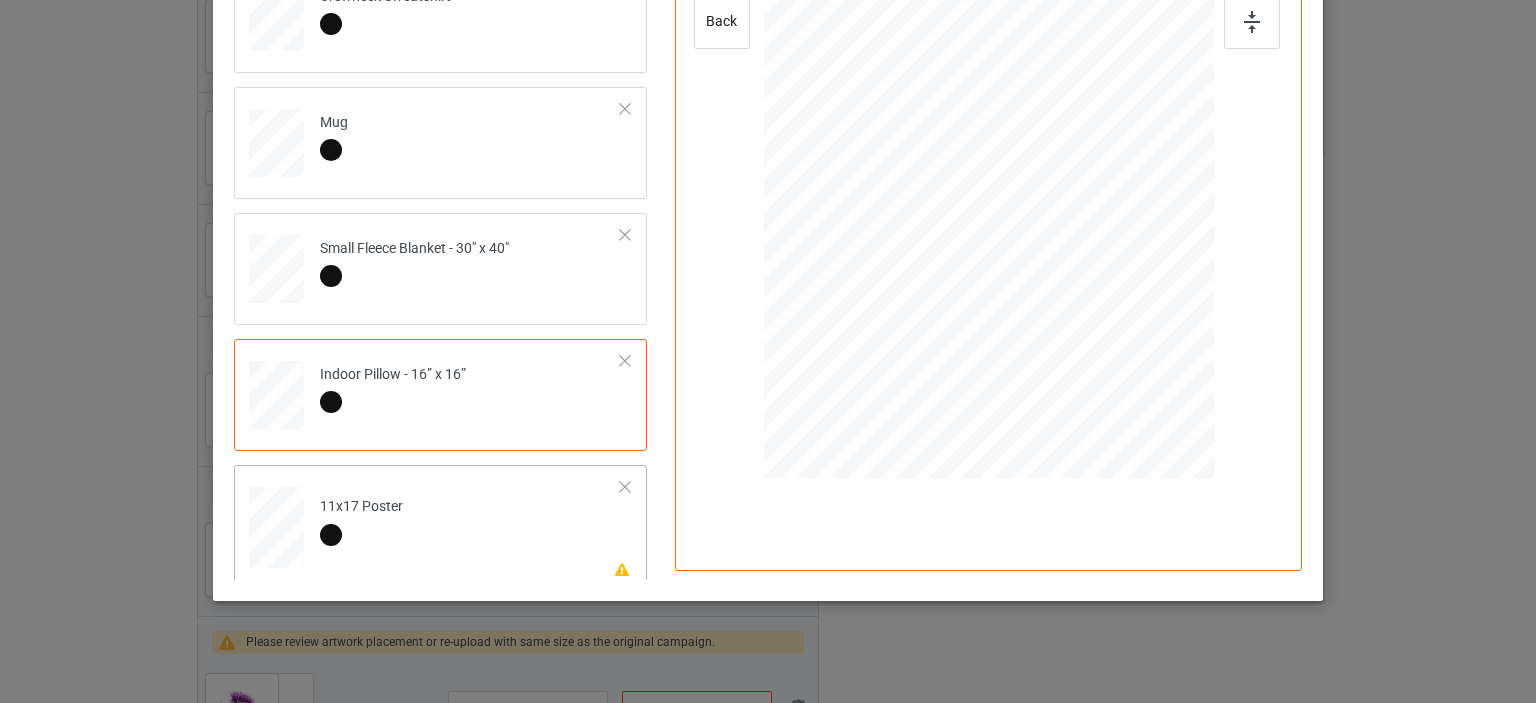 scroll, scrollTop: 449, scrollLeft: 0, axis: vertical 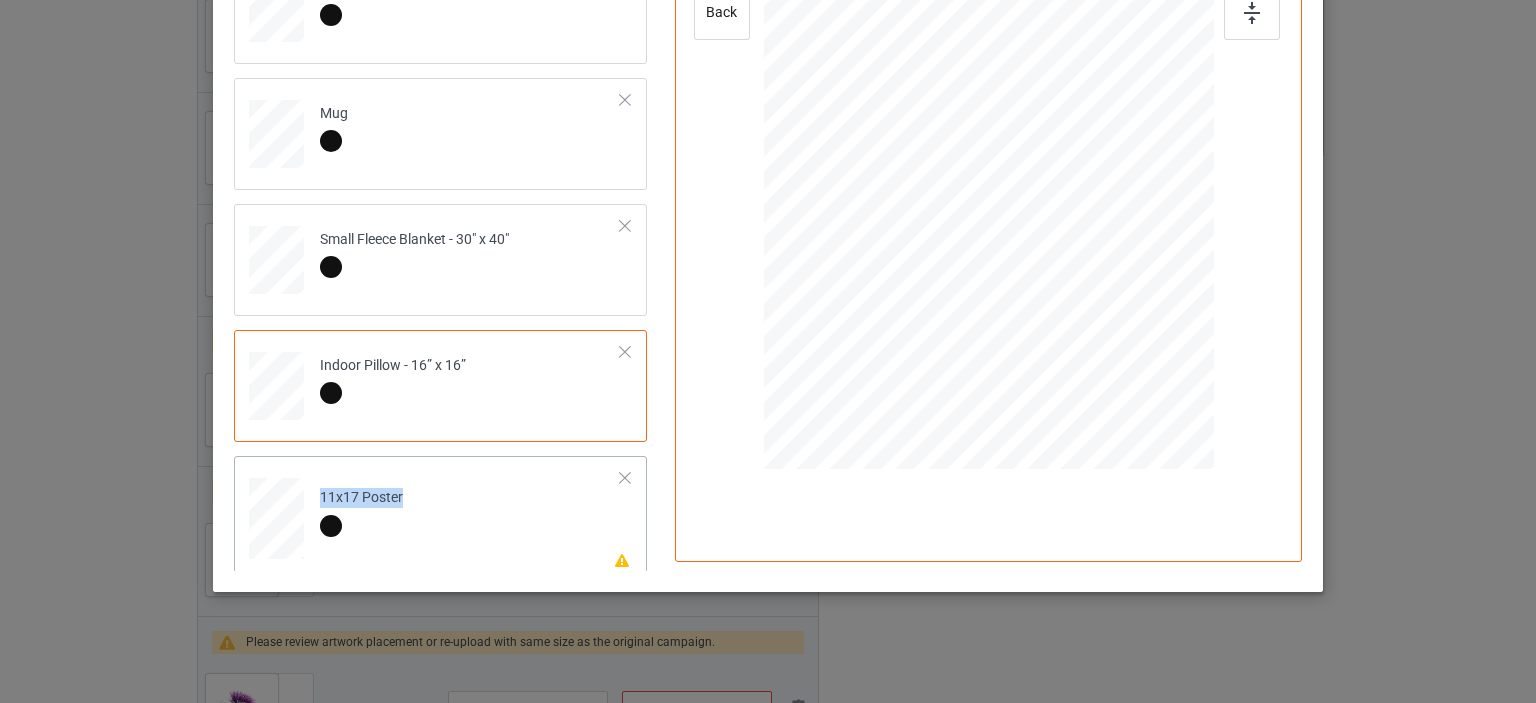 click on "Please review artwork placement 11x17 Poster" at bounding box center (440, 514) 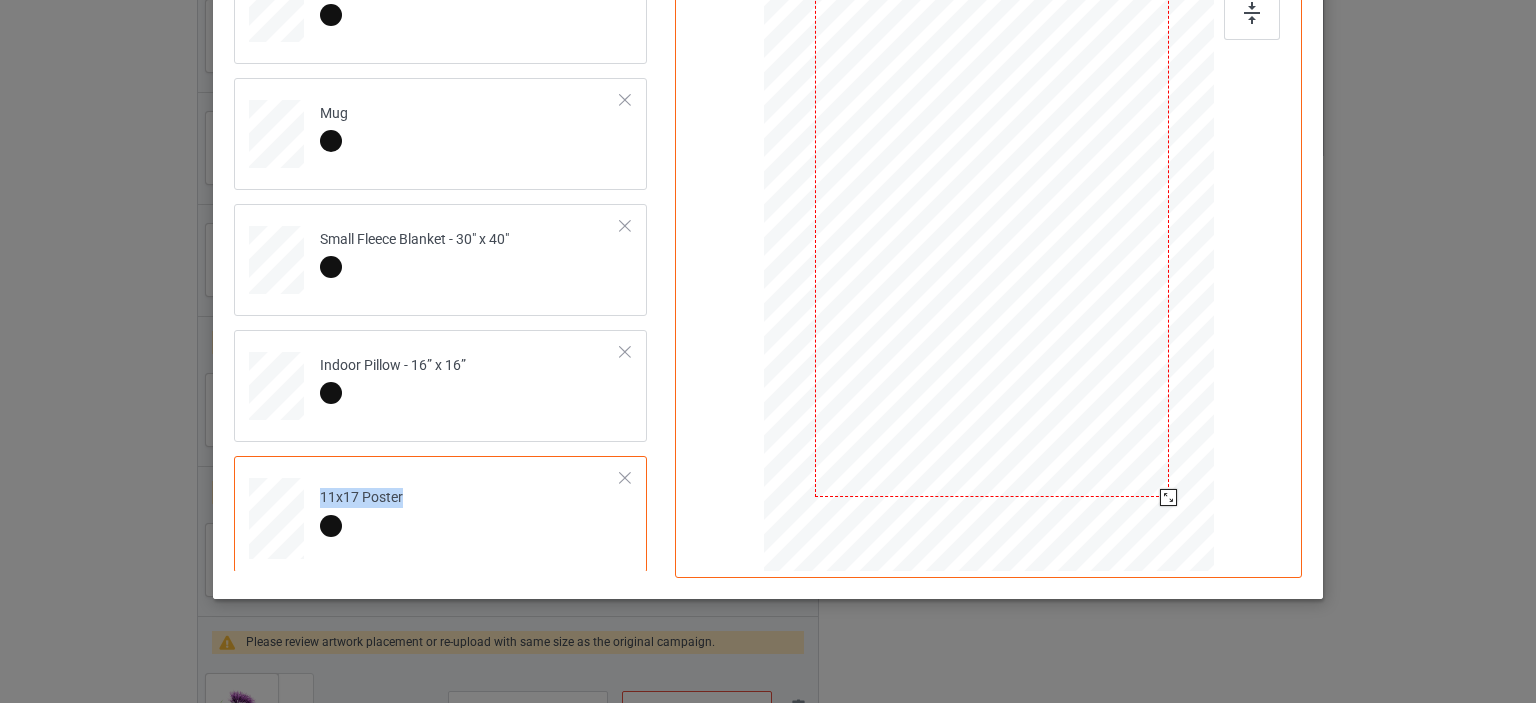 drag, startPoint x: 1118, startPoint y: 423, endPoint x: 1160, endPoint y: 498, distance: 85.95929 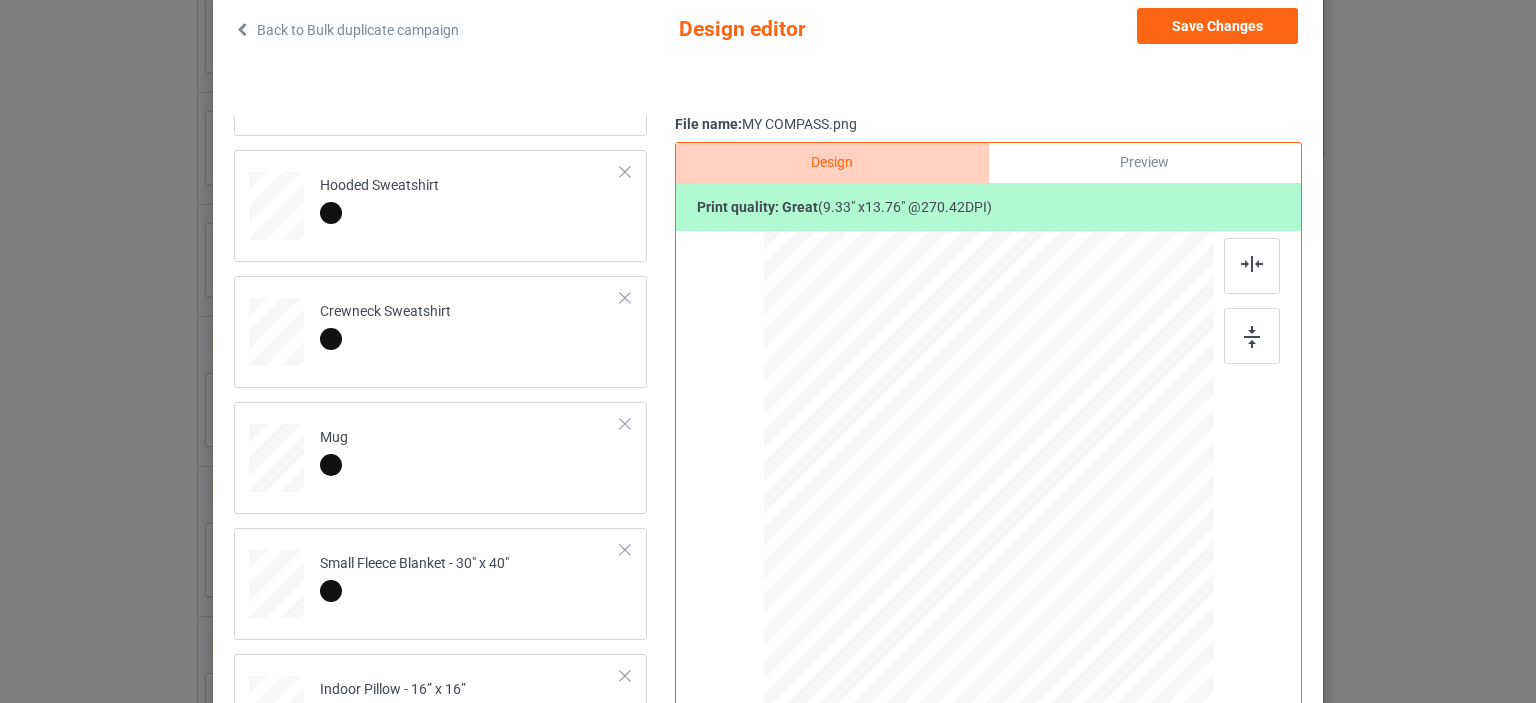 scroll, scrollTop: 116, scrollLeft: 0, axis: vertical 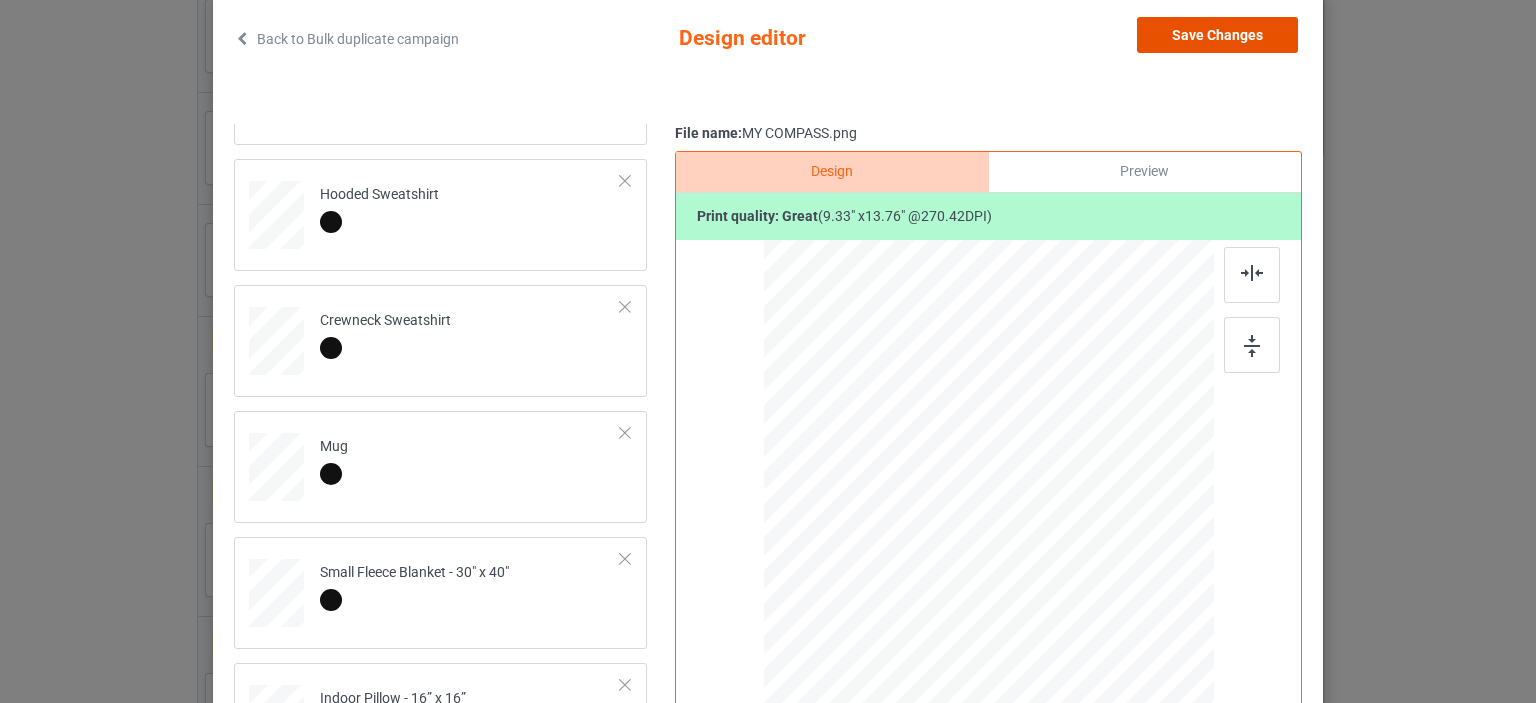 click on "Save Changes" at bounding box center (1217, 35) 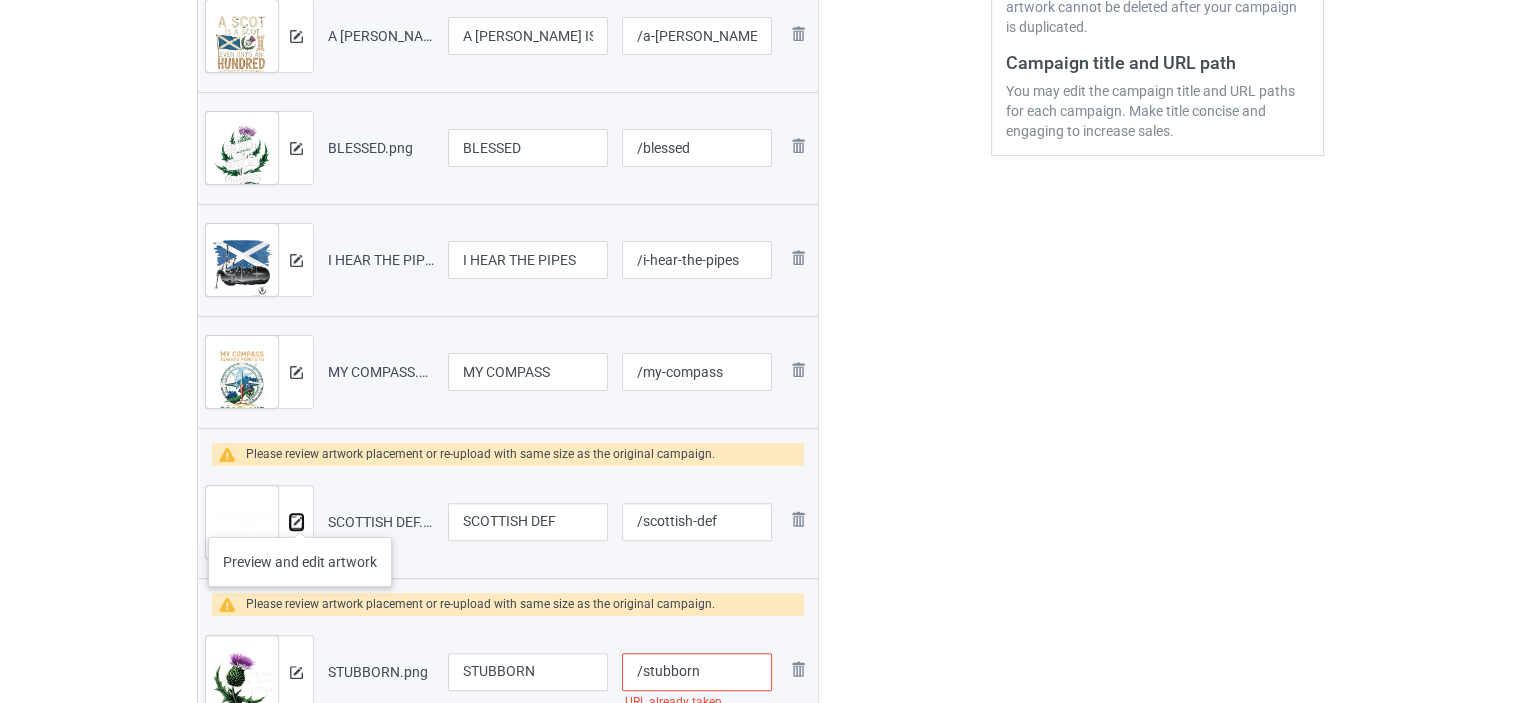 click at bounding box center [296, 522] 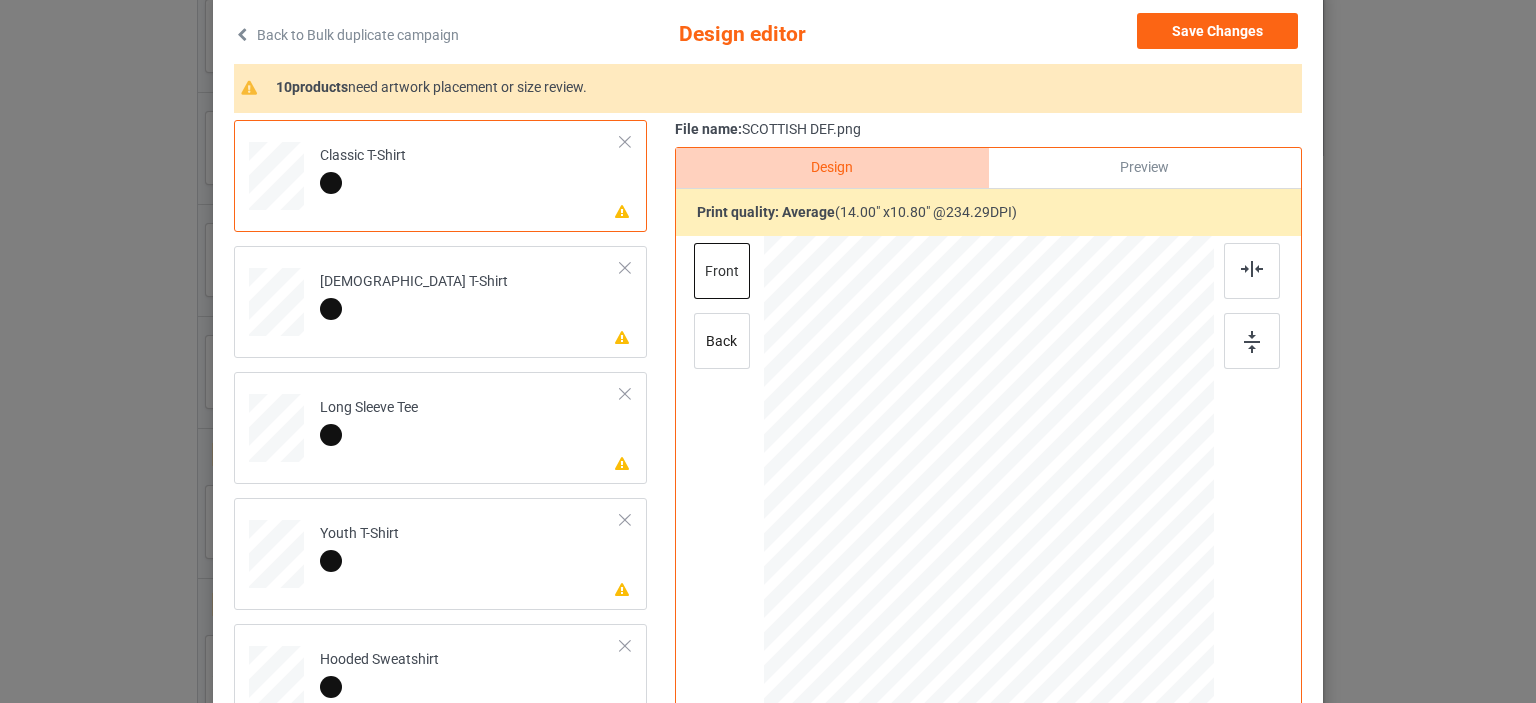 scroll, scrollTop: 133, scrollLeft: 0, axis: vertical 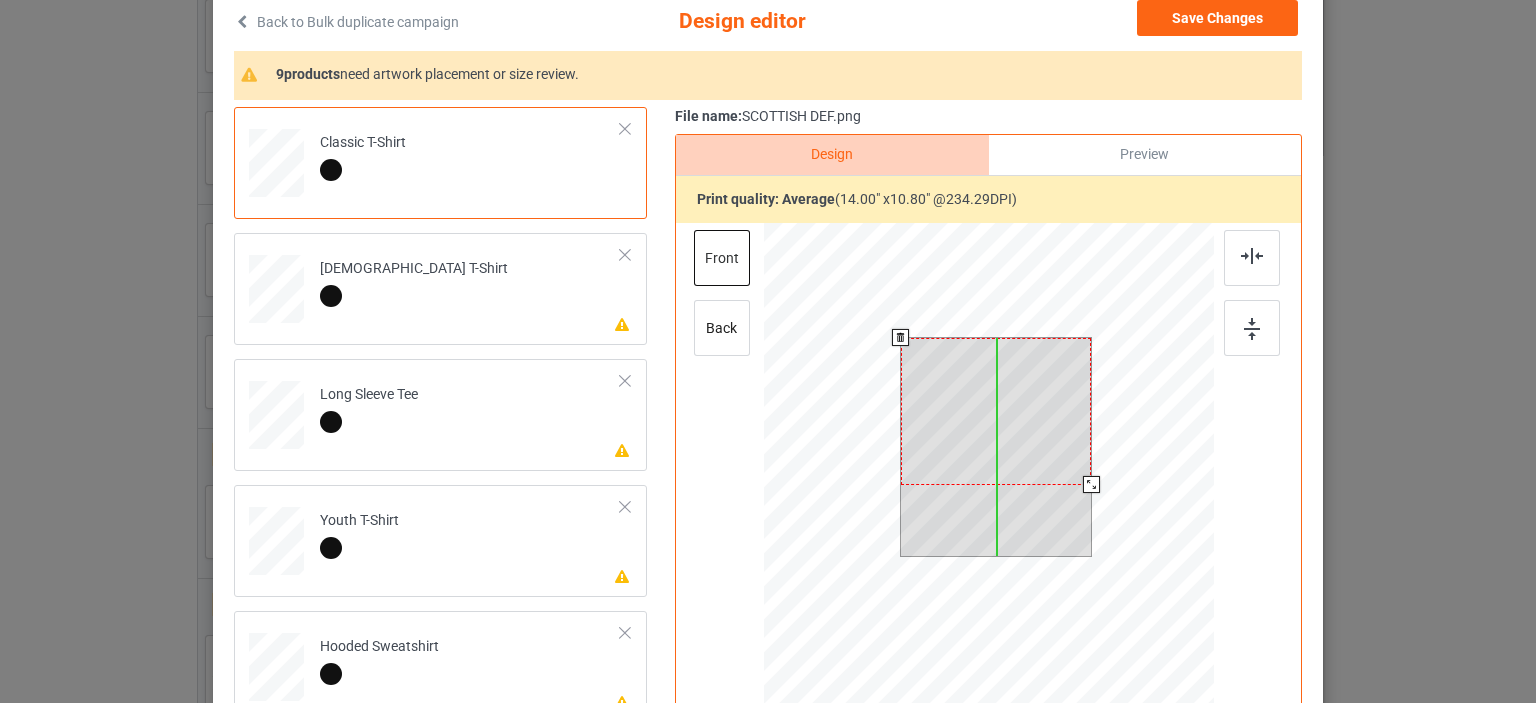 drag, startPoint x: 1074, startPoint y: 481, endPoint x: 1057, endPoint y: 469, distance: 20.808653 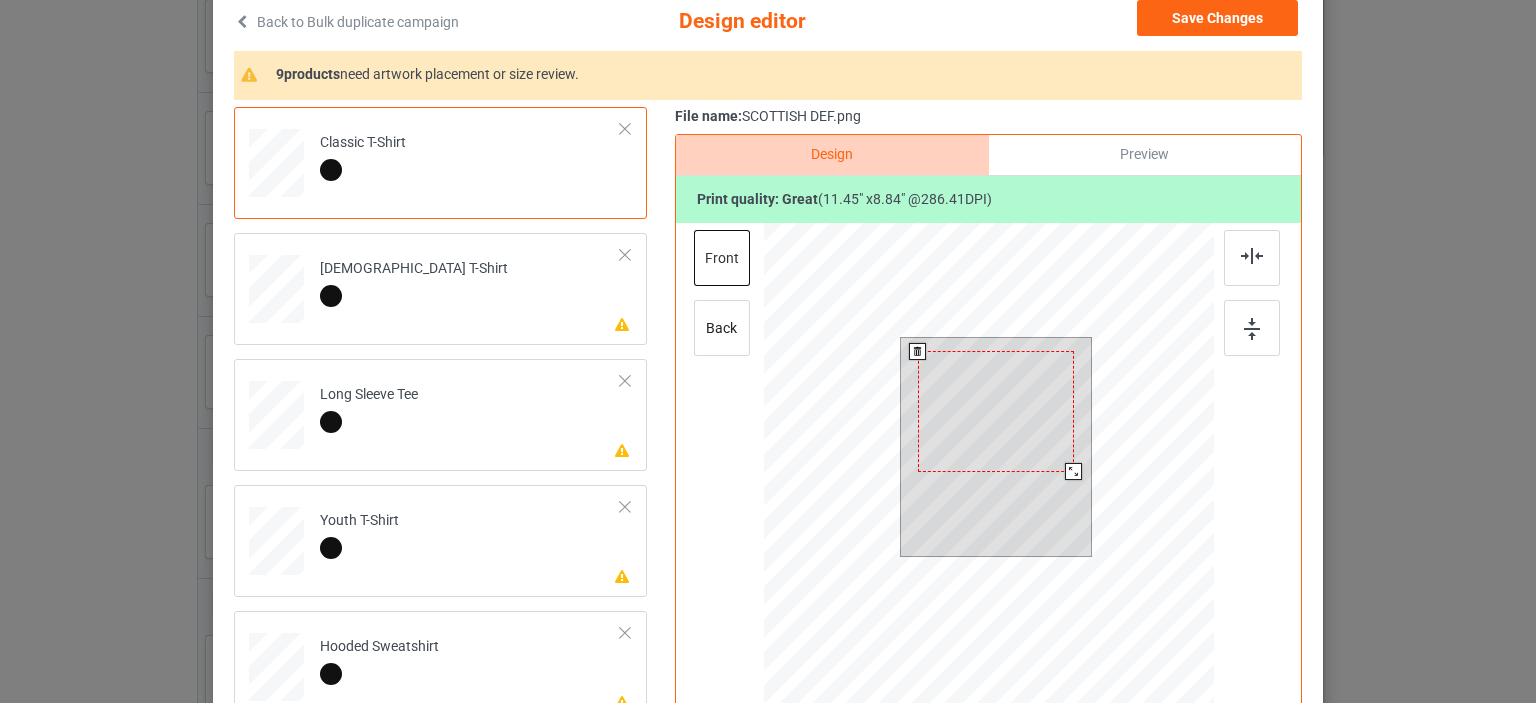 drag, startPoint x: 1082, startPoint y: 483, endPoint x: 1064, endPoint y: 471, distance: 21.633308 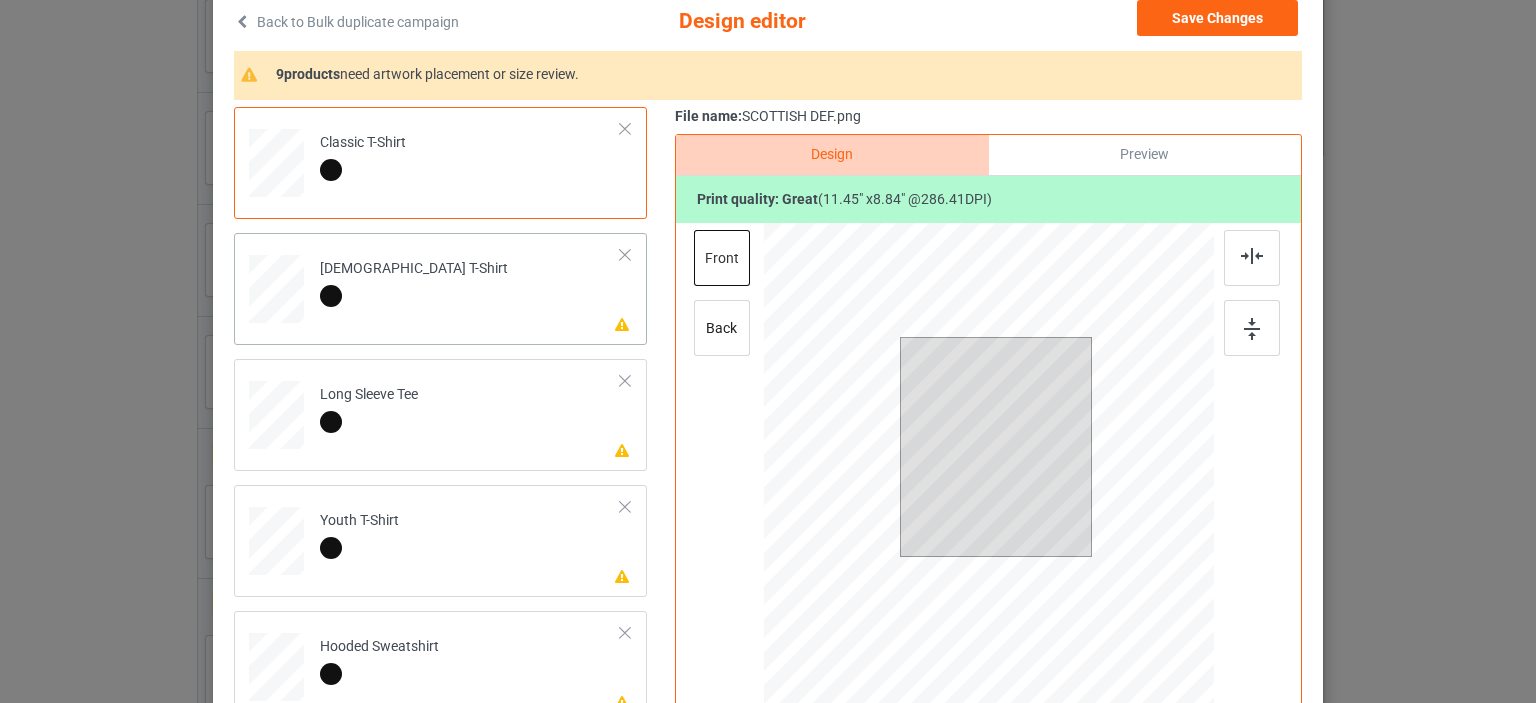 click on "[DEMOGRAPHIC_DATA] T-Shirt" at bounding box center [414, 282] 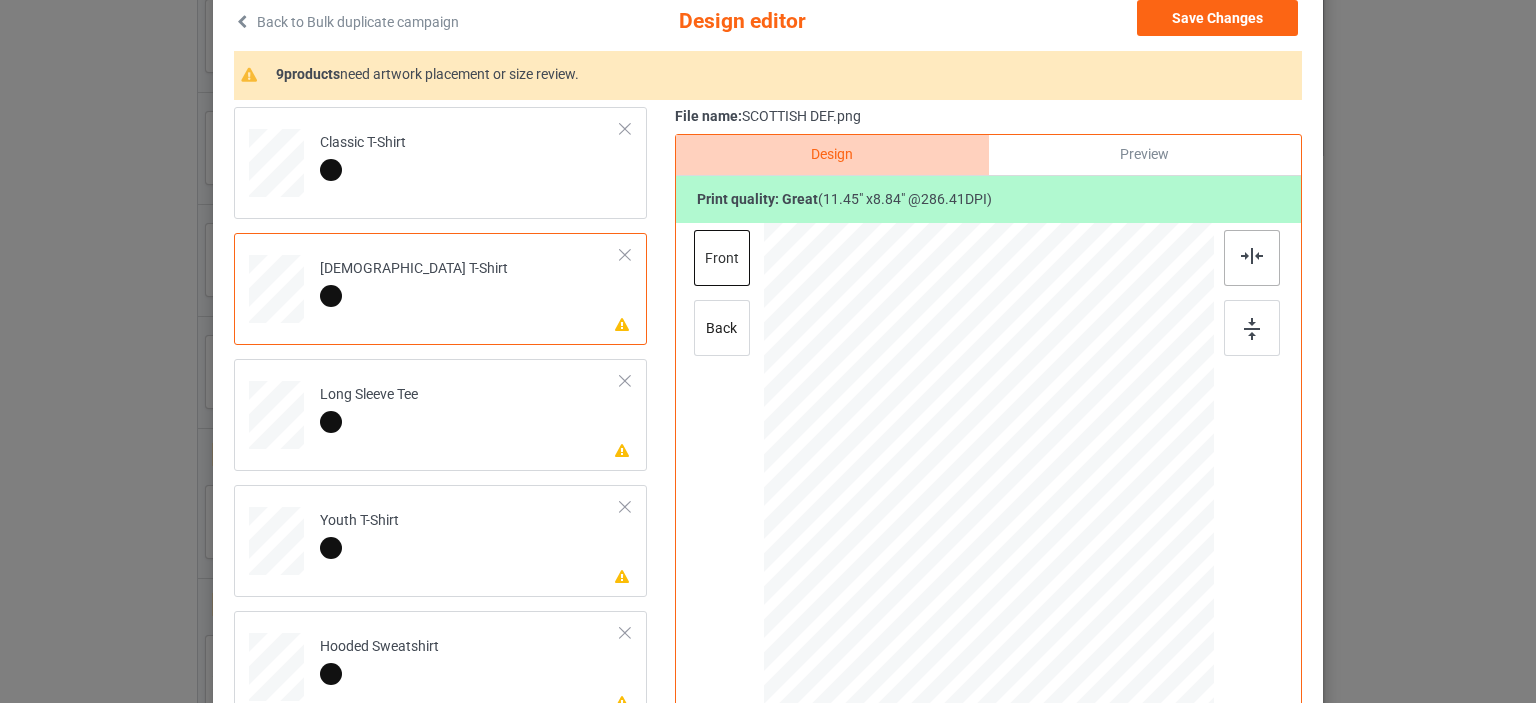 click at bounding box center [1252, 256] 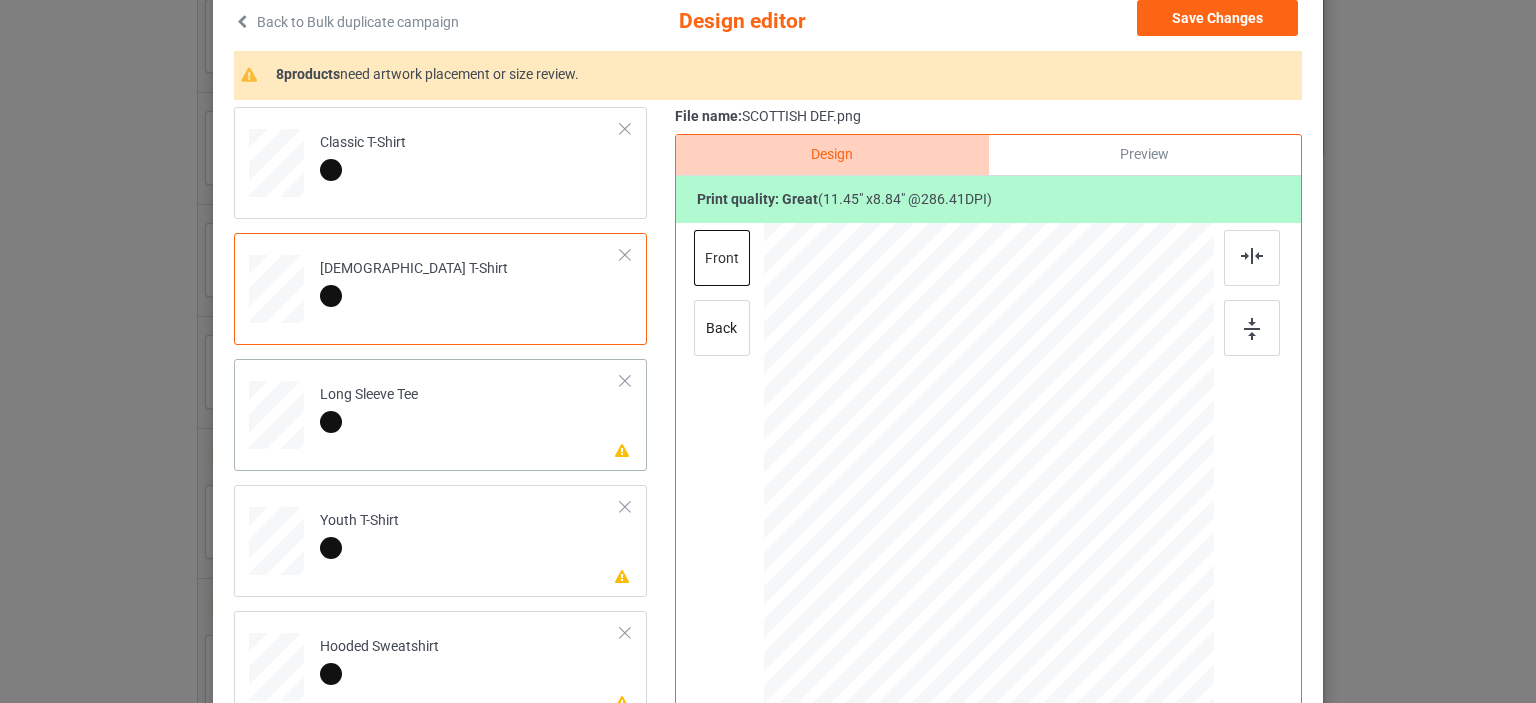 click on "Long Sleeve Tee" at bounding box center [369, 408] 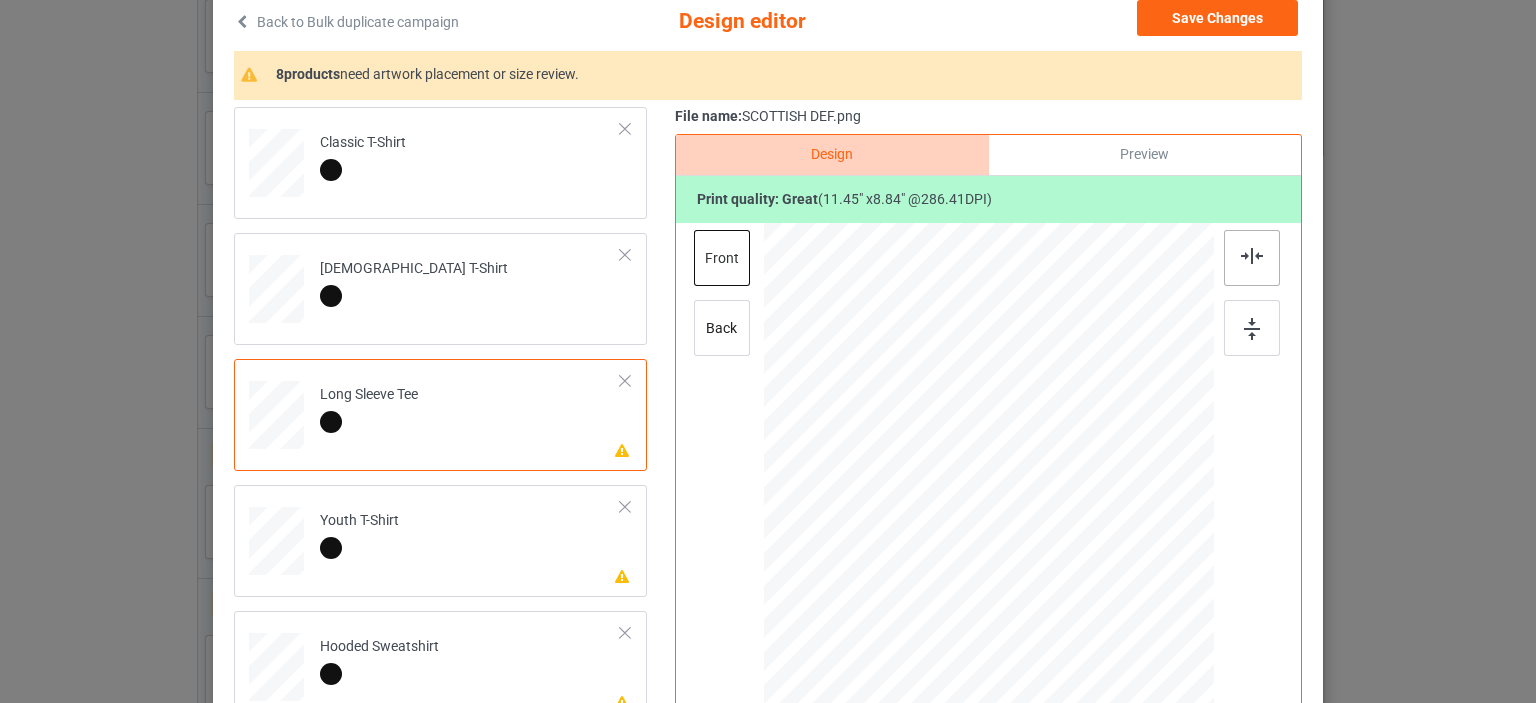 click at bounding box center [1252, 258] 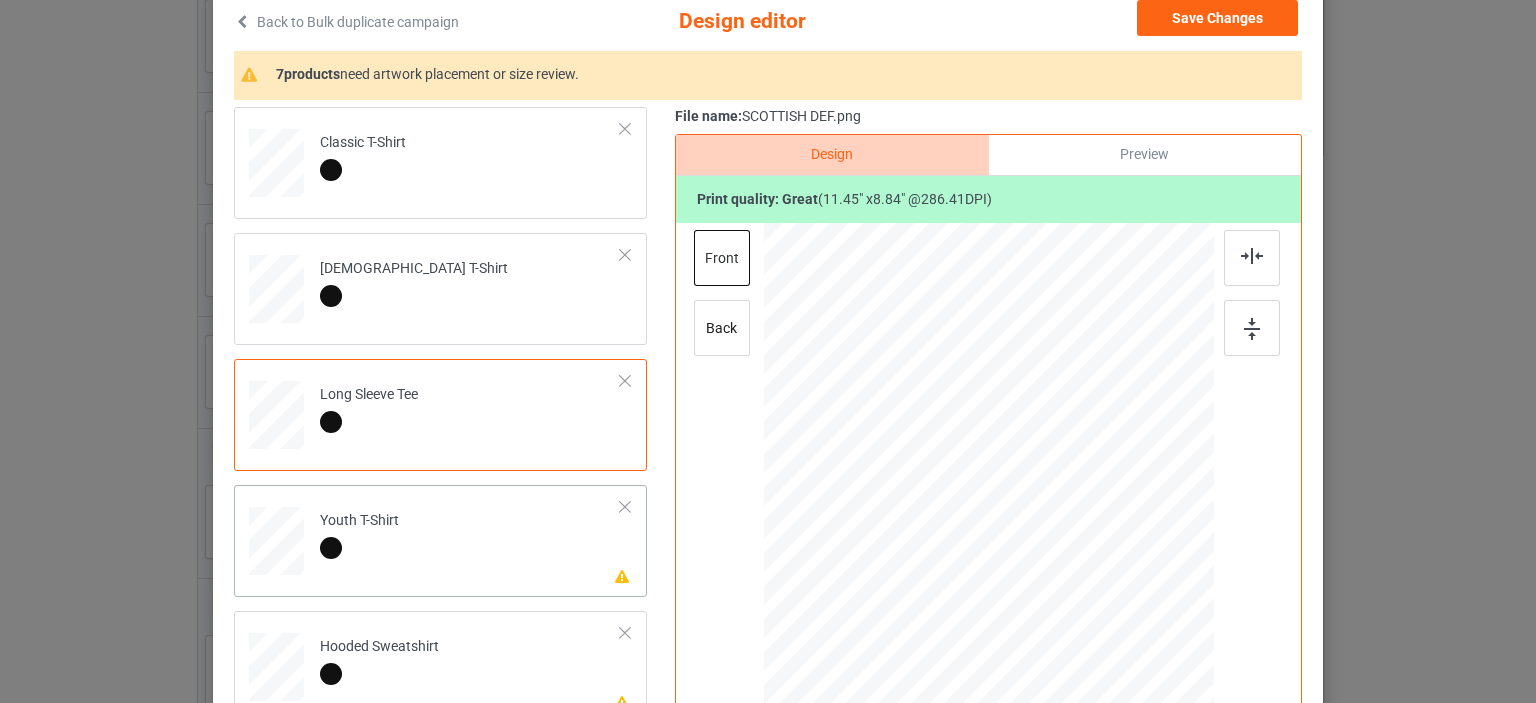 click on "Please review artwork placement Youth T-Shirt" at bounding box center (470, 537) 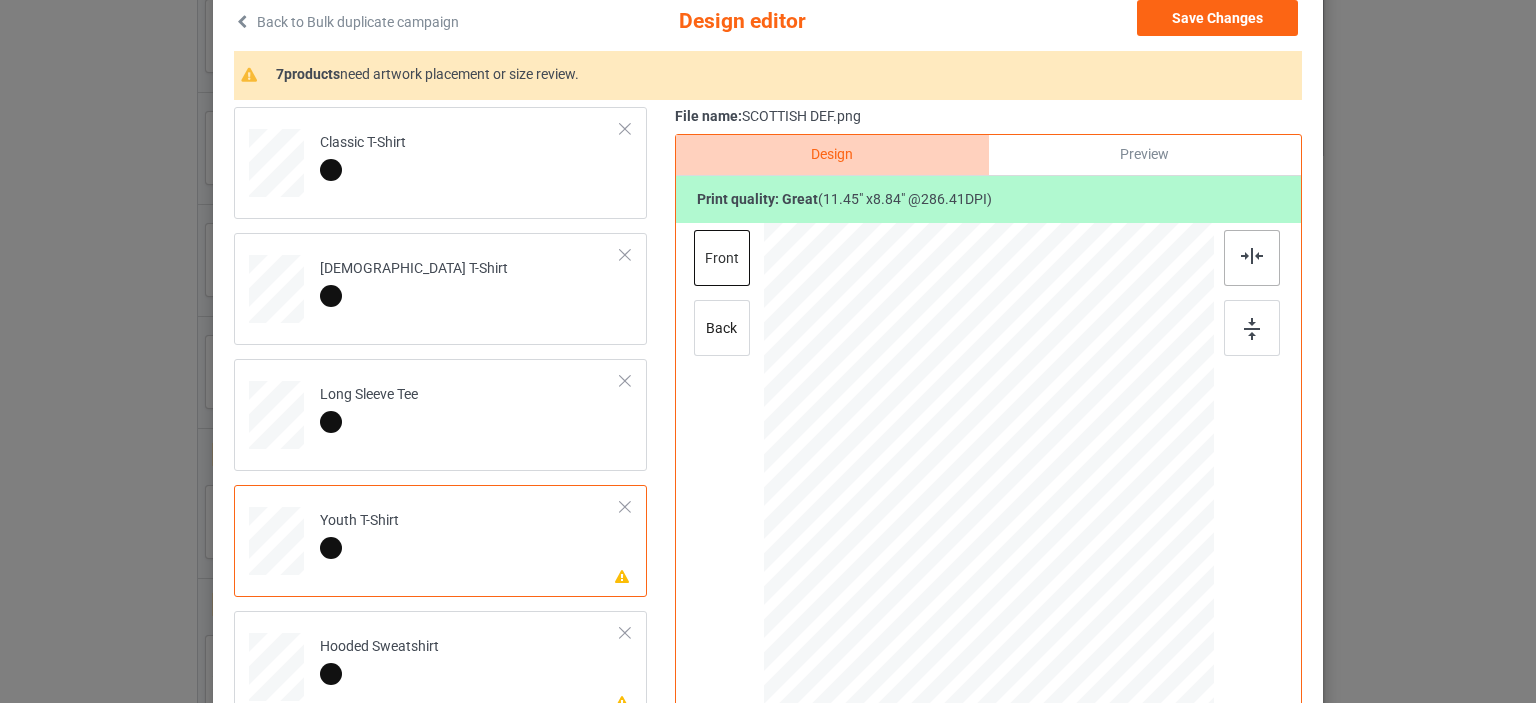 click at bounding box center [1252, 256] 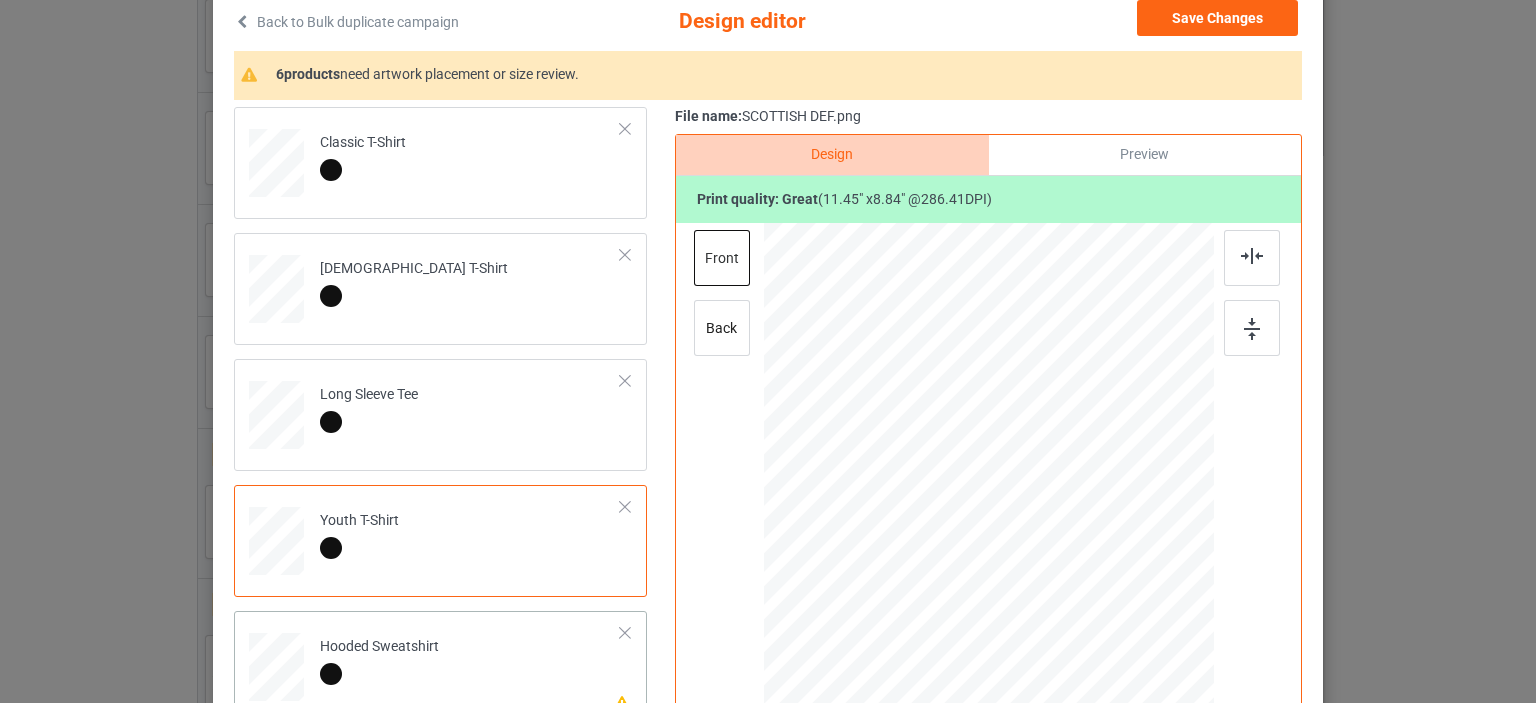 click on "Please review artwork placement Hooded Sweatshirt" at bounding box center [470, 663] 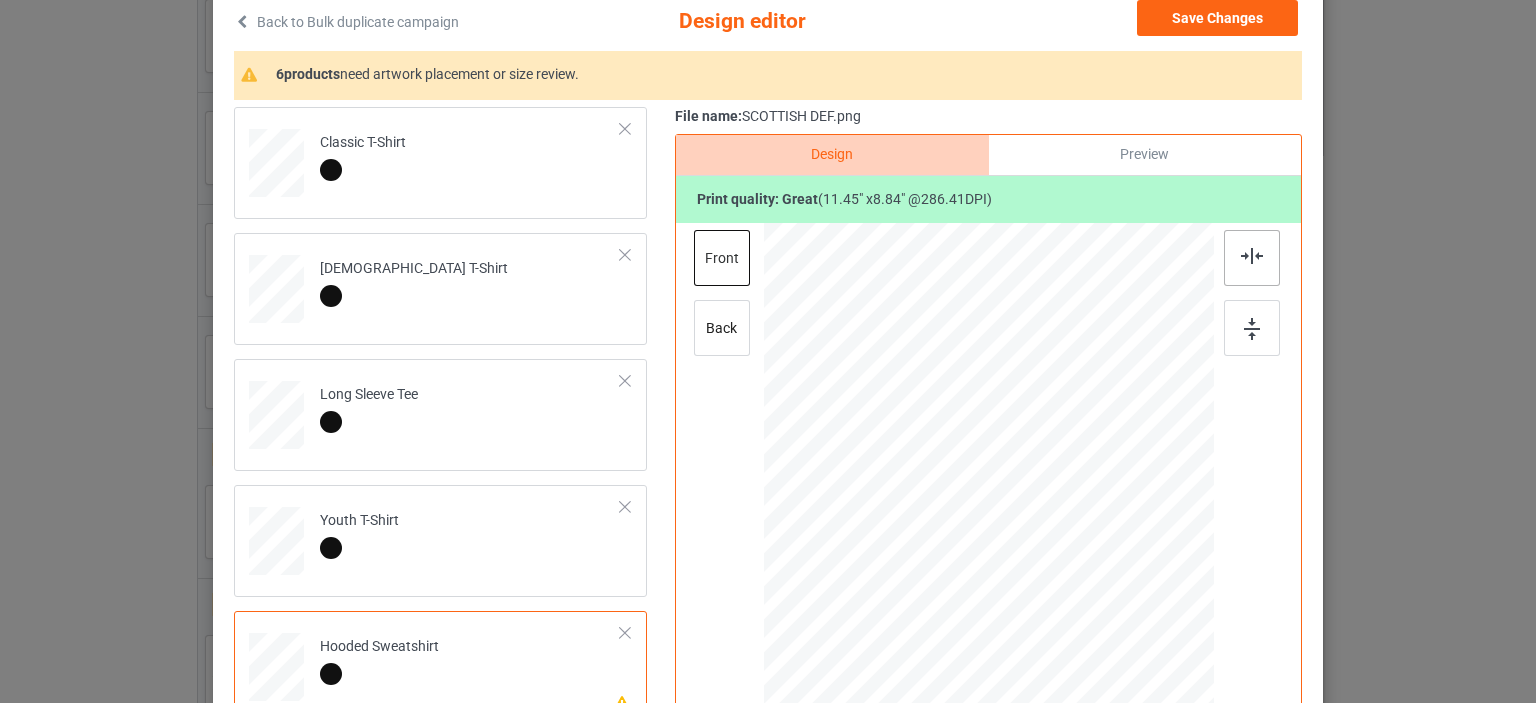 click at bounding box center [1252, 258] 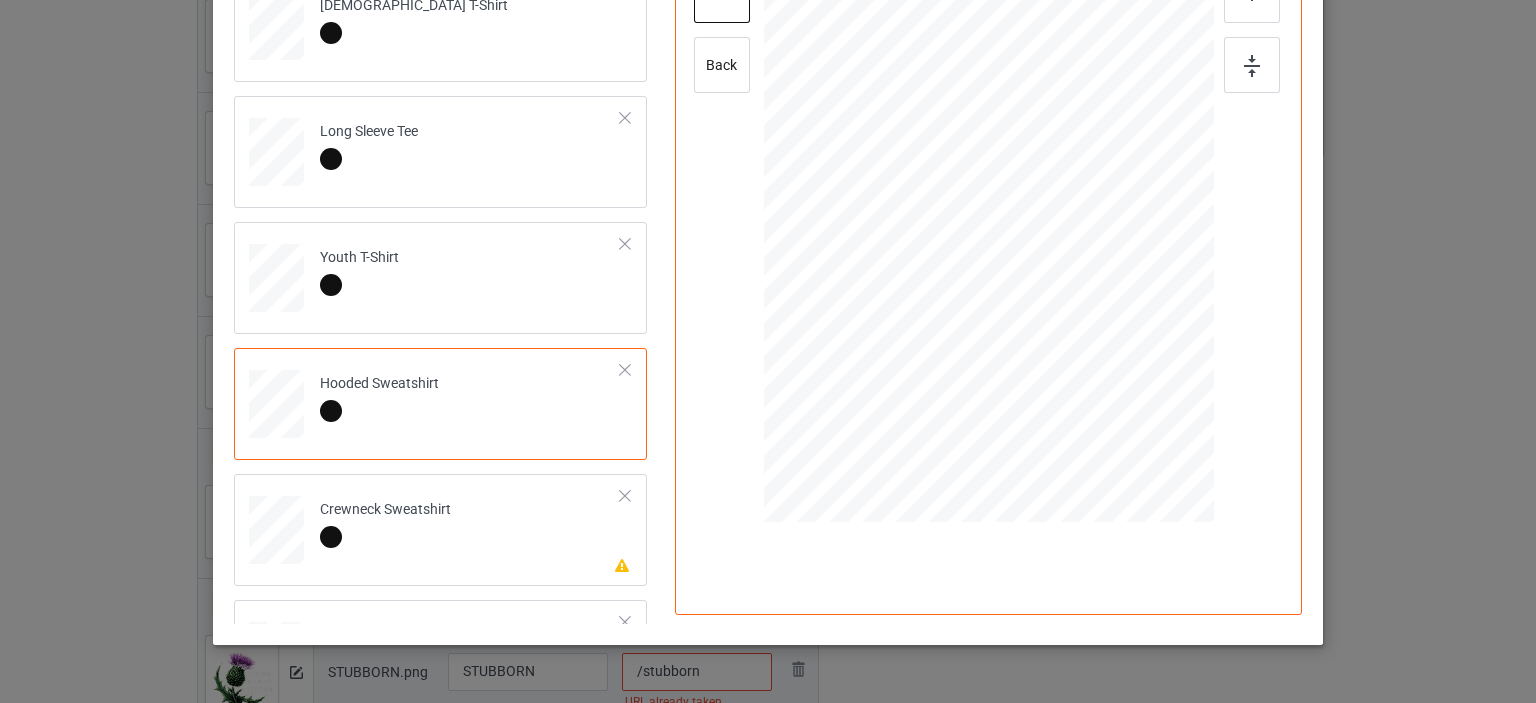 scroll, scrollTop: 400, scrollLeft: 0, axis: vertical 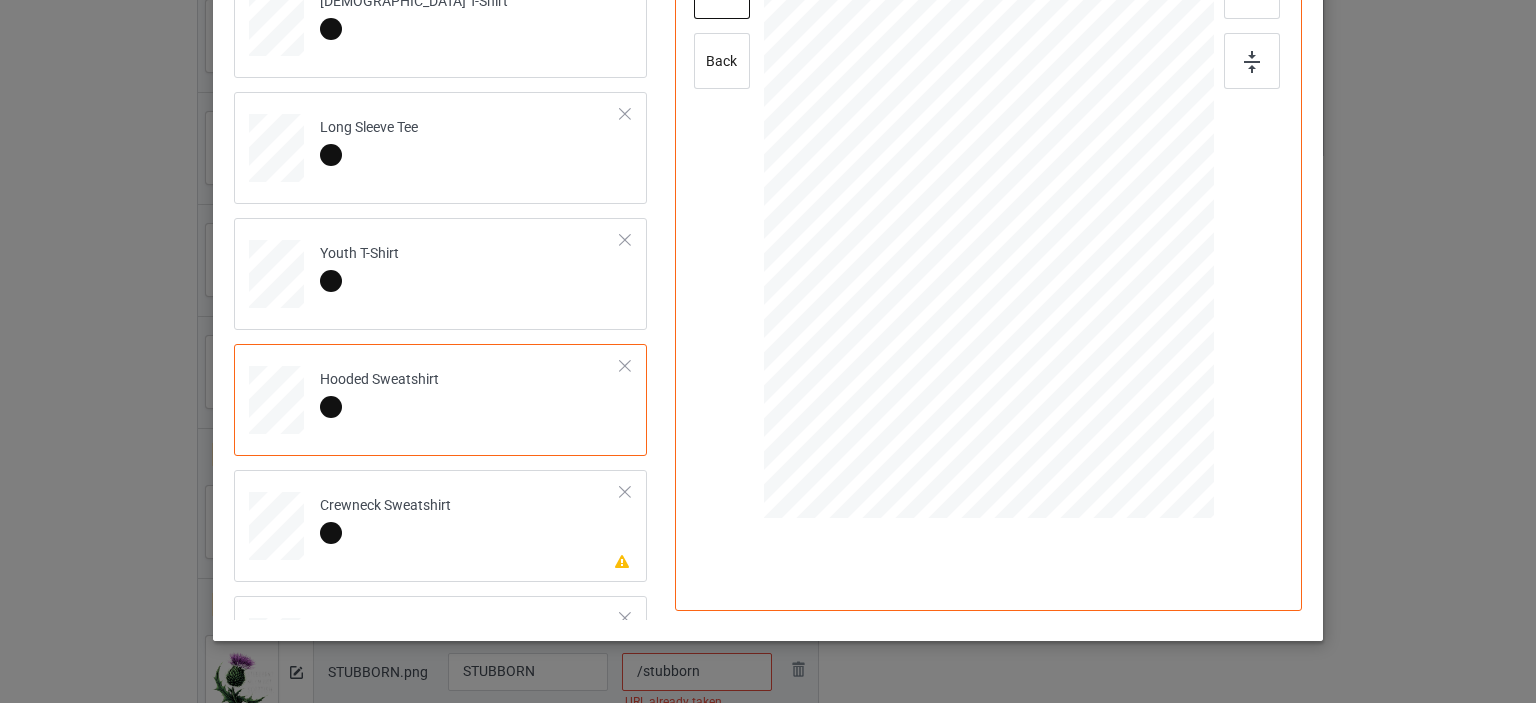 drag, startPoint x: 376, startPoint y: 506, endPoint x: 792, endPoint y: 368, distance: 438.29214 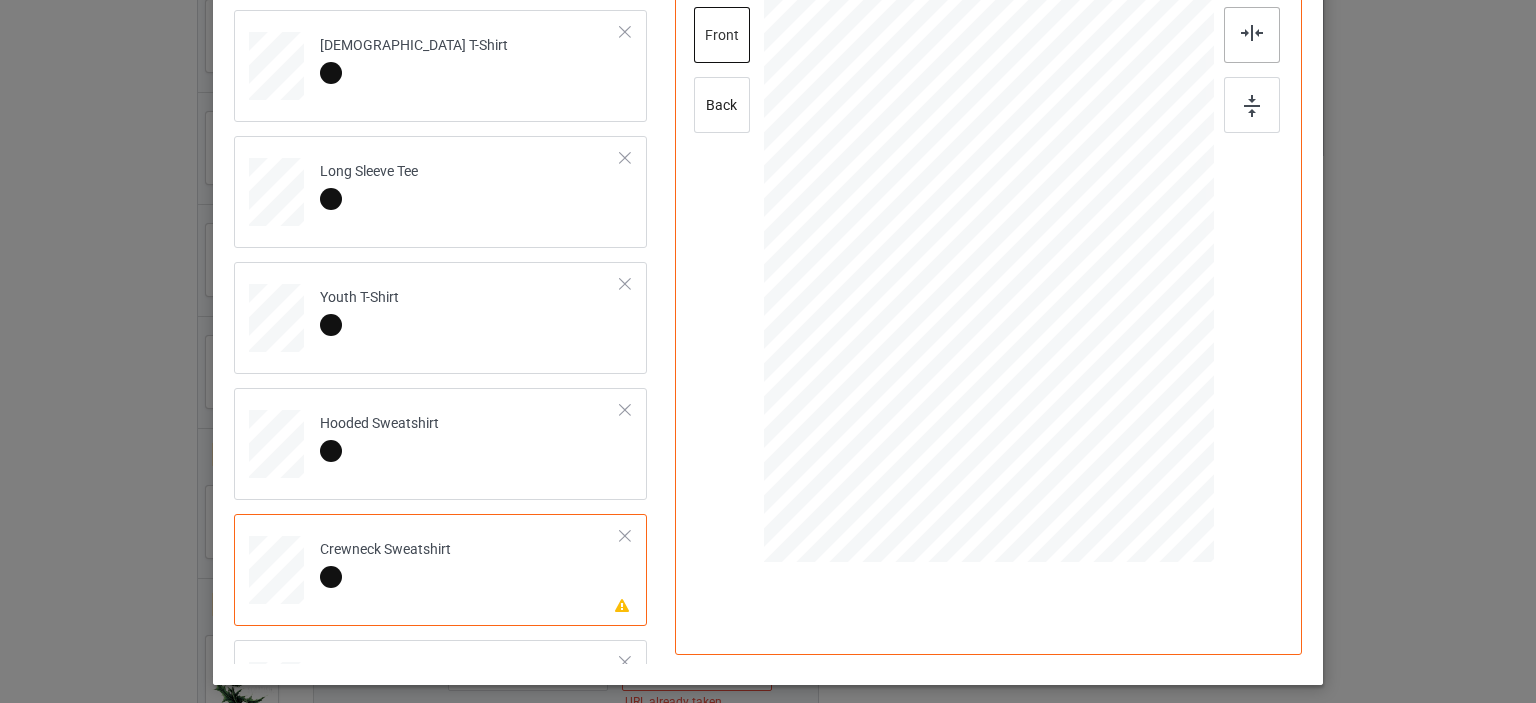 scroll, scrollTop: 266, scrollLeft: 0, axis: vertical 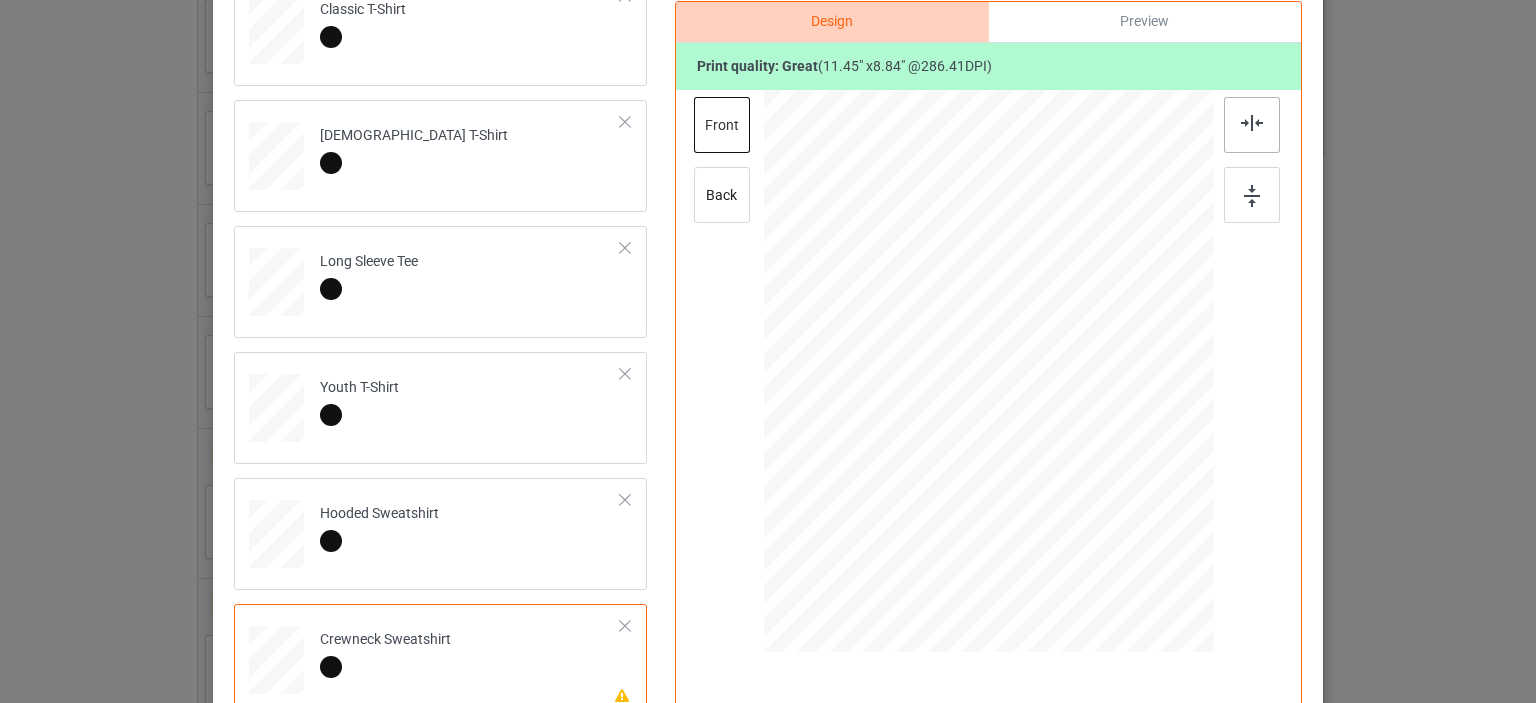 click at bounding box center [1252, 123] 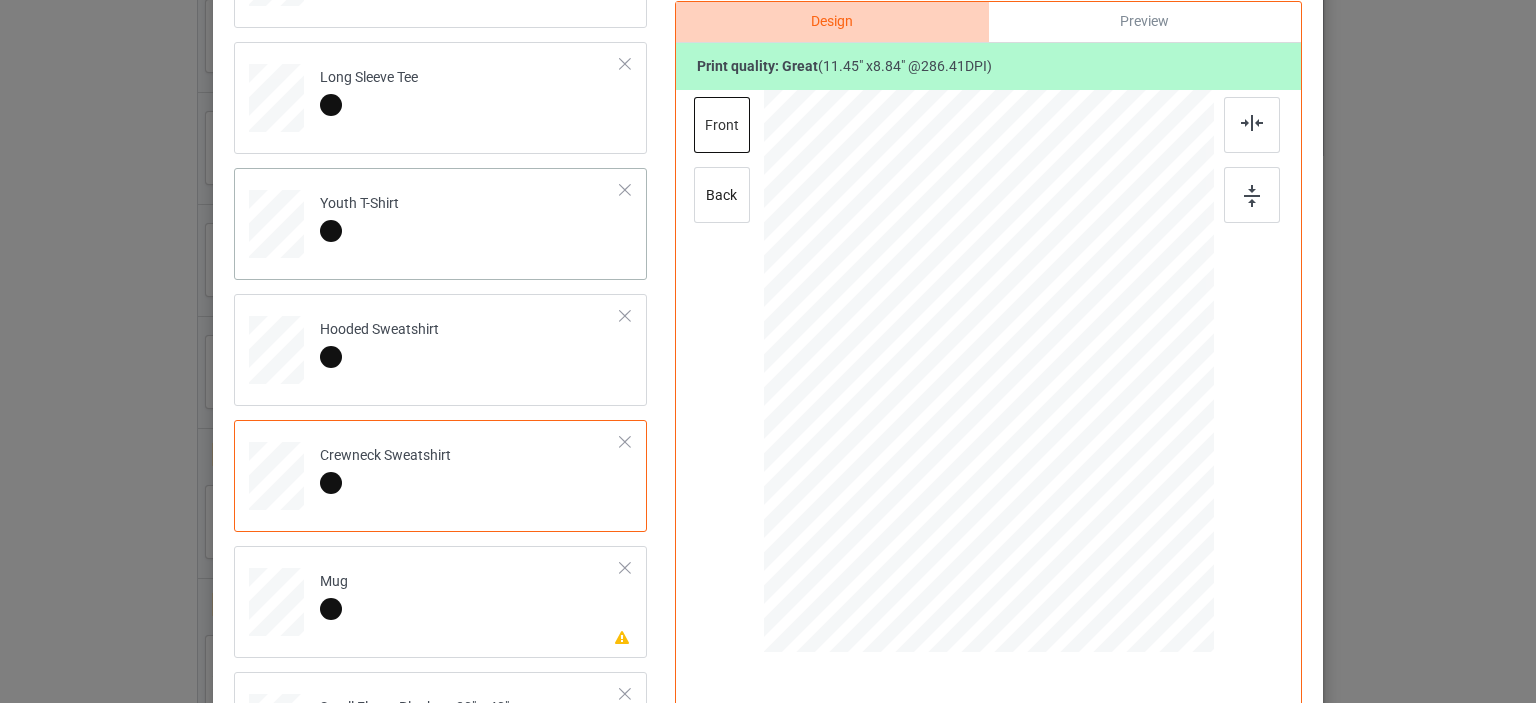 scroll, scrollTop: 400, scrollLeft: 0, axis: vertical 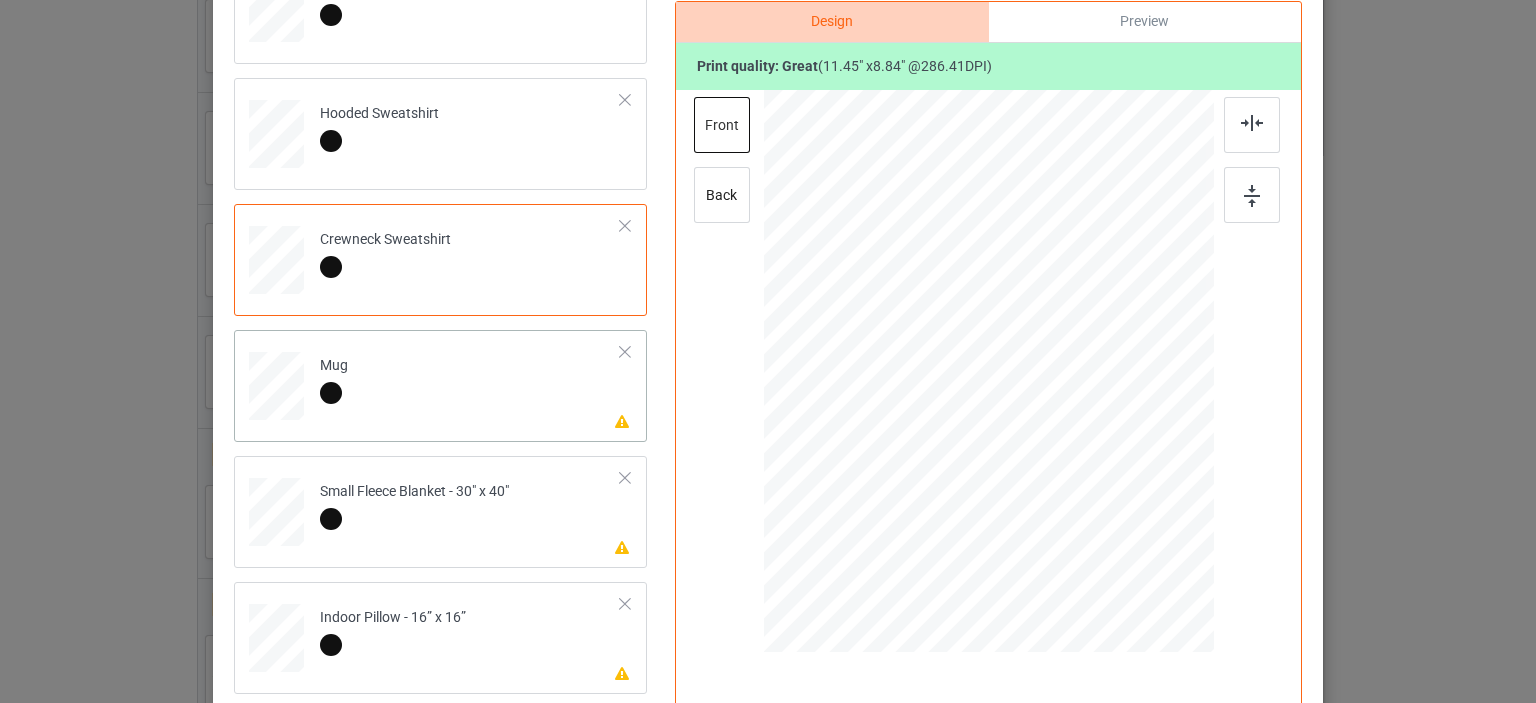 click on "Please review artwork placement Mug" at bounding box center (470, 382) 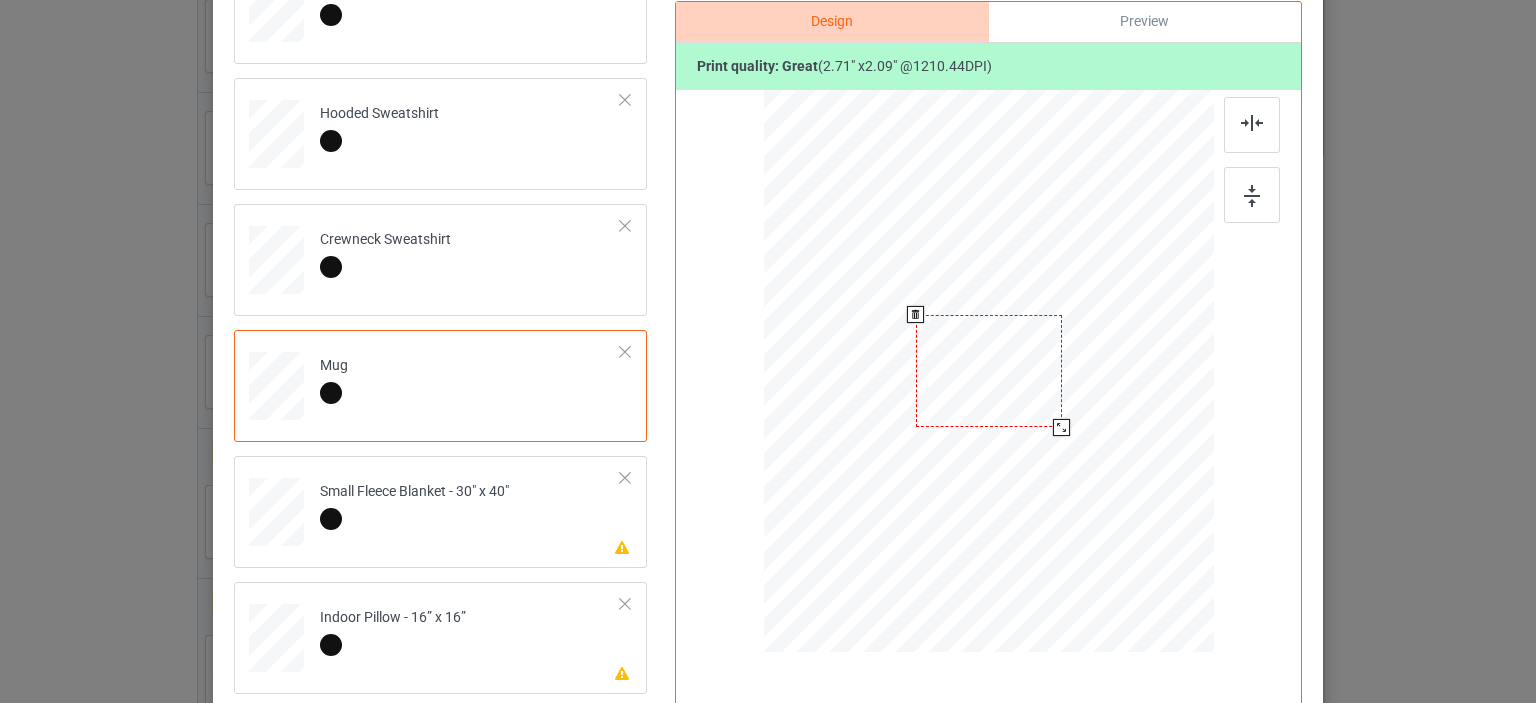 drag, startPoint x: 1115, startPoint y: 475, endPoint x: 1040, endPoint y: 441, distance: 82.346825 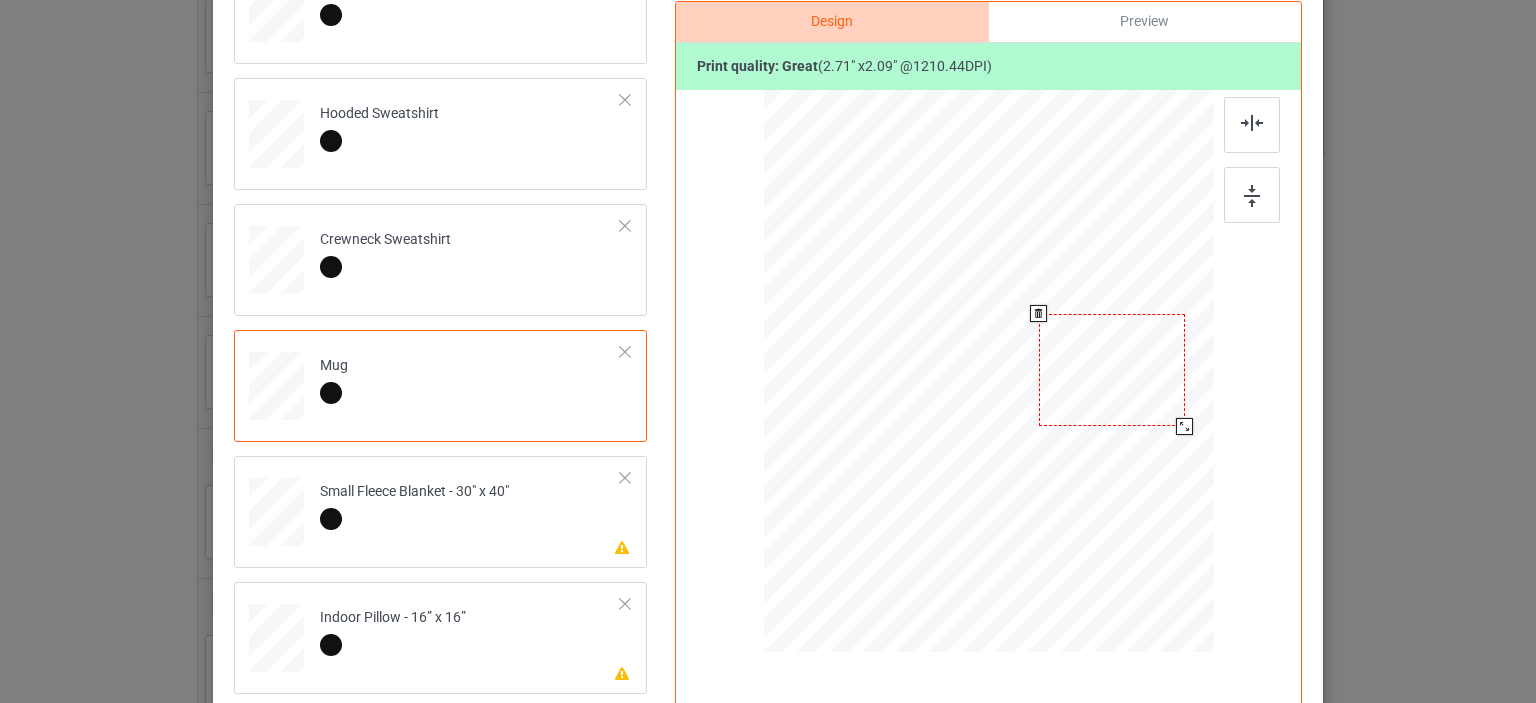 drag, startPoint x: 993, startPoint y: 362, endPoint x: 1116, endPoint y: 361, distance: 123.00407 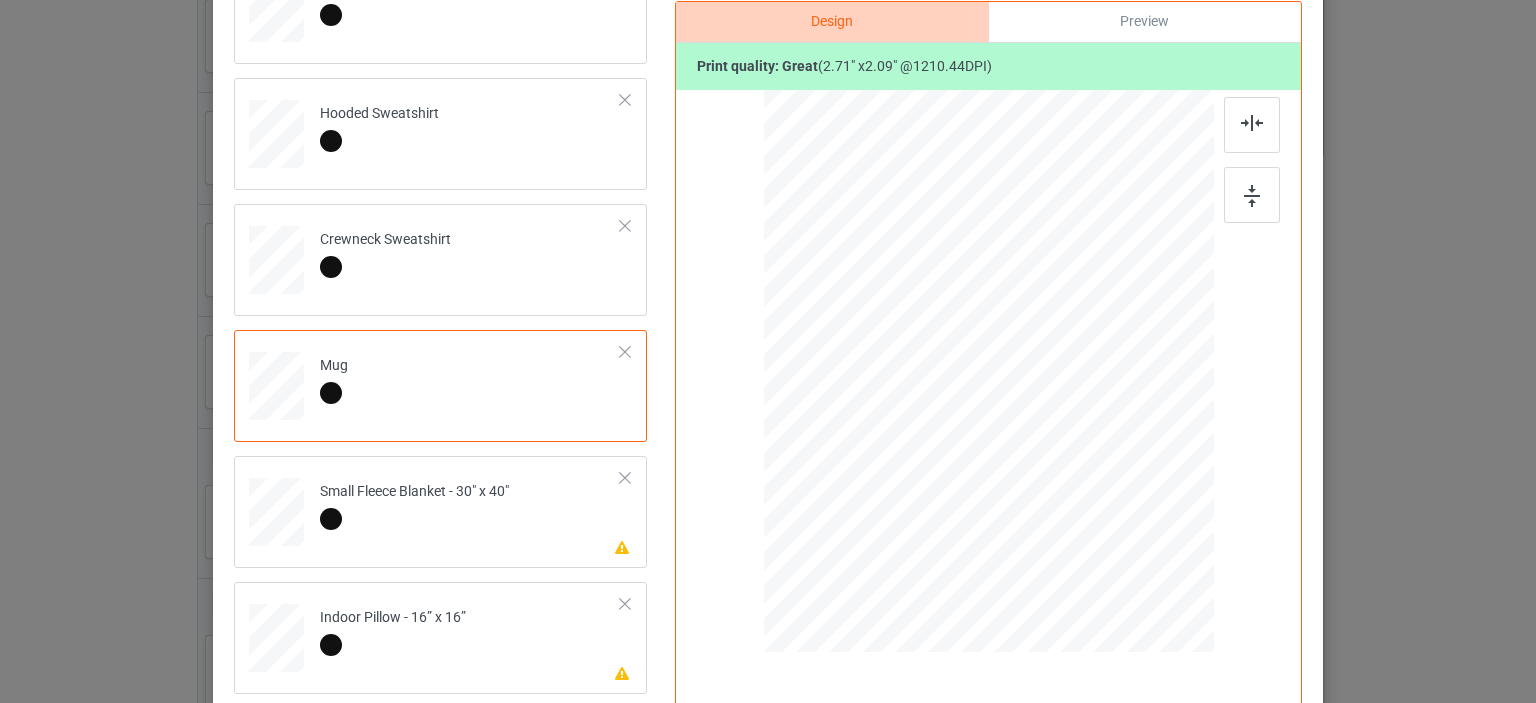 scroll, scrollTop: 469, scrollLeft: 0, axis: vertical 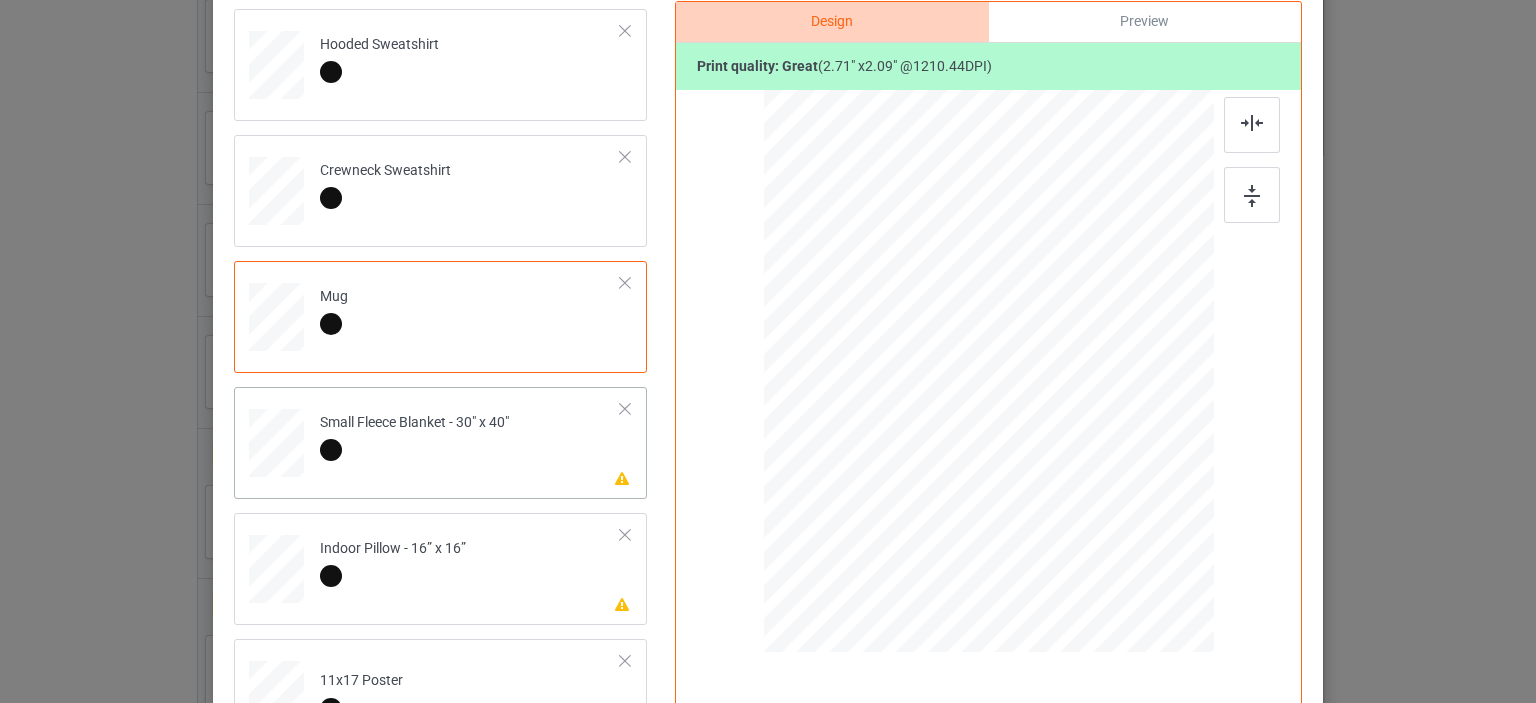 click on "Small Fleece Blanket - 30" x 40"" at bounding box center [414, 436] 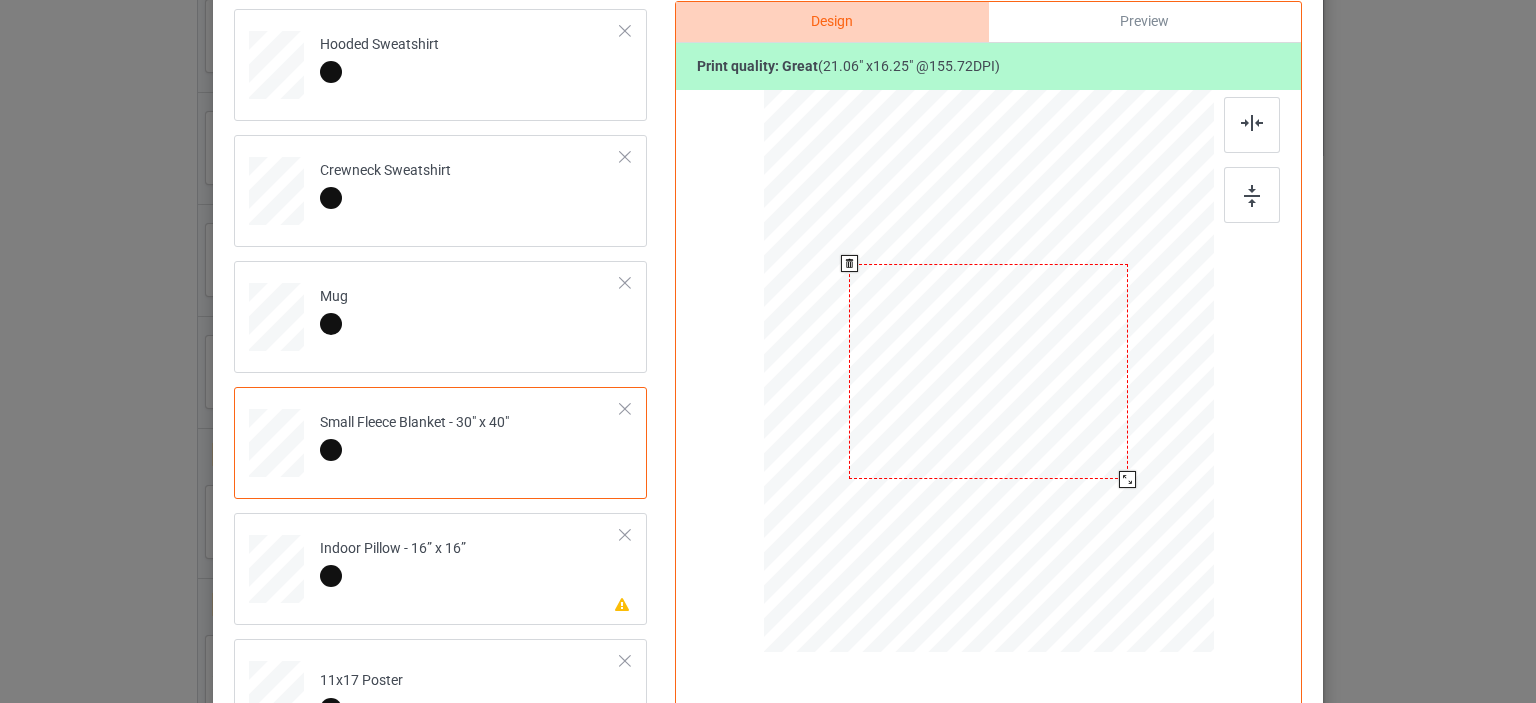 drag, startPoint x: 1113, startPoint y: 471, endPoint x: 1118, endPoint y: 486, distance: 15.811388 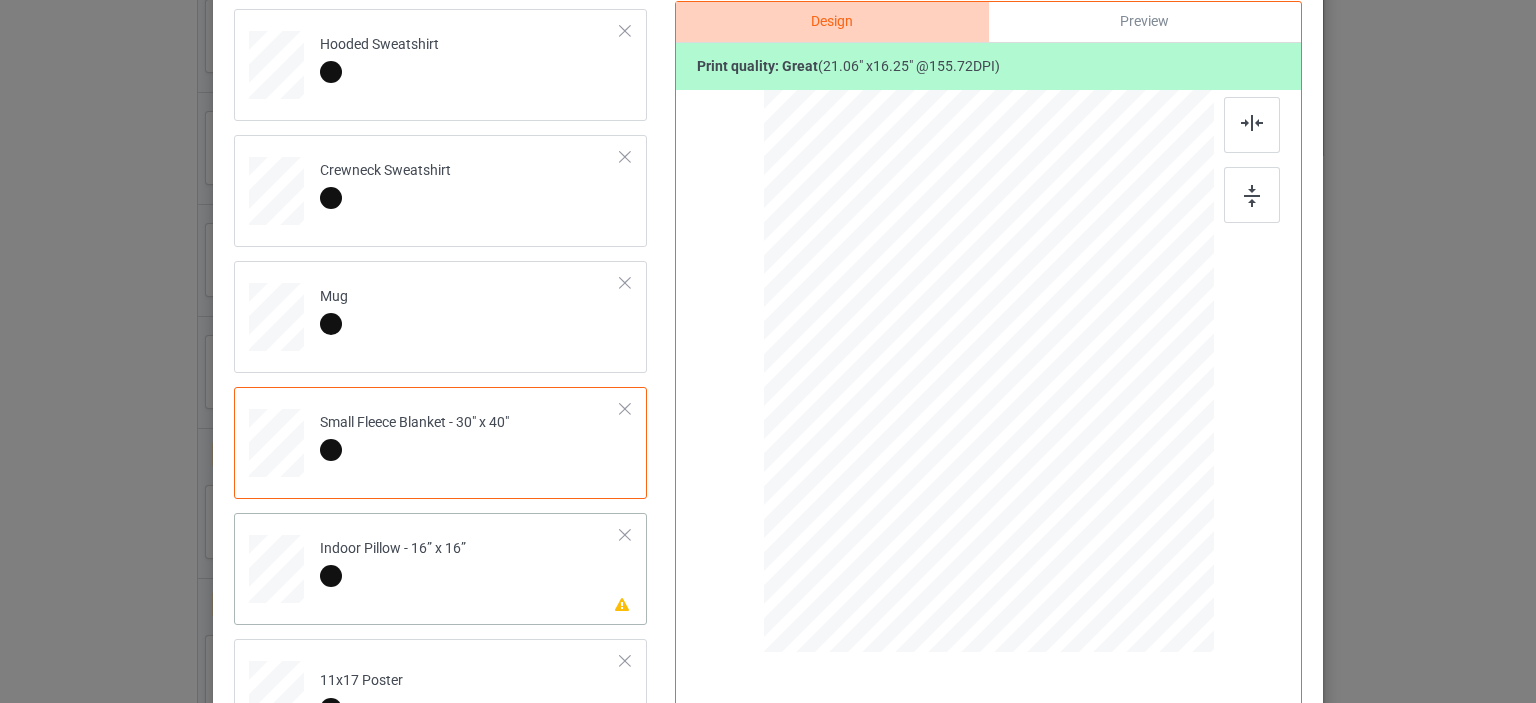 click on "Please review artwork placement Indoor Pillow - 16” x 16”" at bounding box center (470, 565) 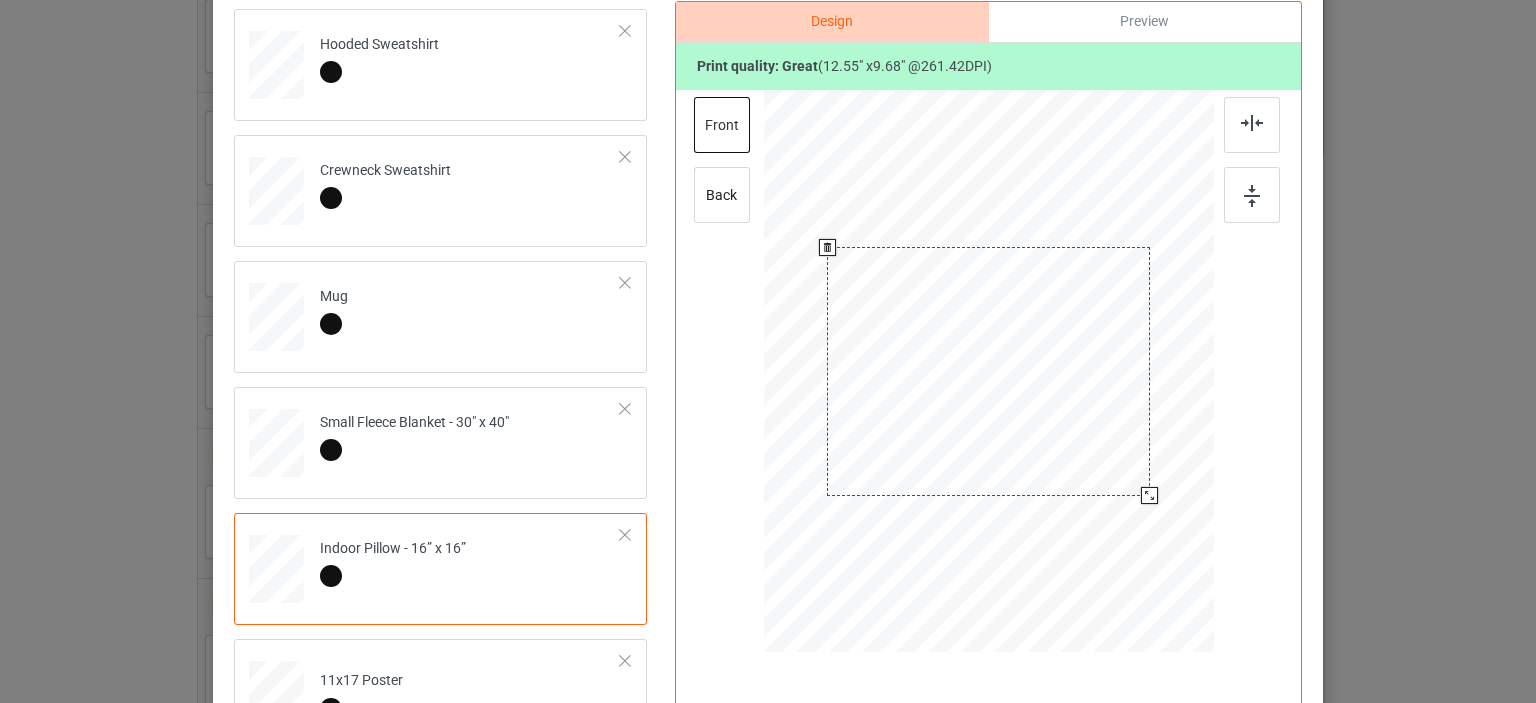 drag, startPoint x: 1114, startPoint y: 475, endPoint x: 1131, endPoint y: 507, distance: 36.23534 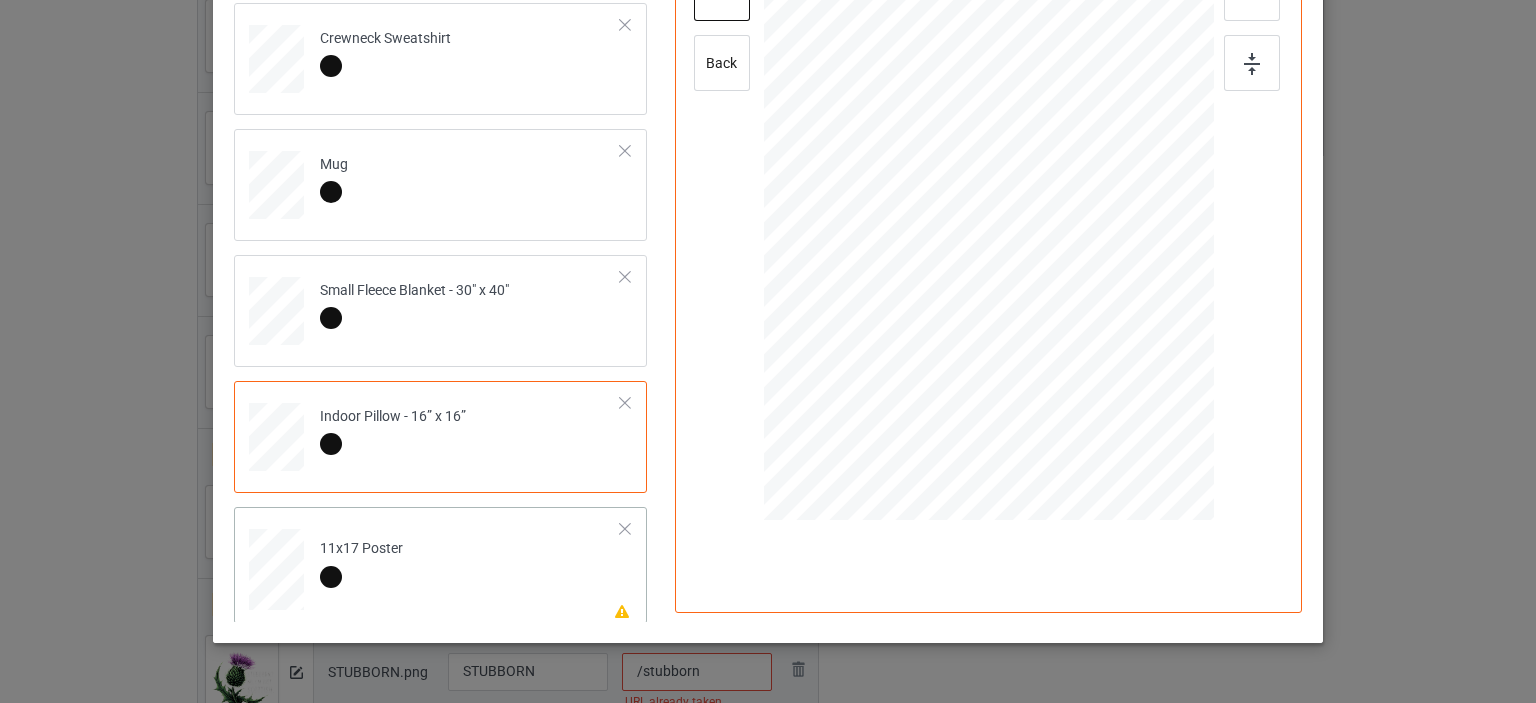 scroll, scrollTop: 400, scrollLeft: 0, axis: vertical 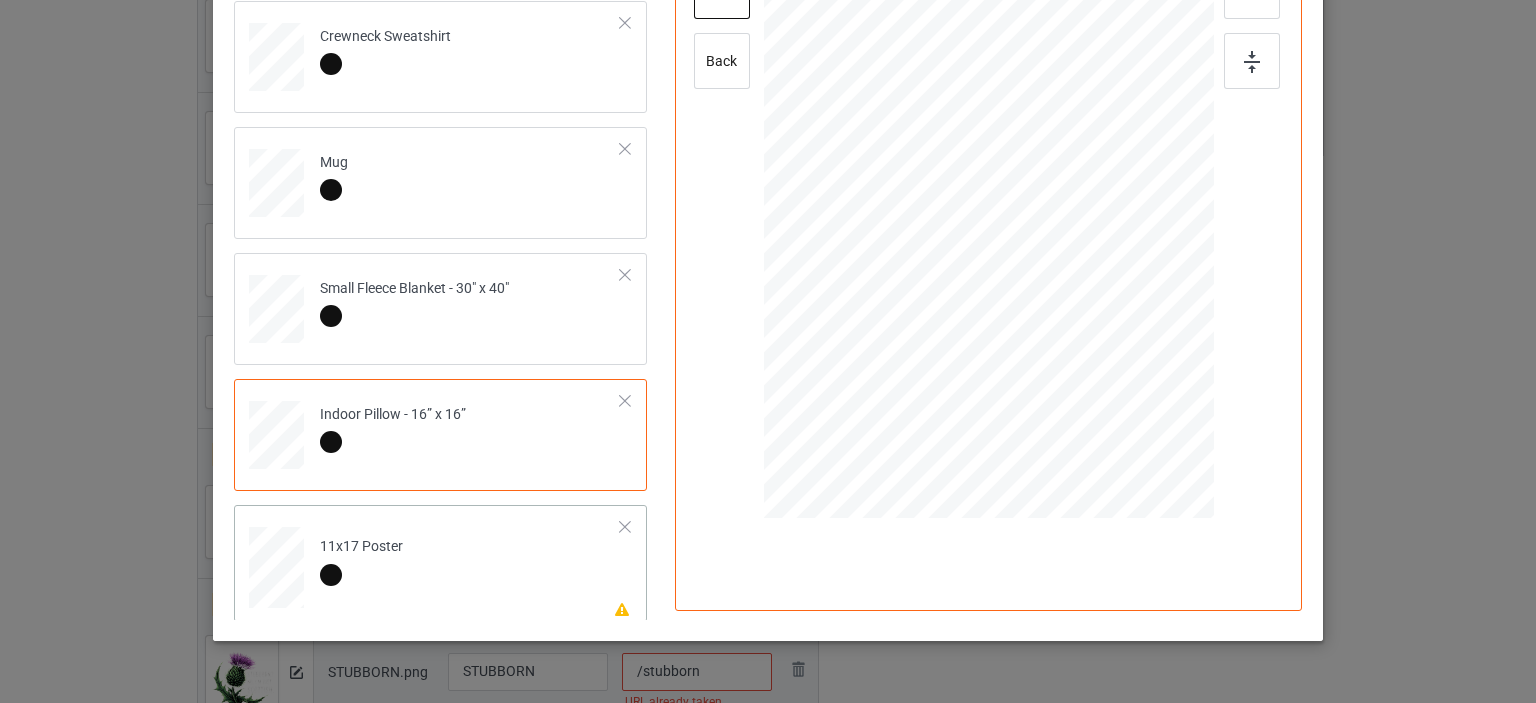 click on "Please review artwork placement 11x17 Poster" at bounding box center (470, 563) 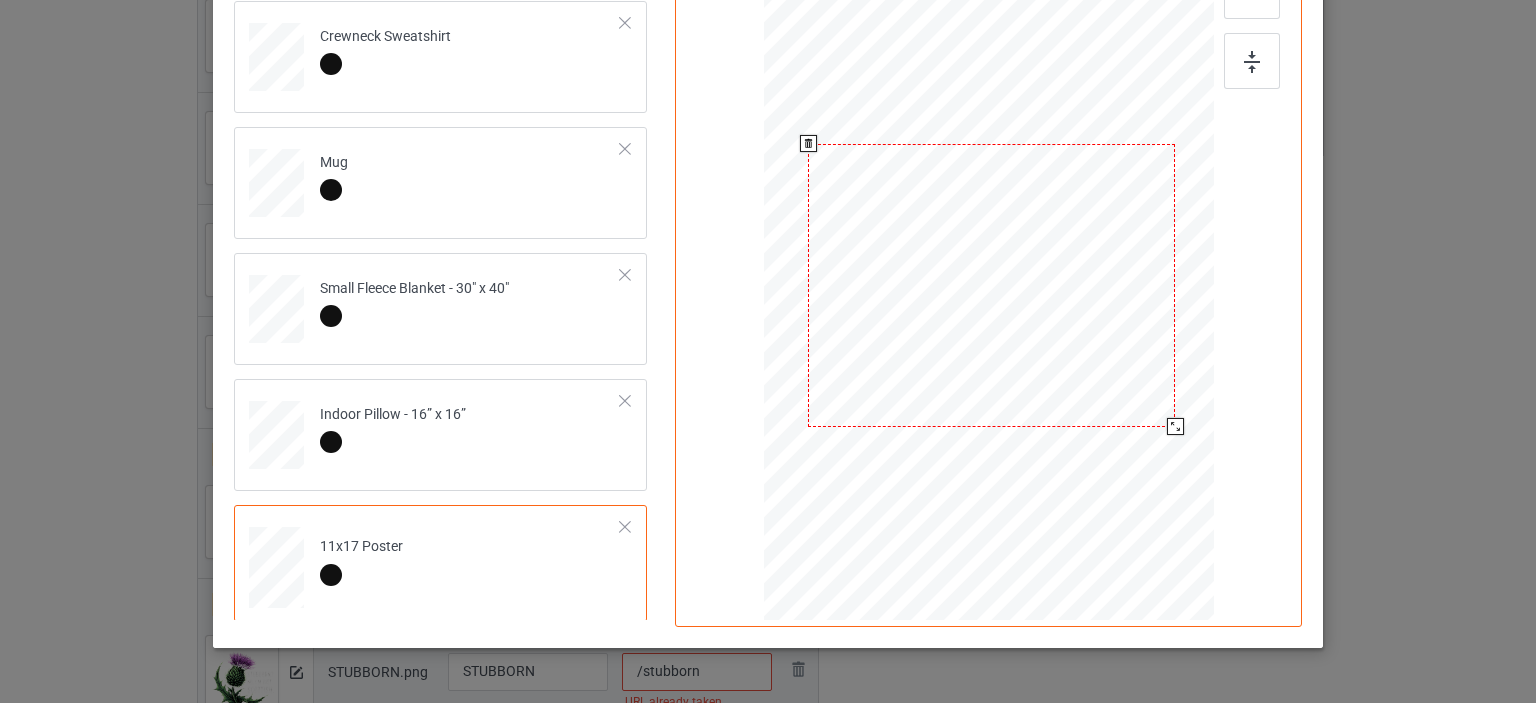 drag, startPoint x: 1109, startPoint y: 386, endPoint x: 1132, endPoint y: 459, distance: 76.537575 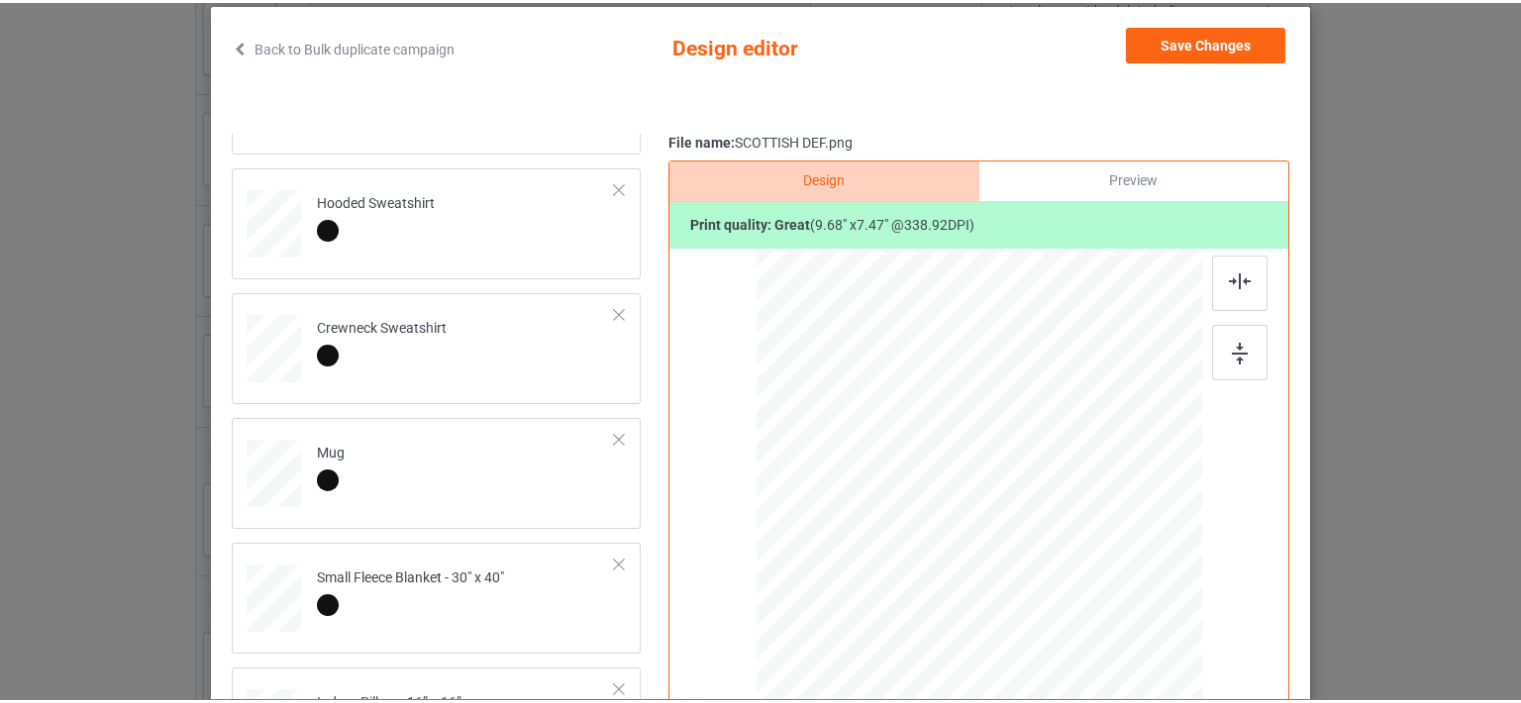 scroll, scrollTop: 66, scrollLeft: 0, axis: vertical 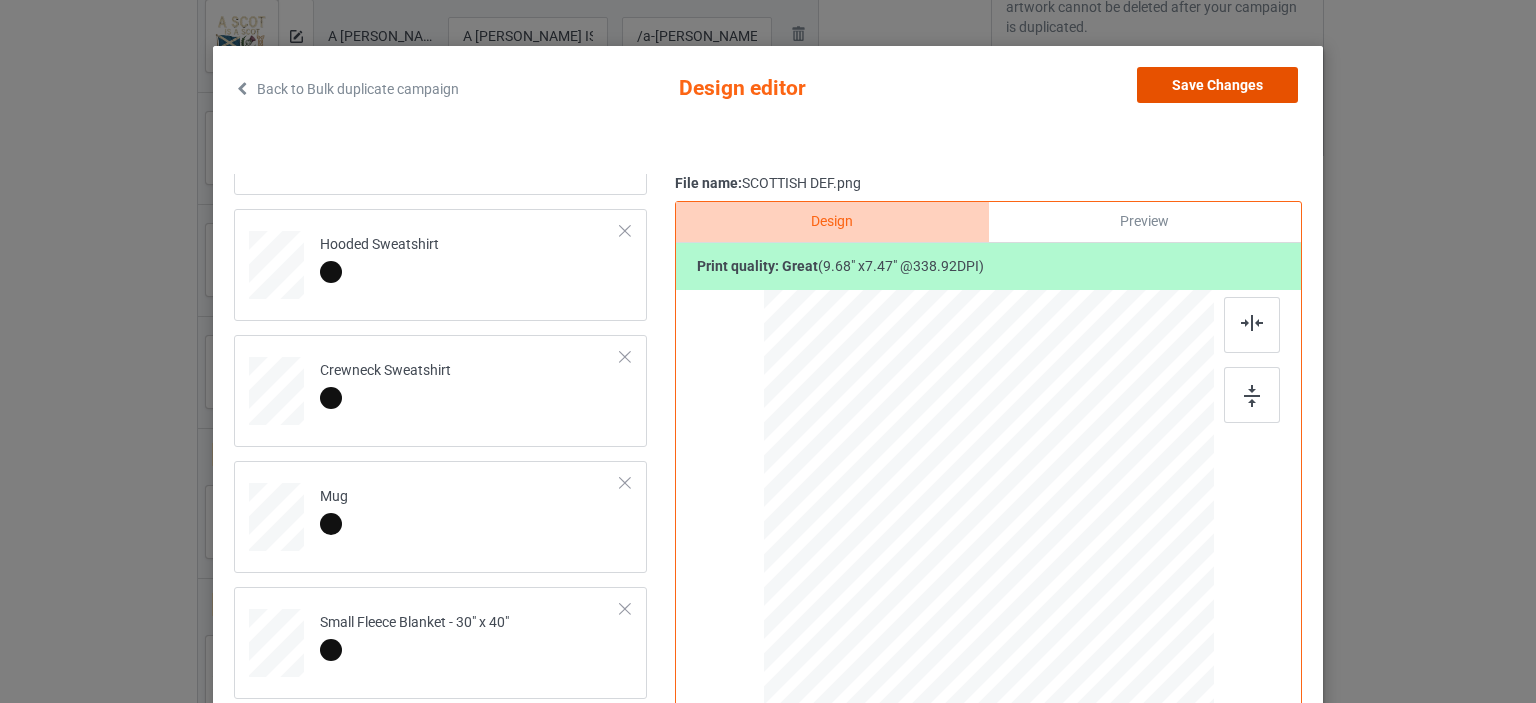click on "Save Changes" at bounding box center (1217, 85) 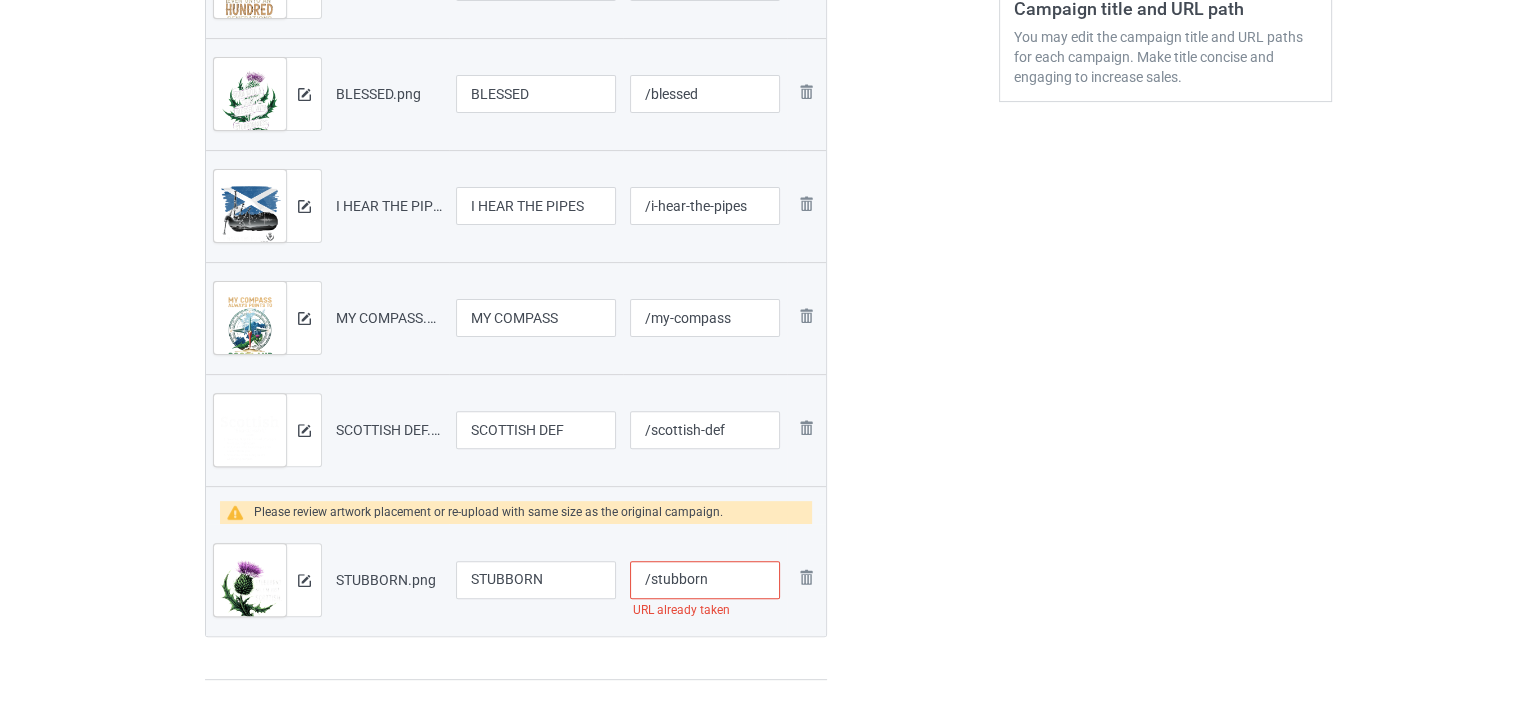 scroll, scrollTop: 666, scrollLeft: 0, axis: vertical 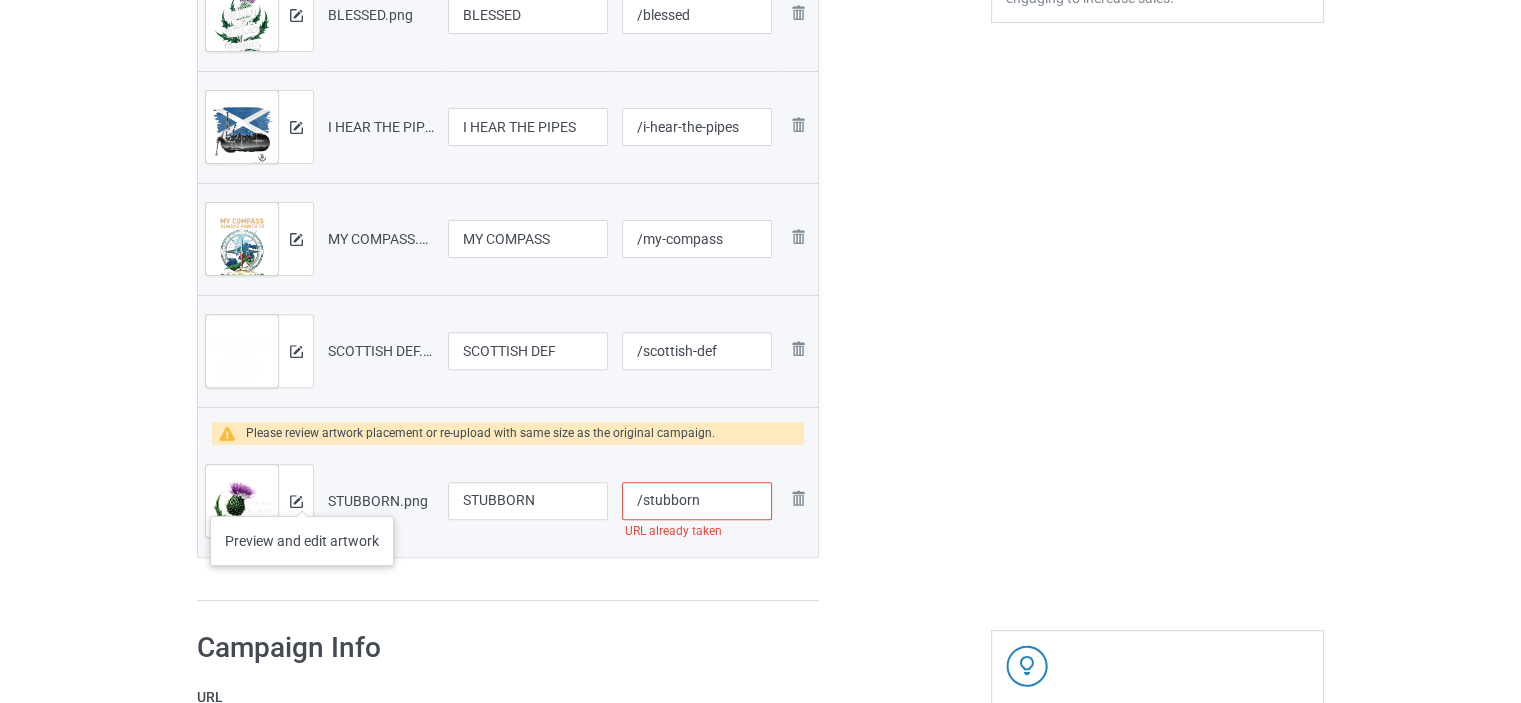 click at bounding box center [295, 501] 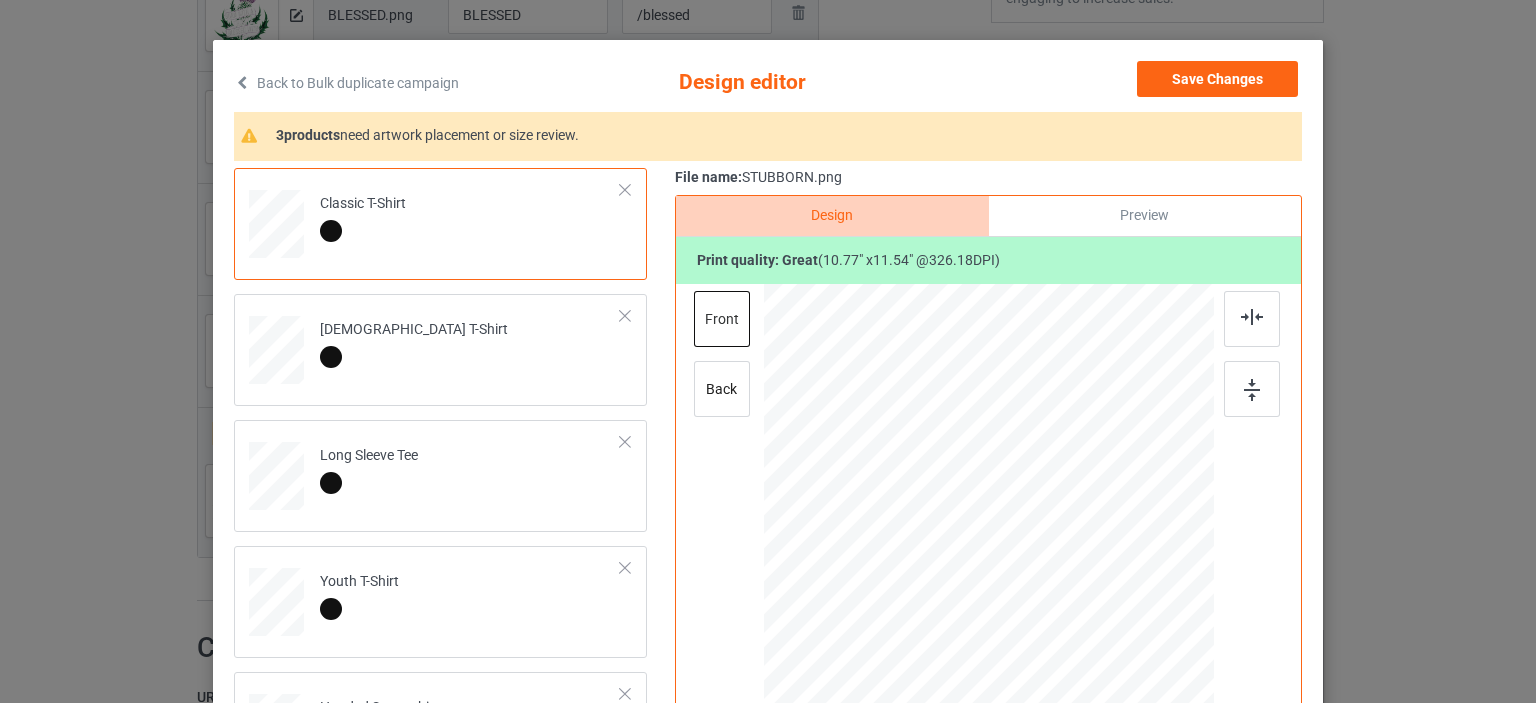 scroll, scrollTop: 200, scrollLeft: 0, axis: vertical 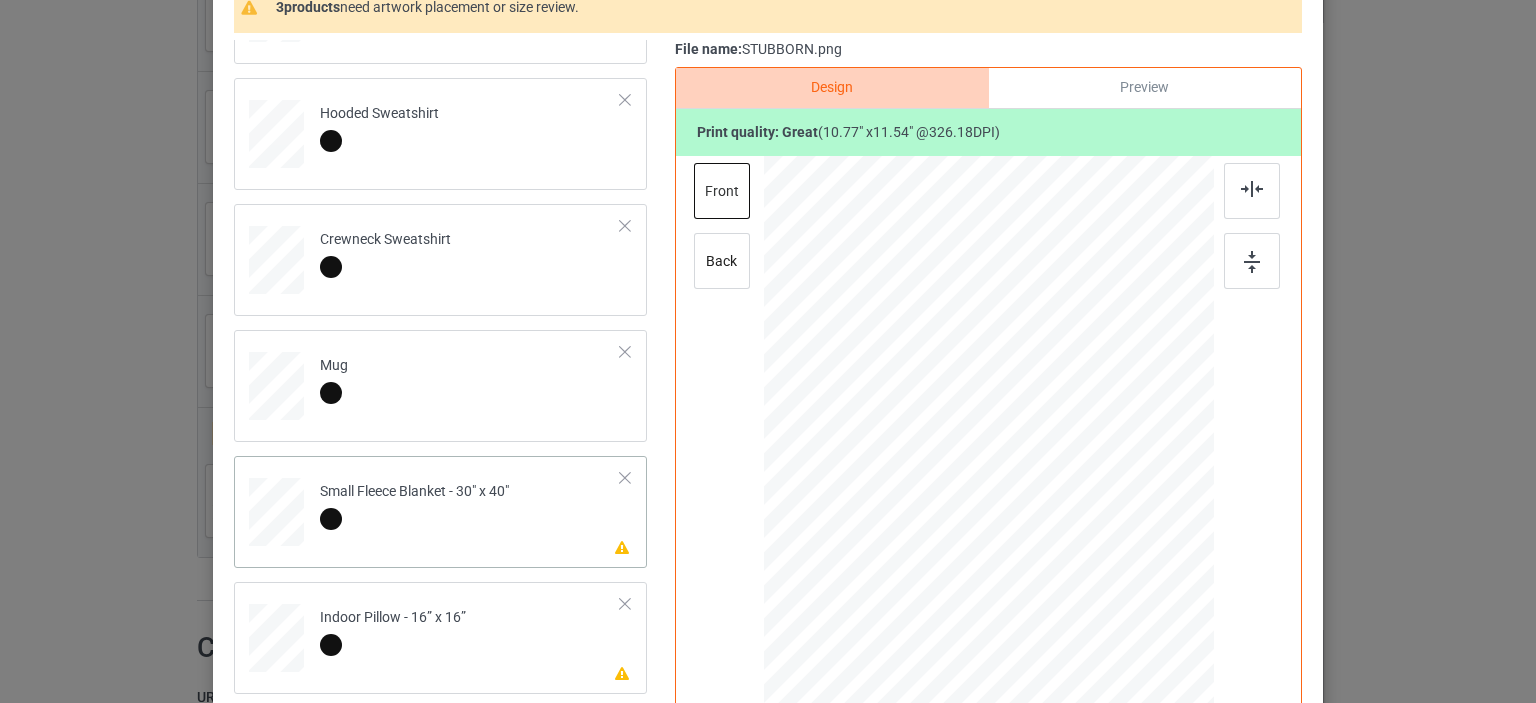 click on "Please review artwork placement Small Fleece Blanket - 30" x 40"" at bounding box center [470, 508] 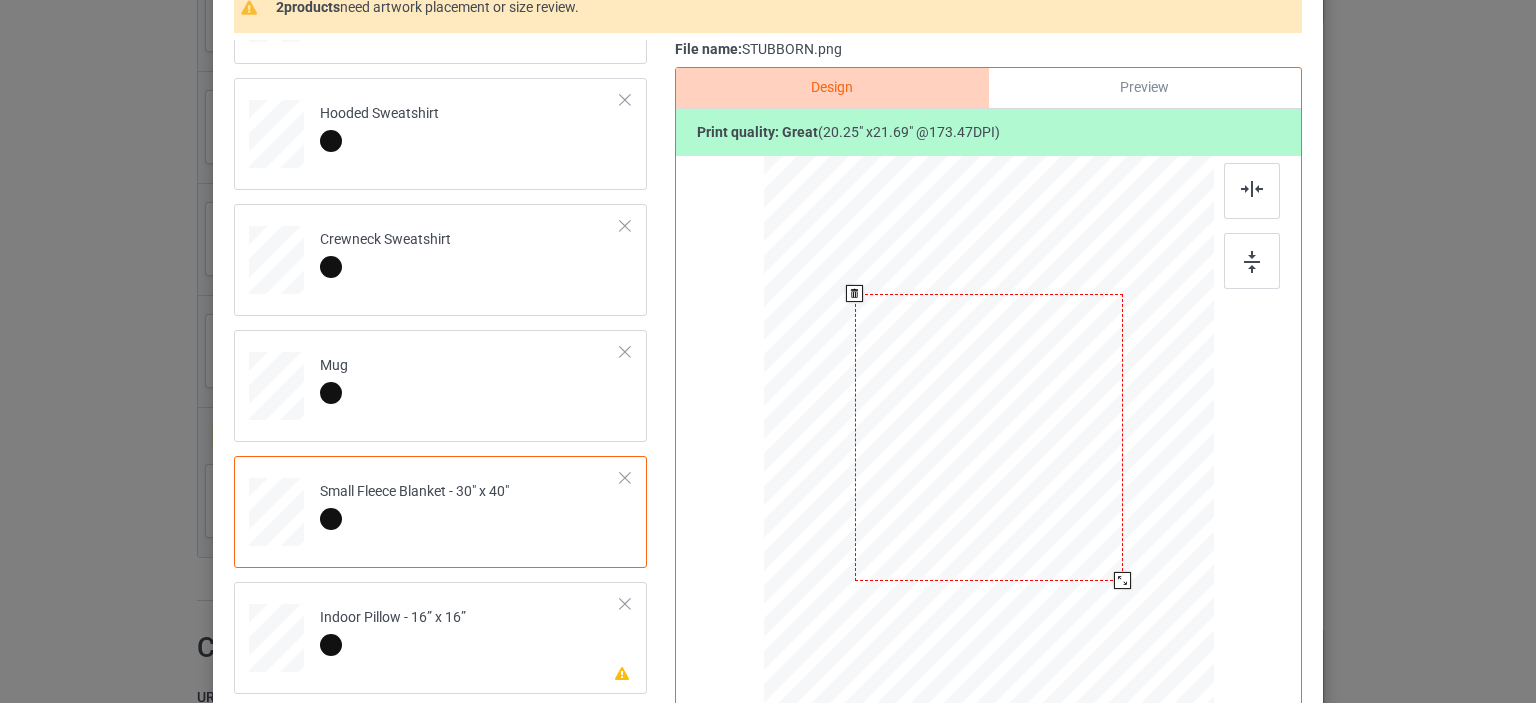 drag, startPoint x: 1150, startPoint y: 618, endPoint x: 1106, endPoint y: 583, distance: 56.22277 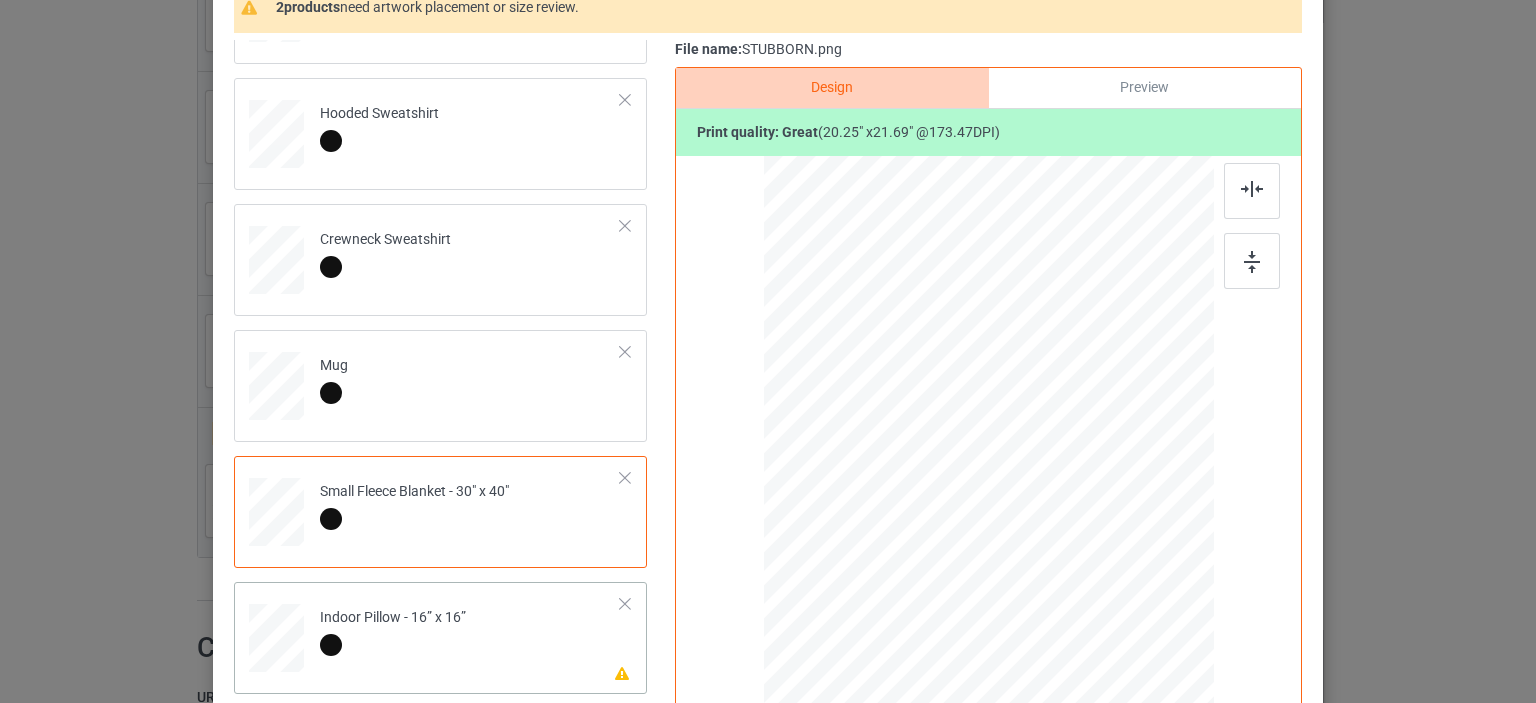 click on "Indoor Pillow - 16” x 16”" at bounding box center (393, 631) 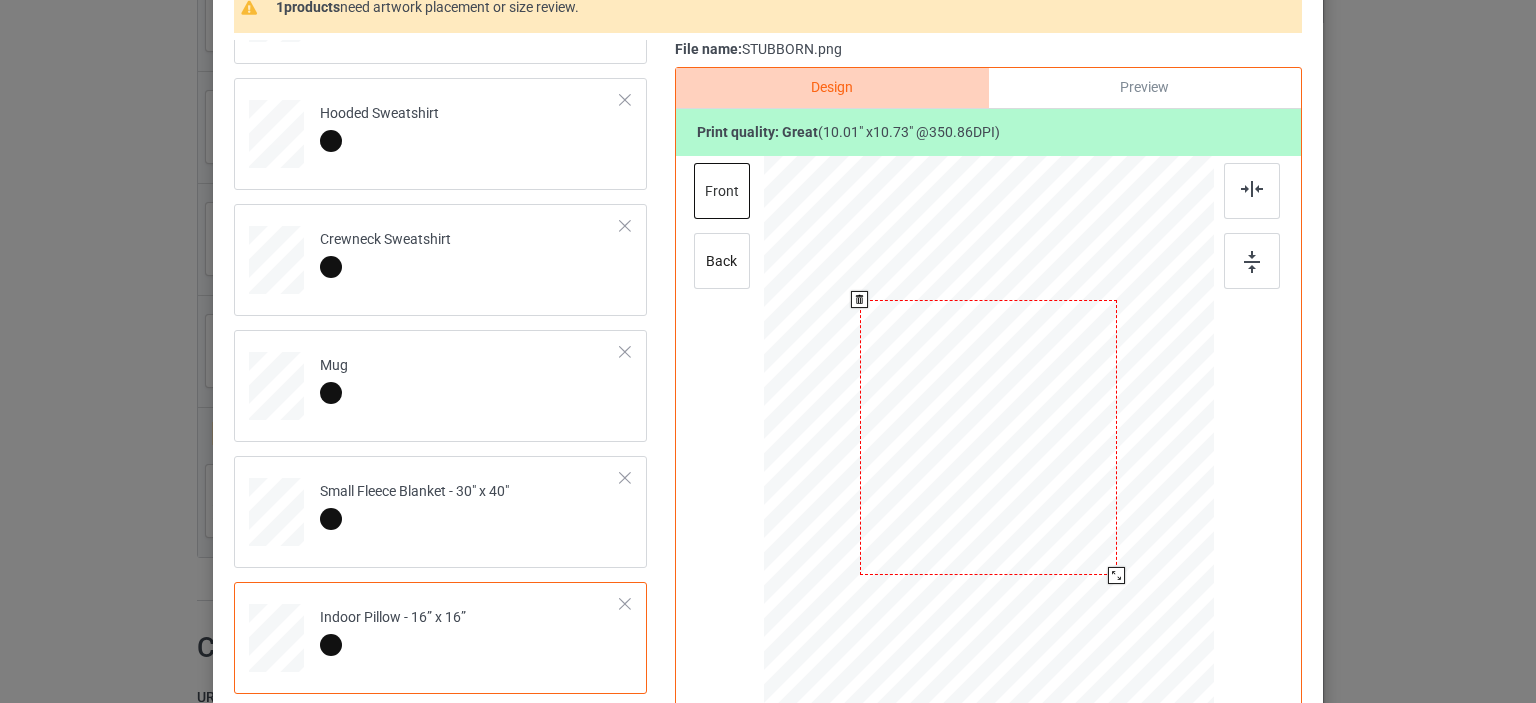 click at bounding box center [1116, 575] 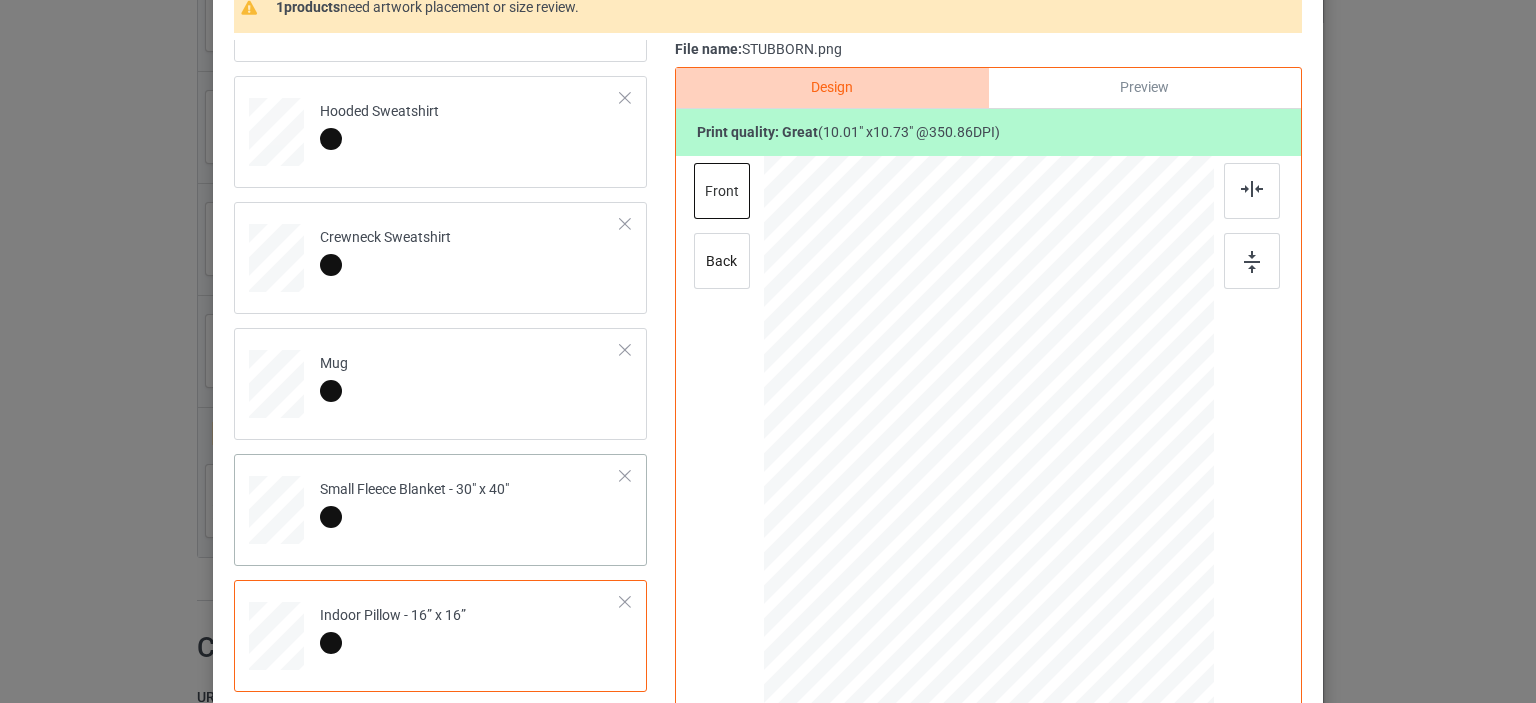 scroll, scrollTop: 469, scrollLeft: 0, axis: vertical 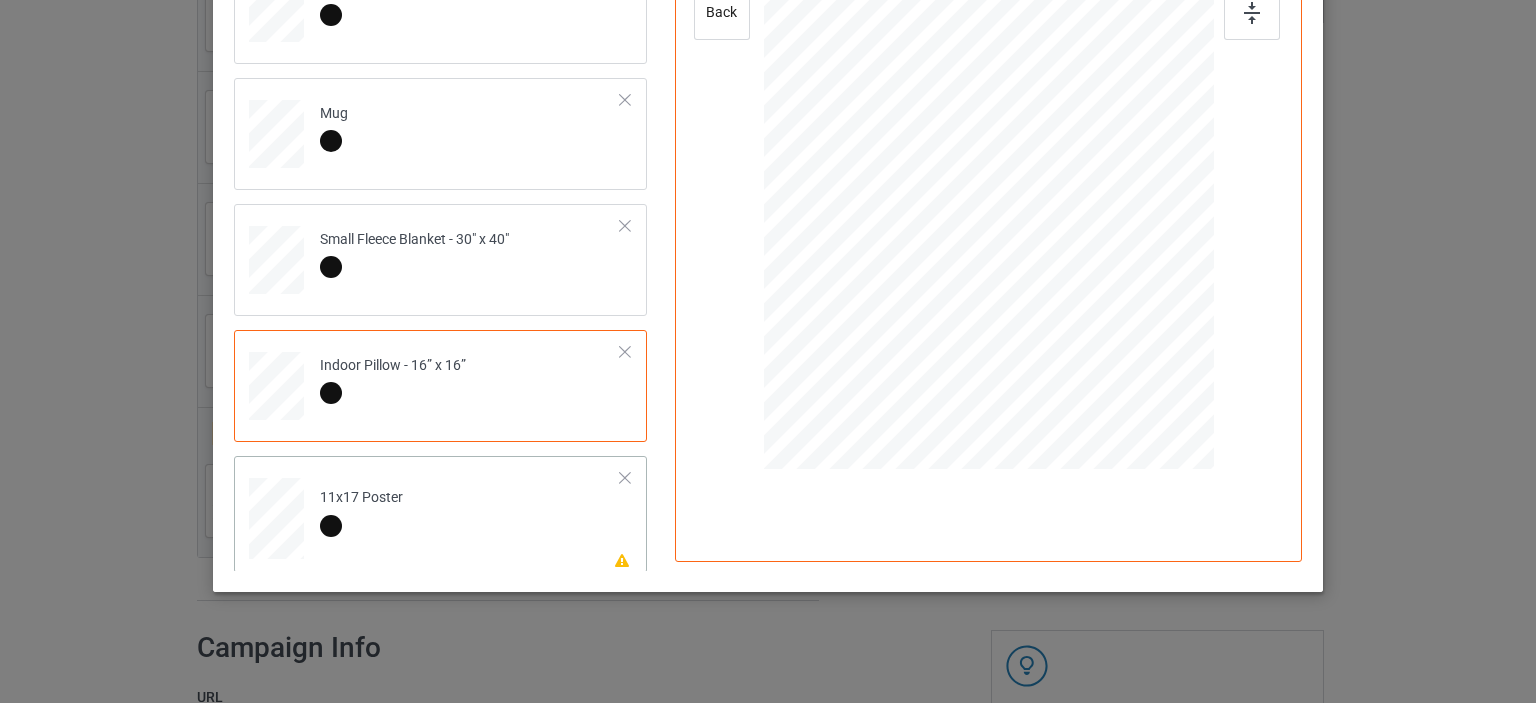 click on "Please review artwork placement 11x17 Poster" at bounding box center (470, 514) 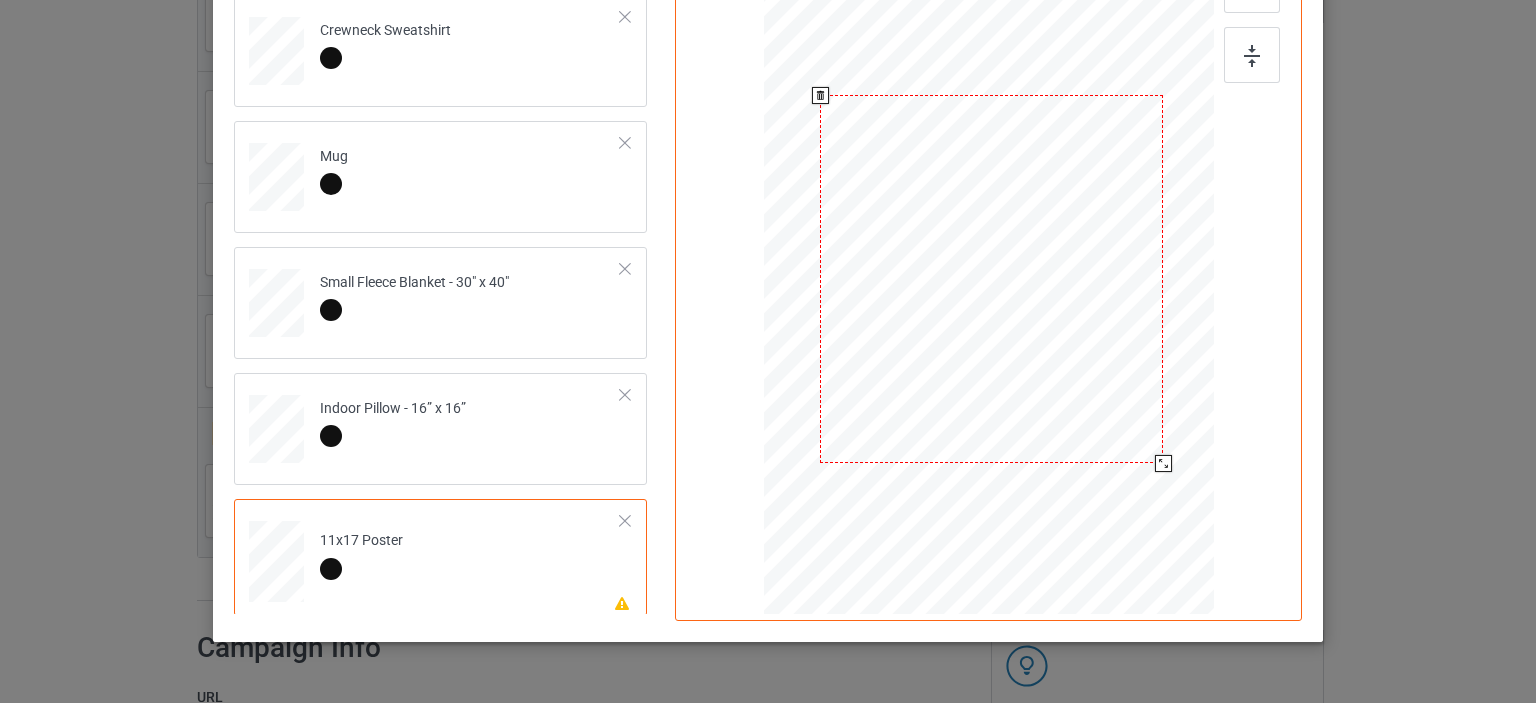 scroll, scrollTop: 383, scrollLeft: 0, axis: vertical 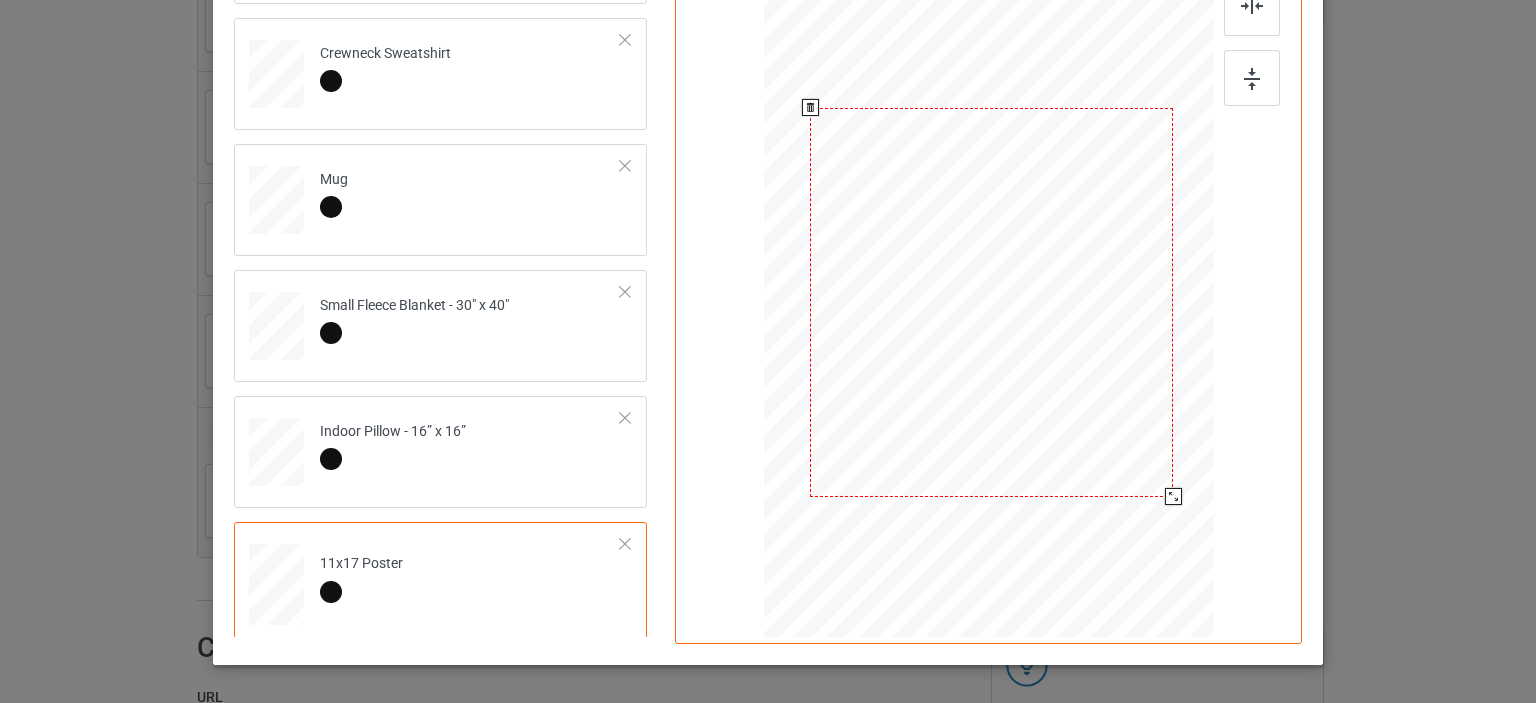 drag, startPoint x: 1155, startPoint y: 487, endPoint x: 1161, endPoint y: 500, distance: 14.3178215 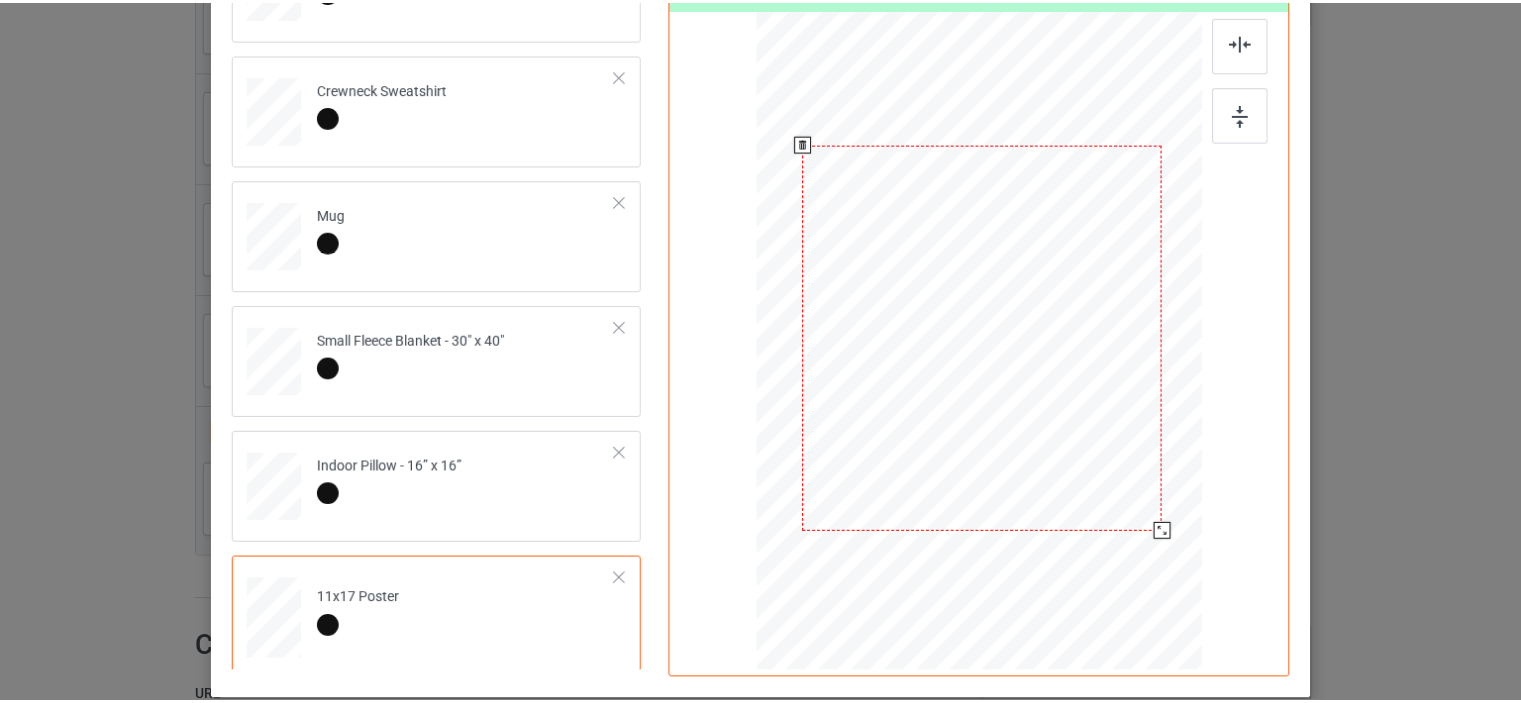 scroll, scrollTop: 0, scrollLeft: 0, axis: both 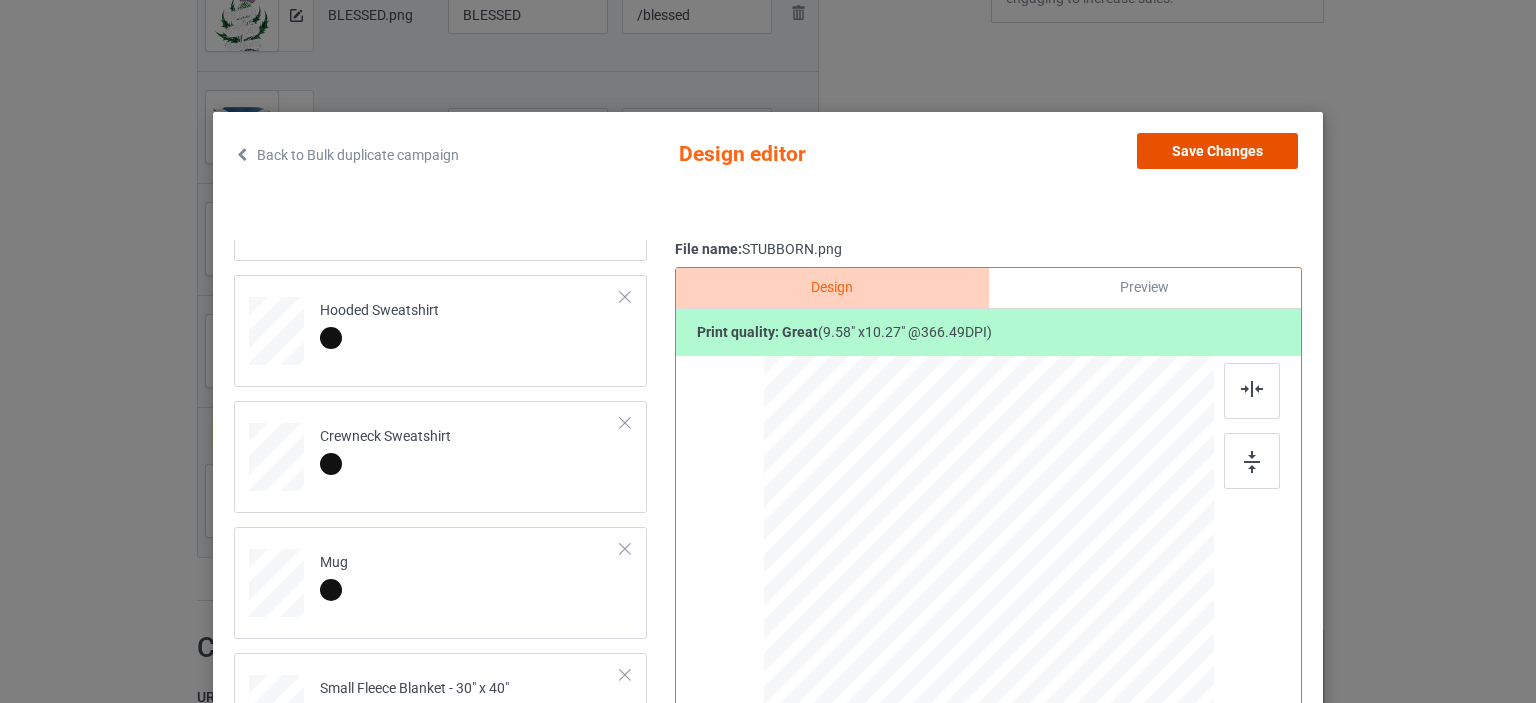click on "Save Changes" at bounding box center [1217, 151] 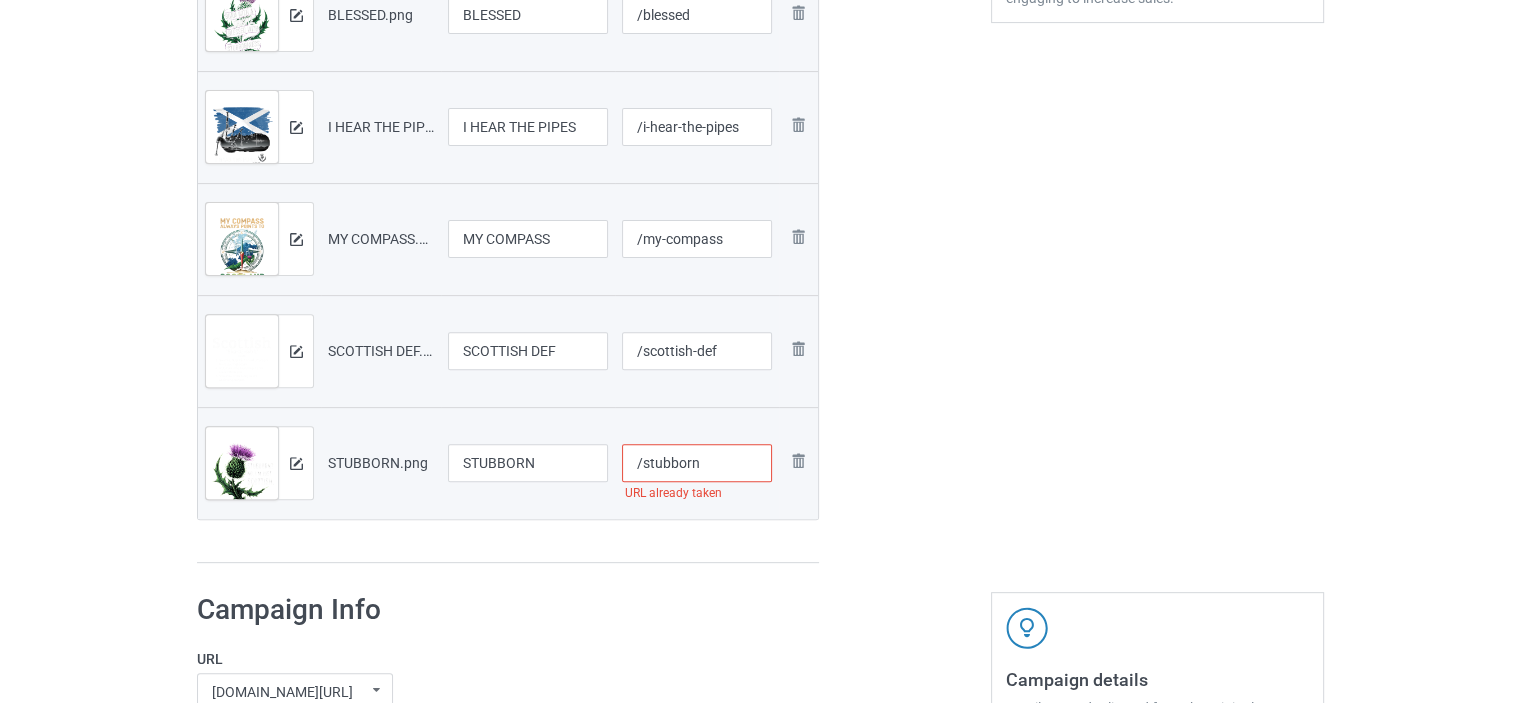 click on "/stubborn" at bounding box center (697, 463) 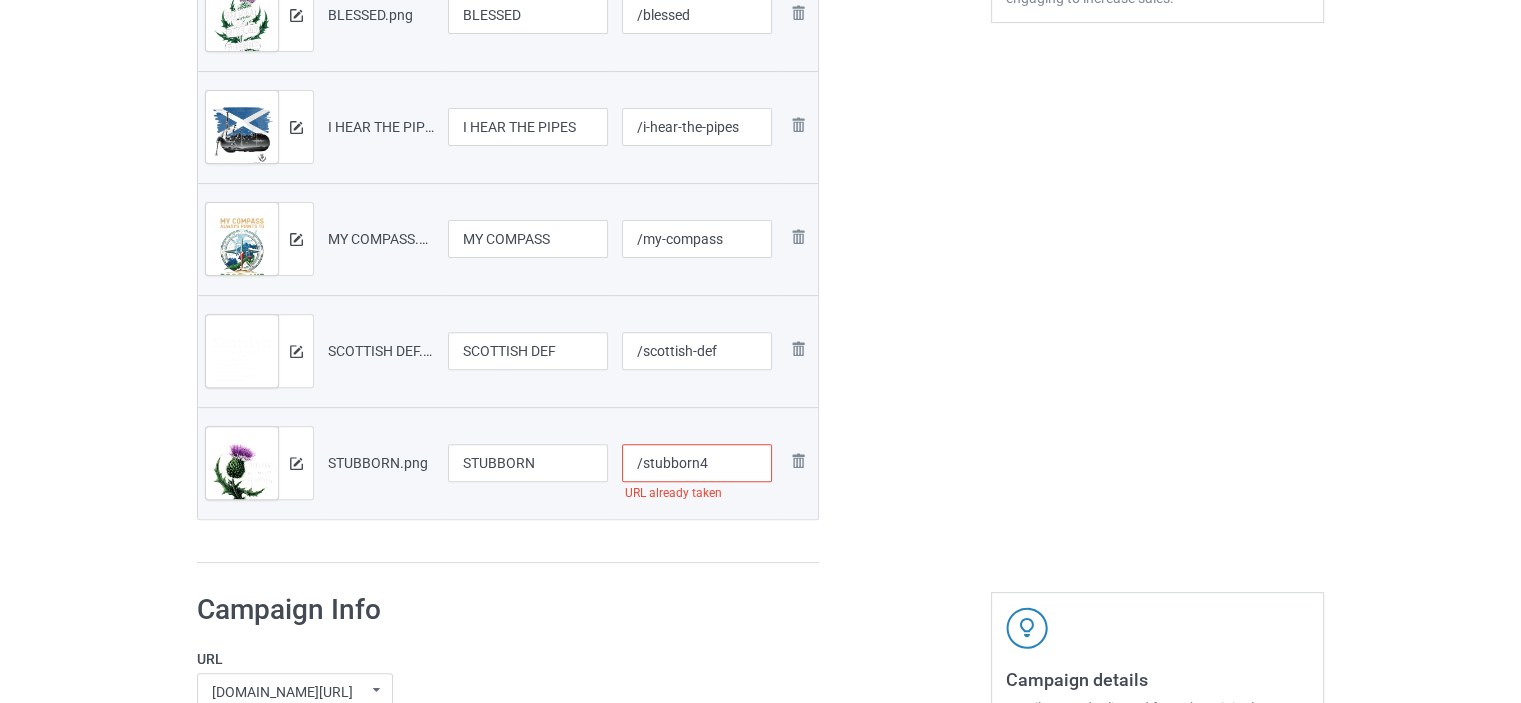 type on "/stubborn4" 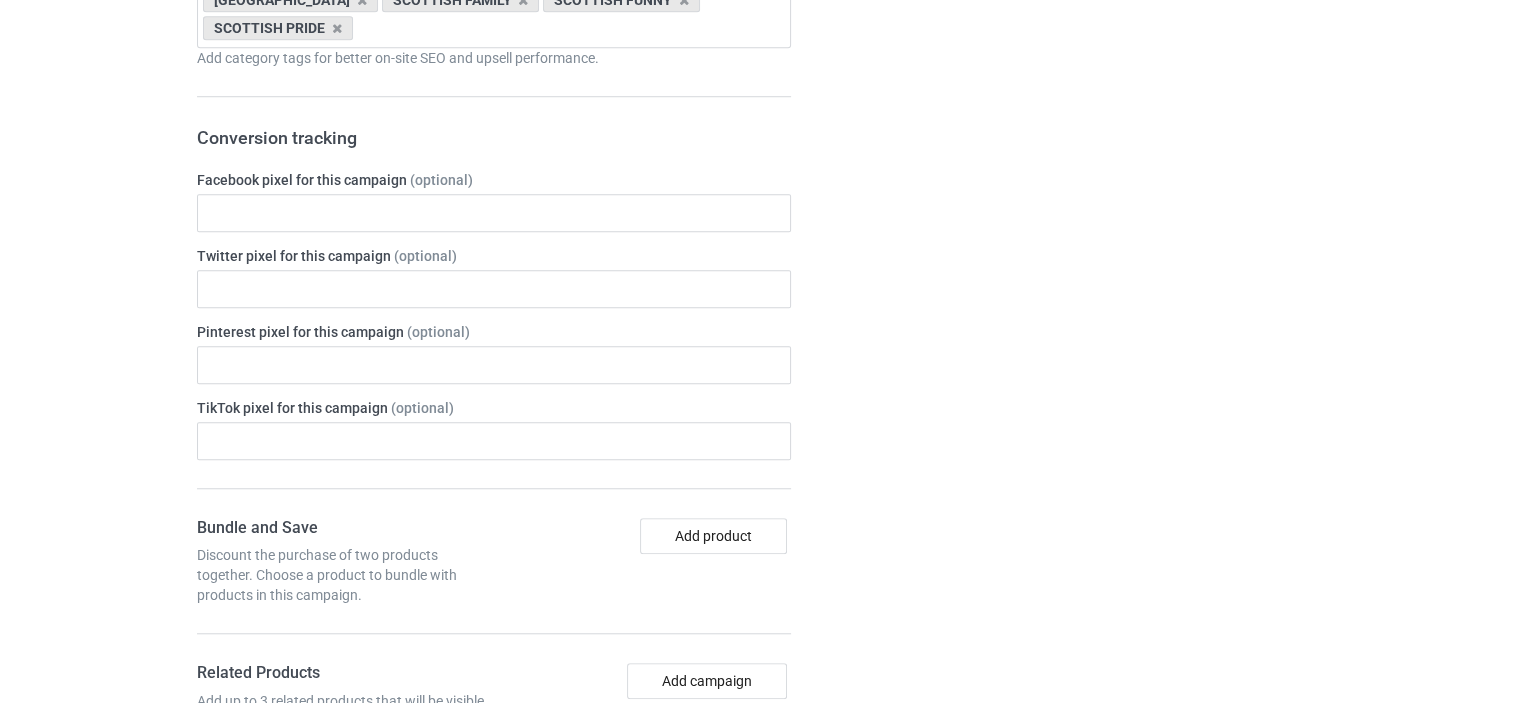 scroll, scrollTop: 1600, scrollLeft: 0, axis: vertical 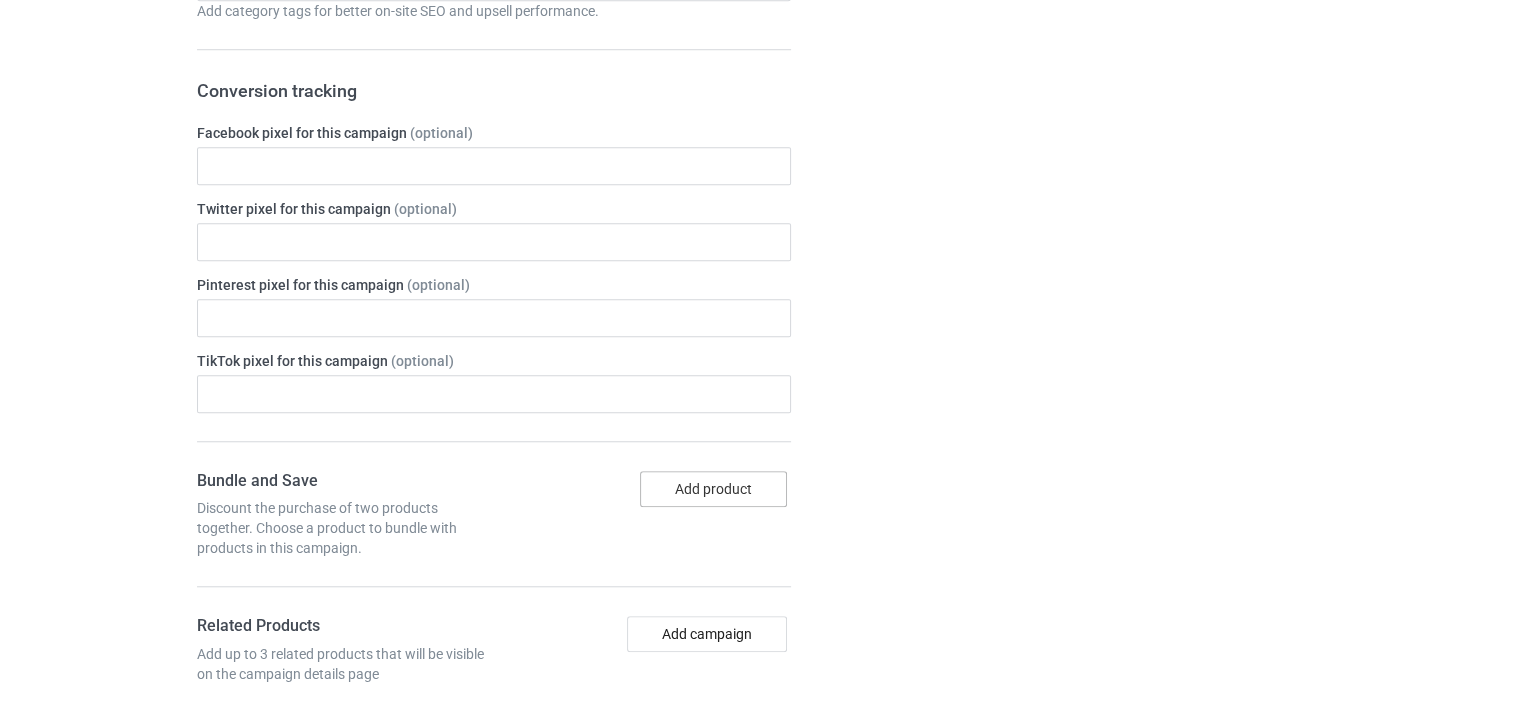 click on "Add product" at bounding box center (713, 489) 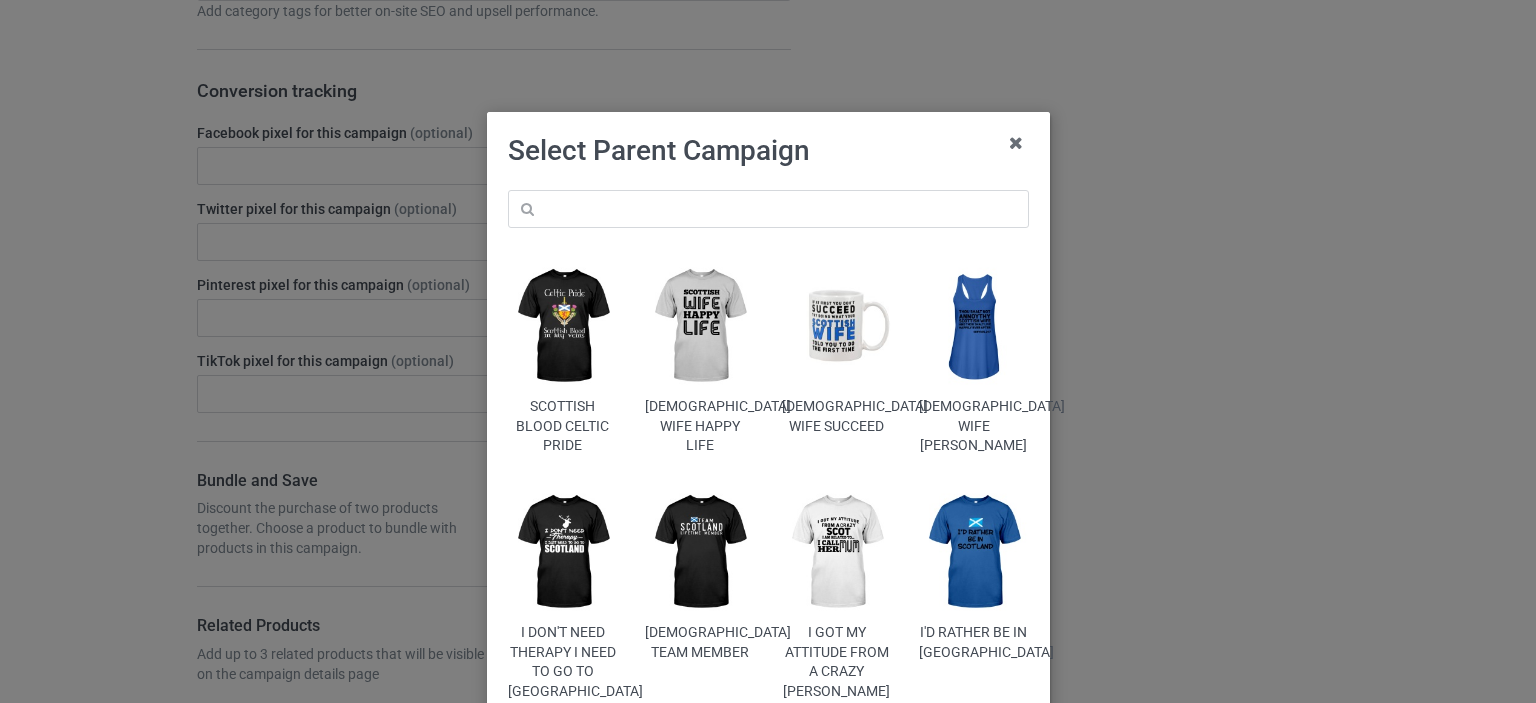 click at bounding box center [562, 326] 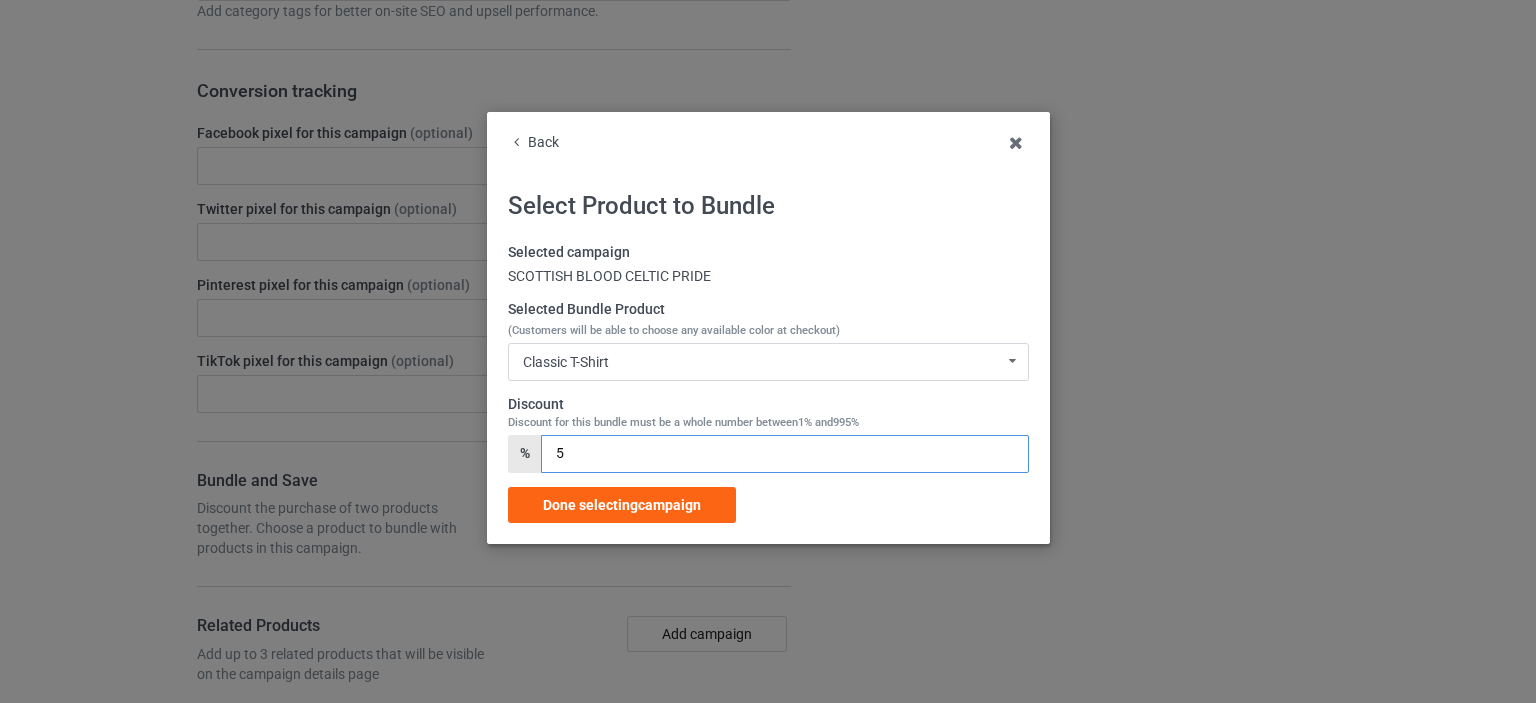 drag, startPoint x: 584, startPoint y: 455, endPoint x: 480, endPoint y: 451, distance: 104.0769 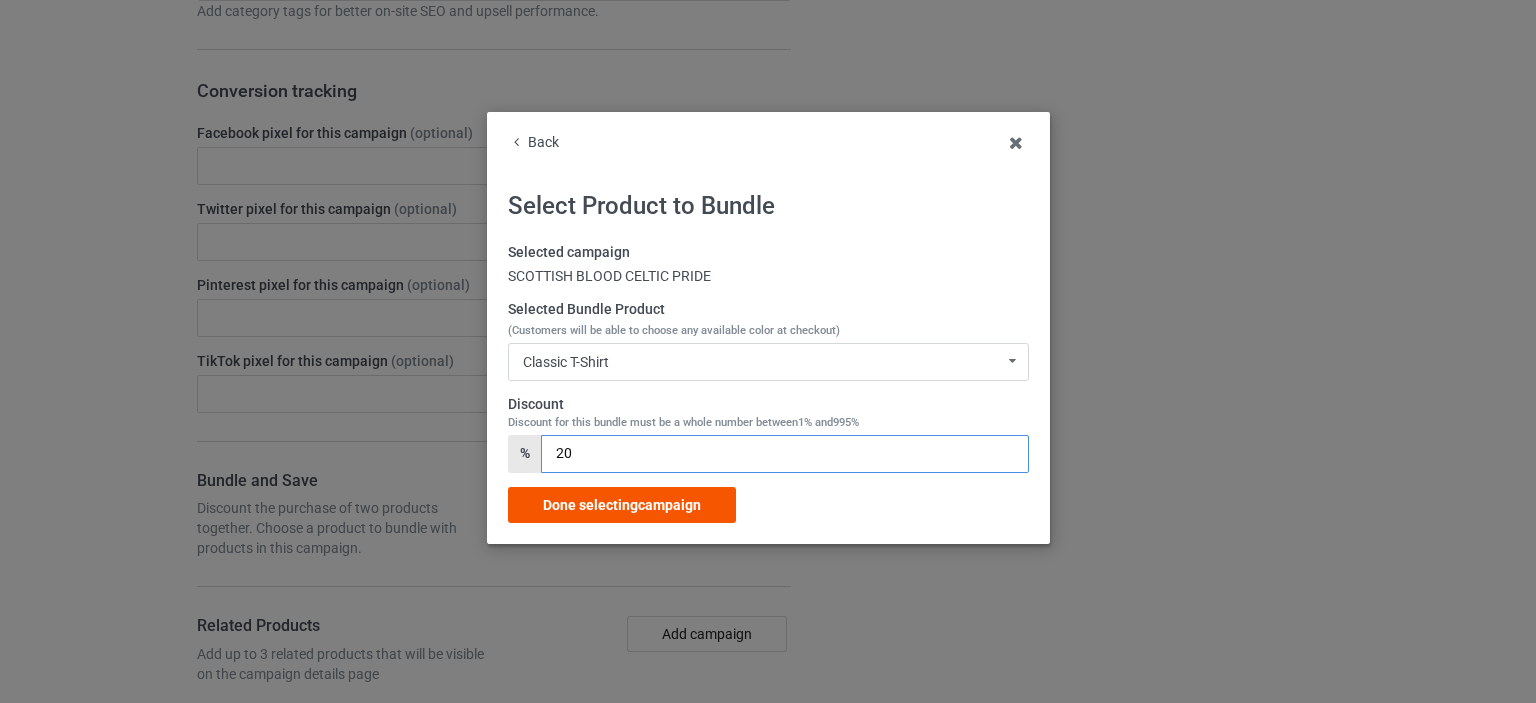 type on "20" 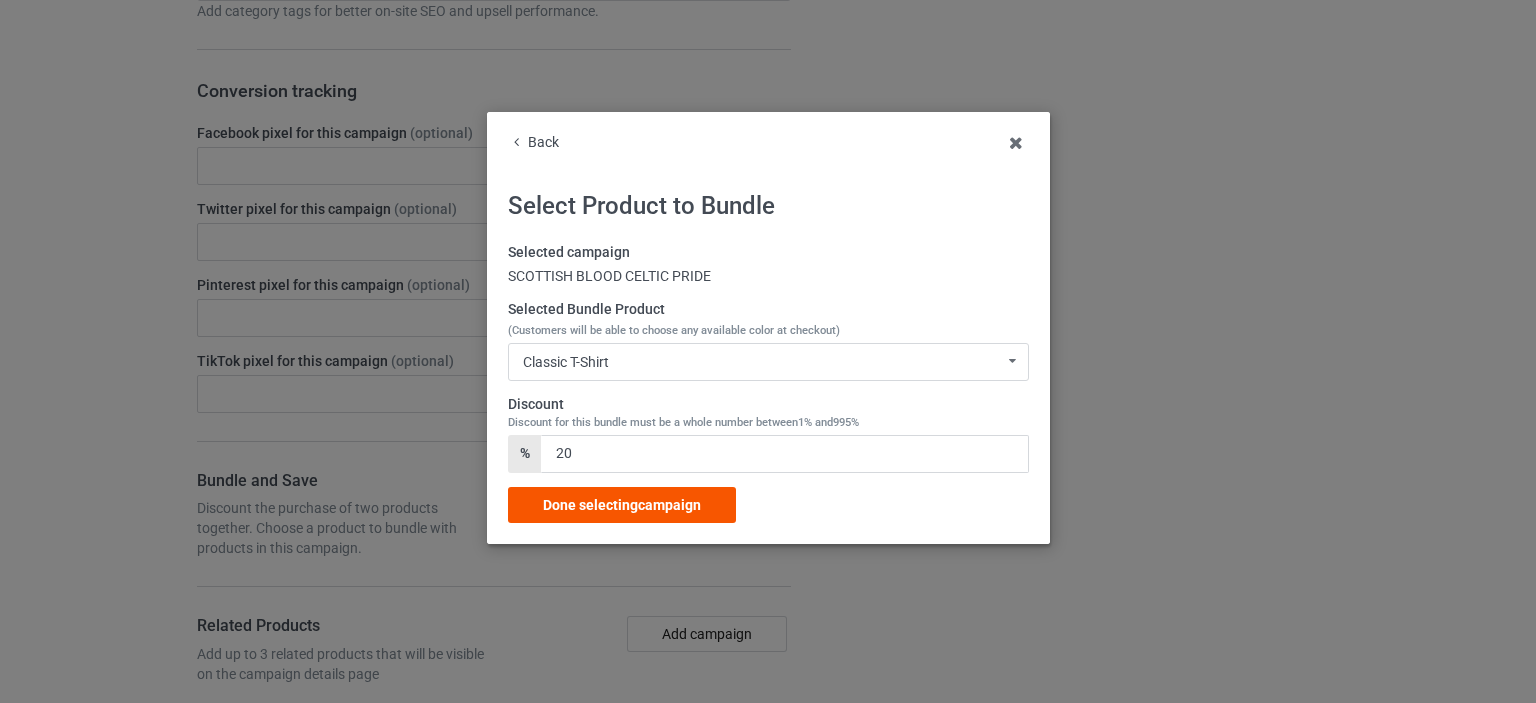 click on "Done selecting  campaign" at bounding box center [622, 505] 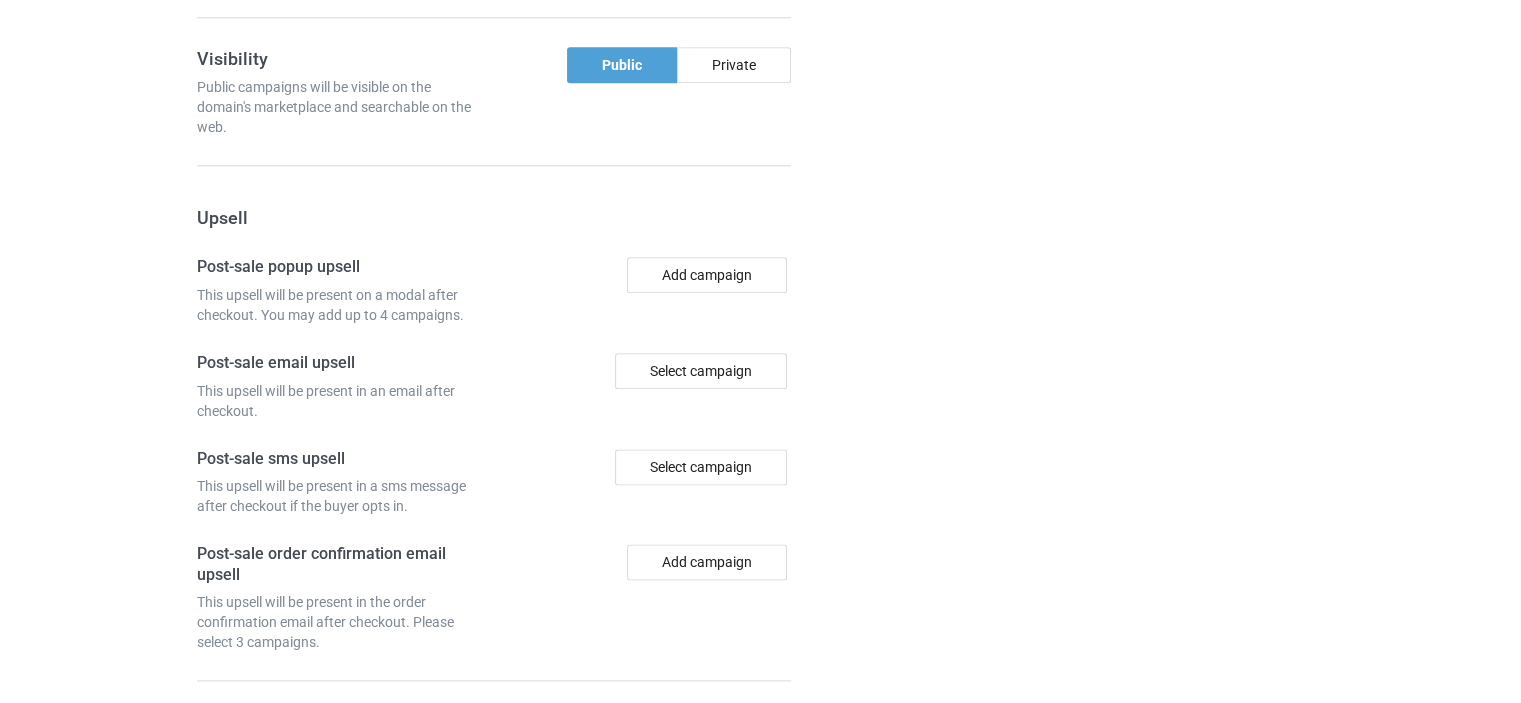 scroll, scrollTop: 2582, scrollLeft: 0, axis: vertical 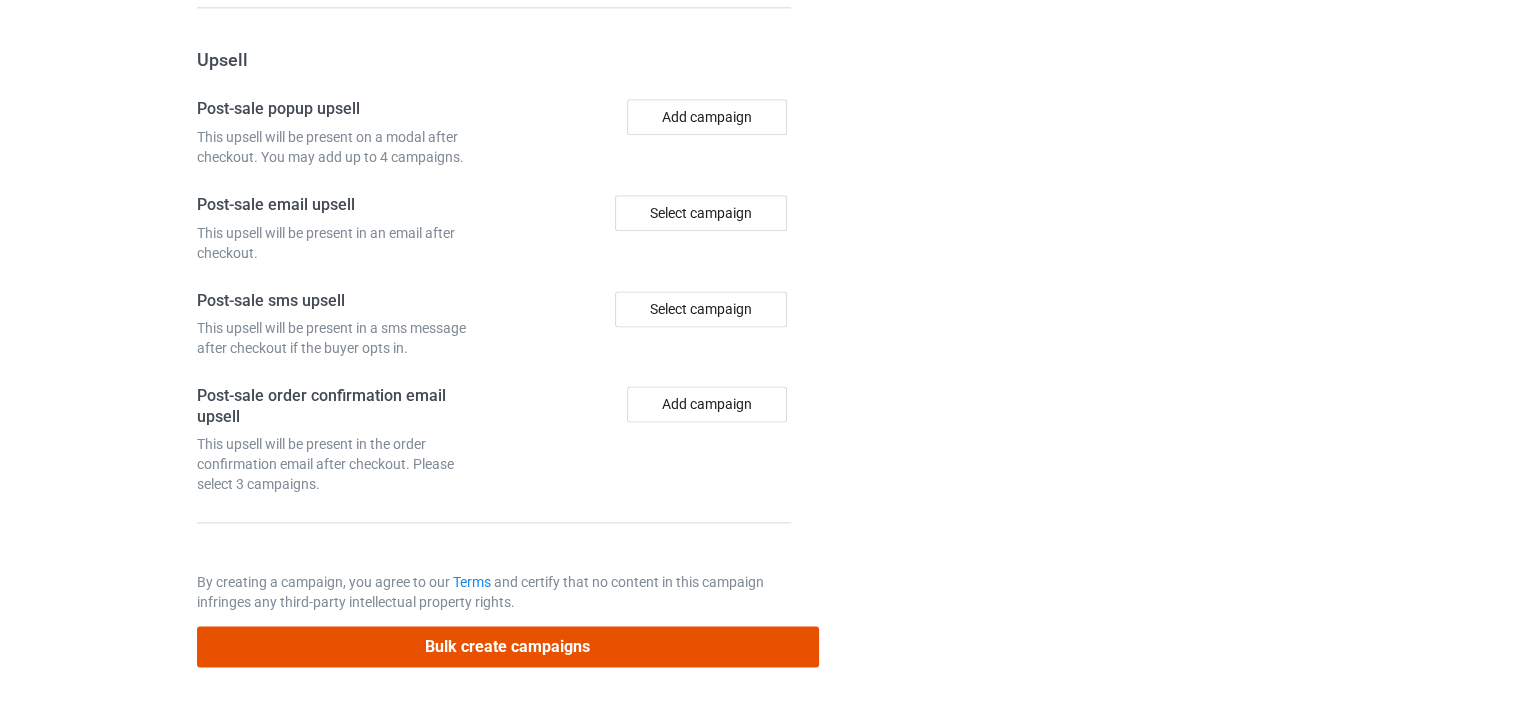 click on "Bulk create campaigns" at bounding box center [508, 646] 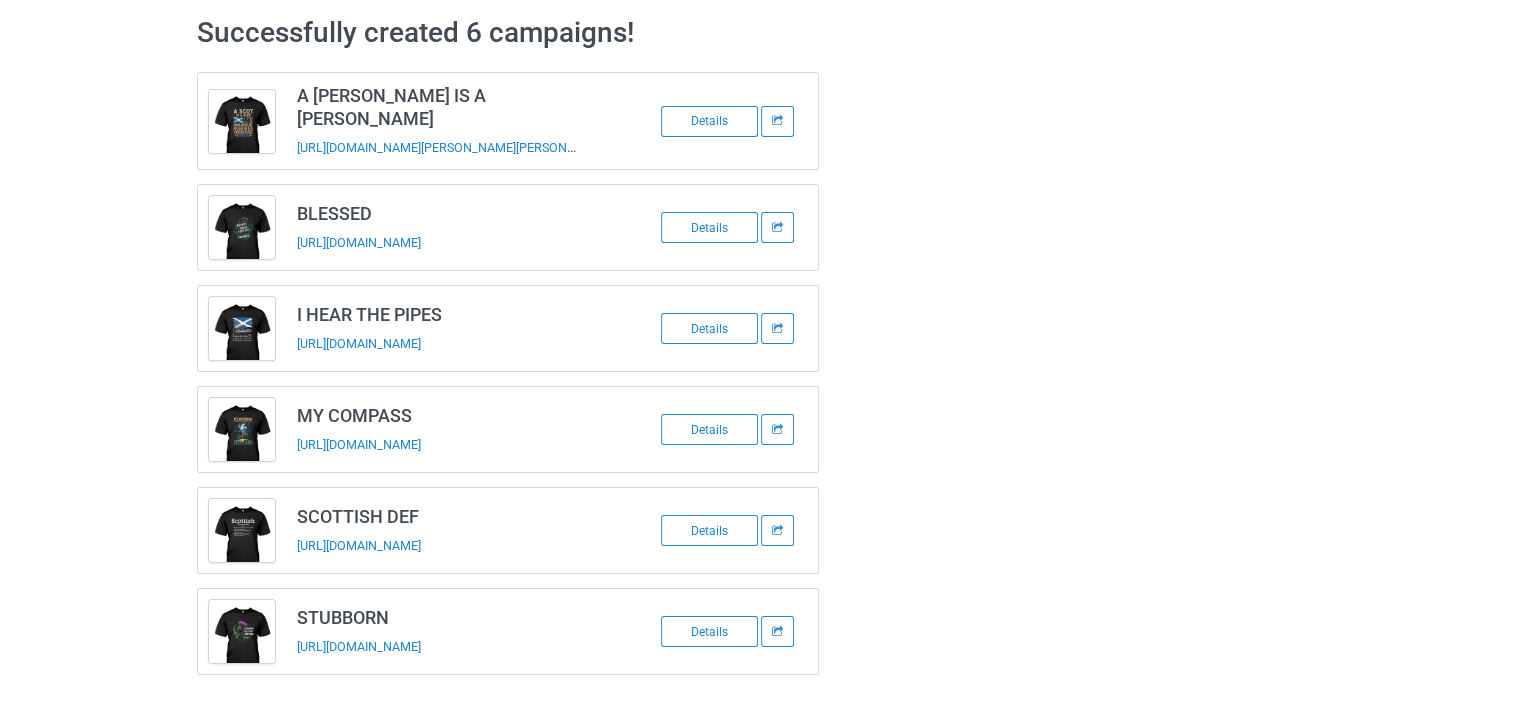 scroll, scrollTop: 83, scrollLeft: 0, axis: vertical 